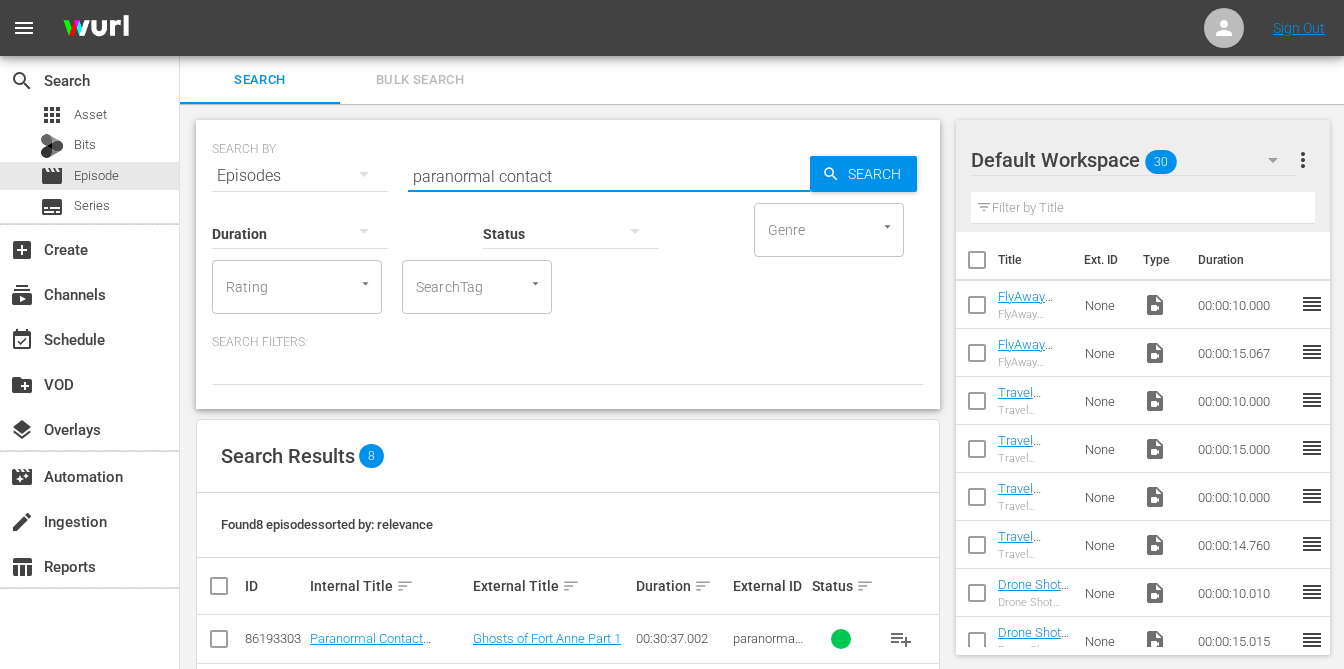 scroll, scrollTop: 0, scrollLeft: 0, axis: both 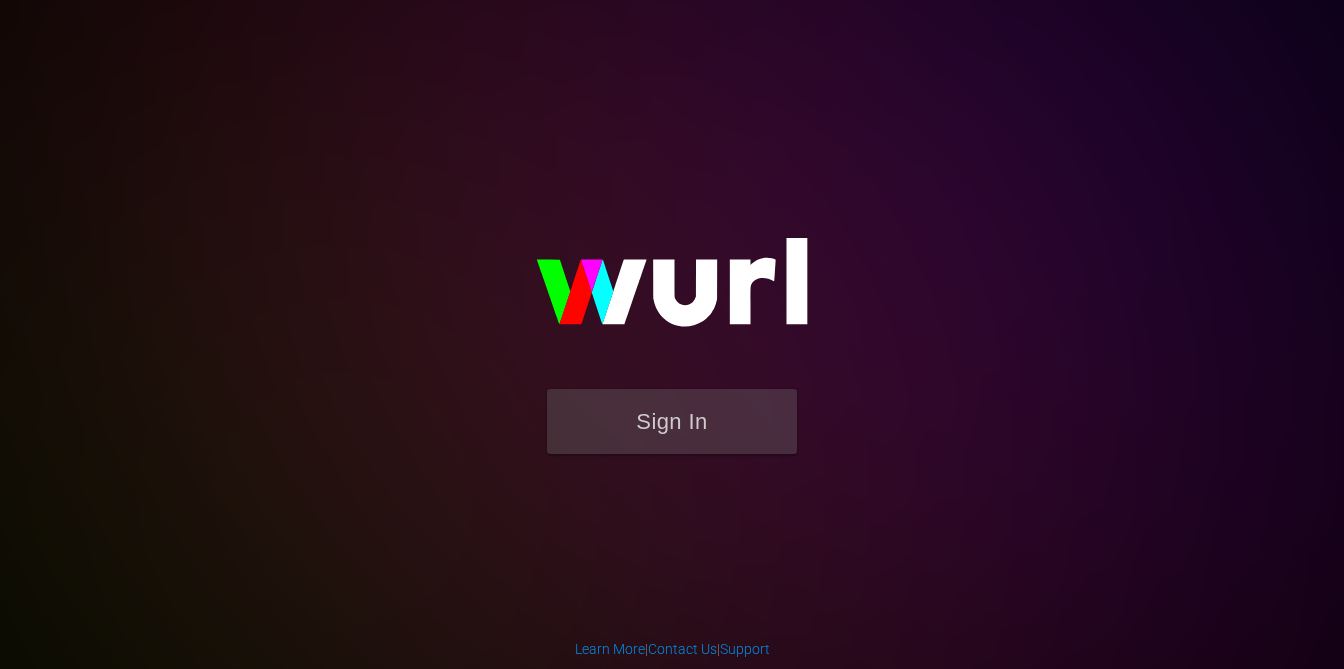 click on "Sign In" at bounding box center (672, 421) 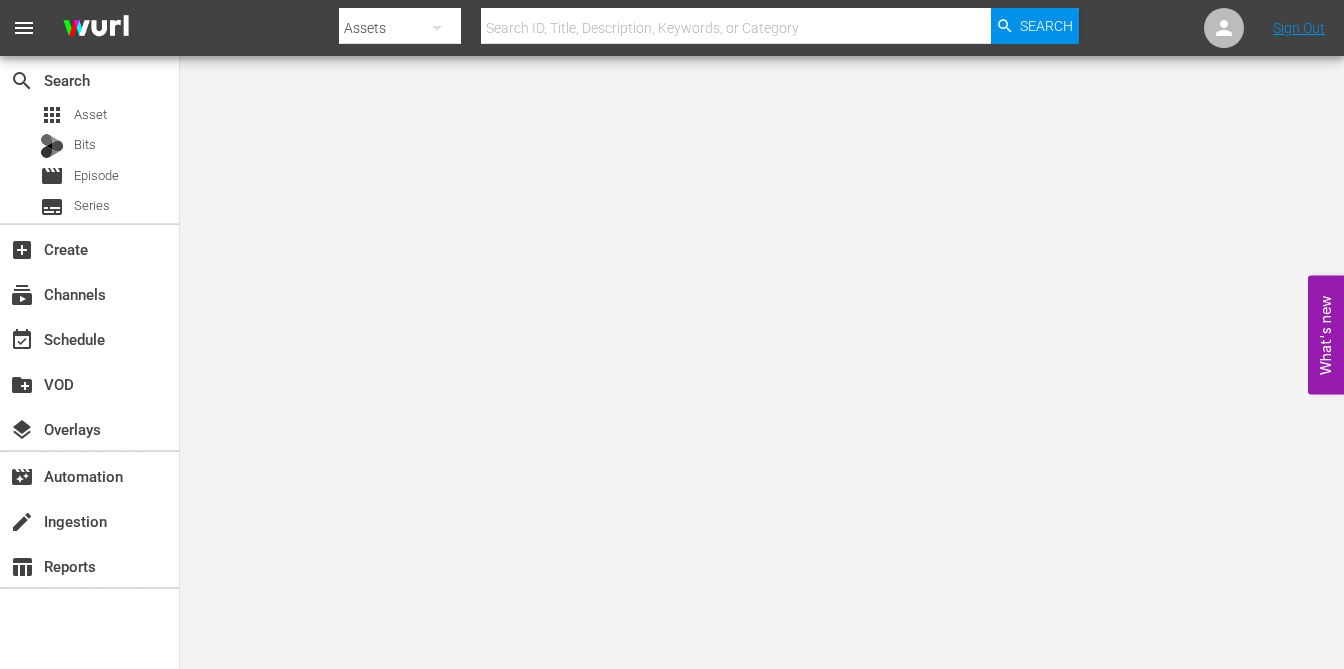 scroll, scrollTop: 0, scrollLeft: 0, axis: both 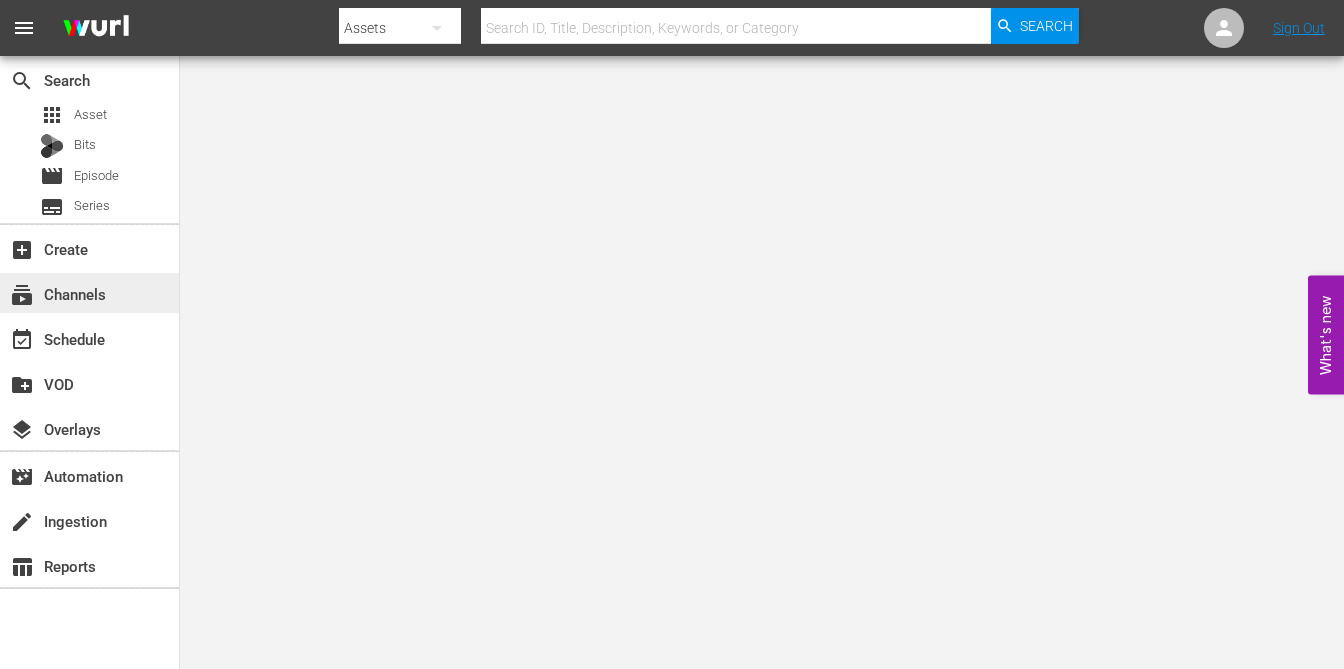 click on "subscriptions   Channels" at bounding box center [89, 293] 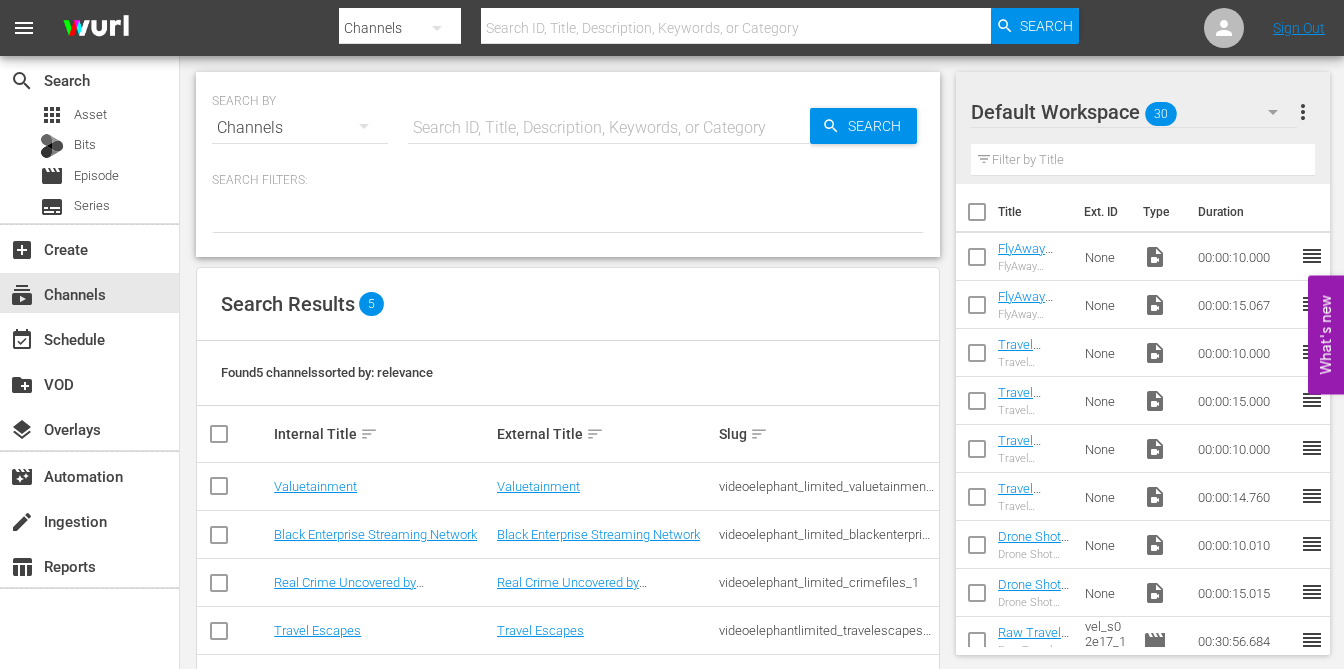 click at bounding box center [219, 635] 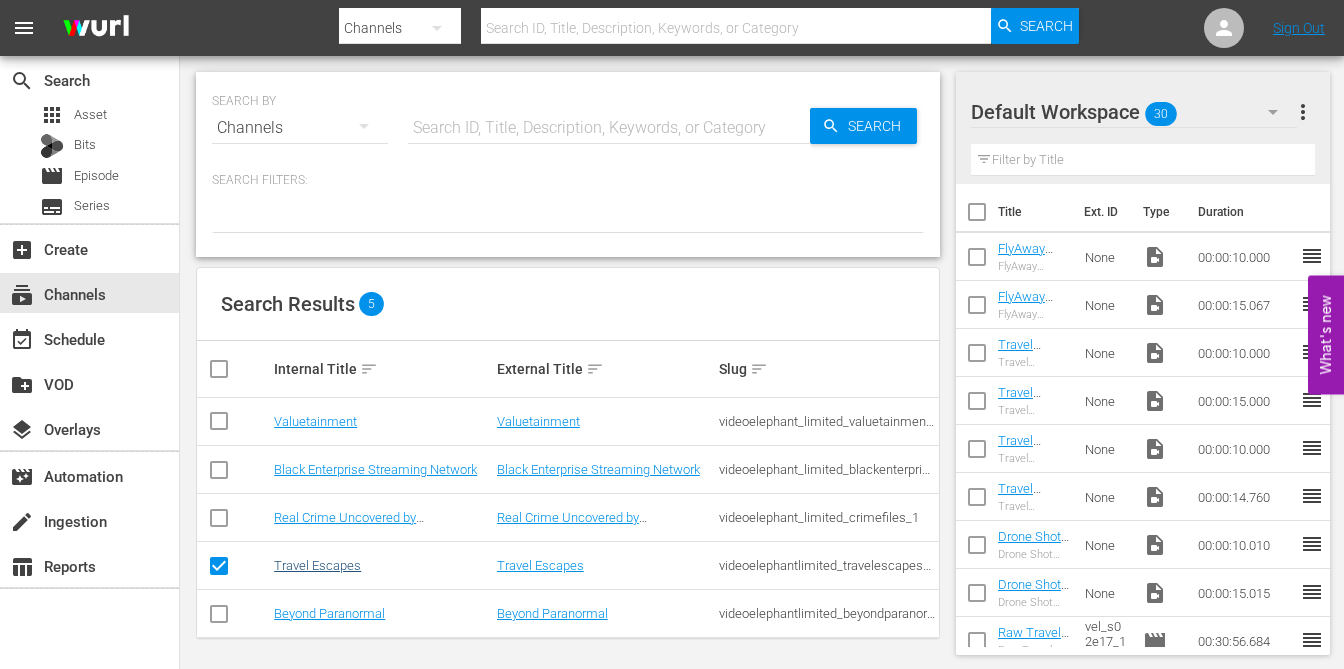 click on "Travel Escapes" at bounding box center [317, 565] 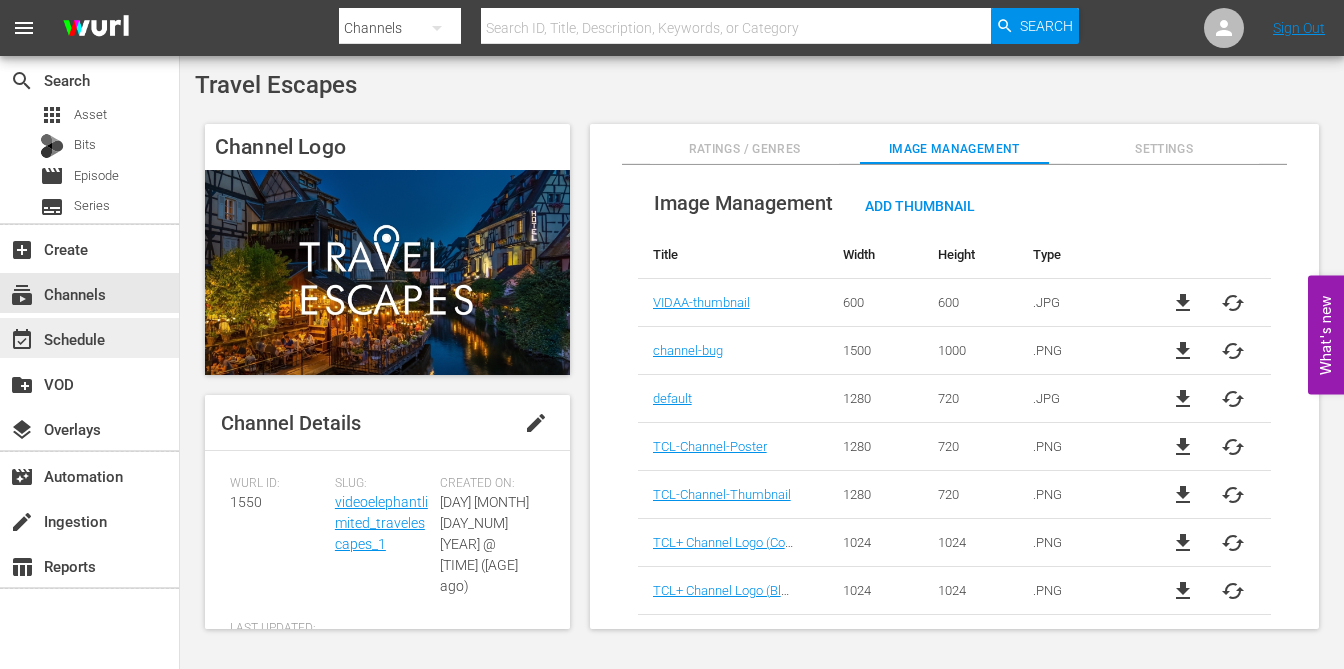 click on "event_available   Schedule" at bounding box center (56, 336) 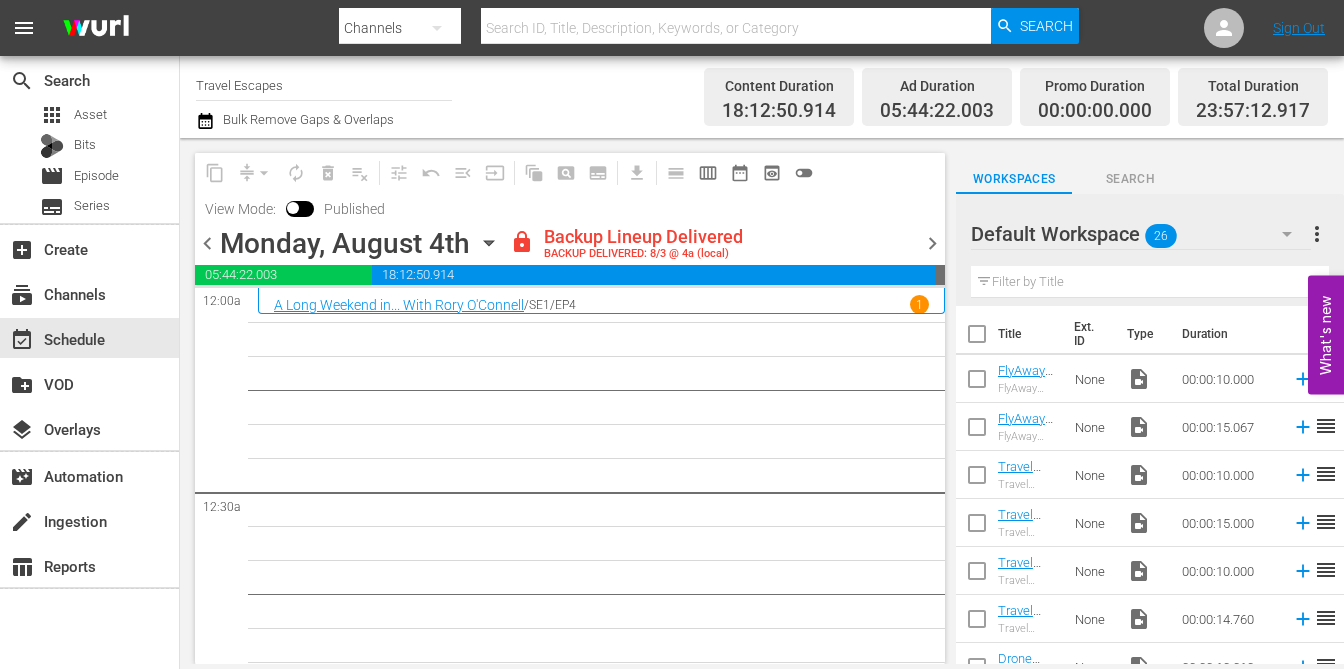 click on "chevron_right" at bounding box center [932, 243] 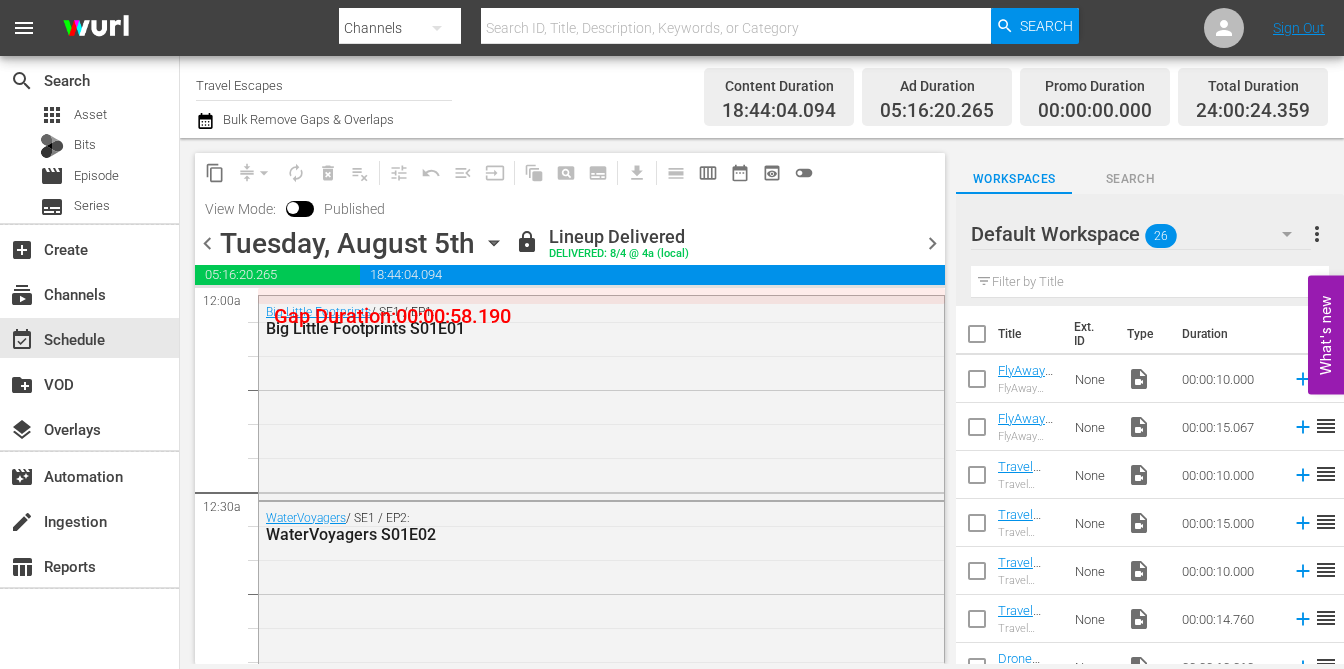 click 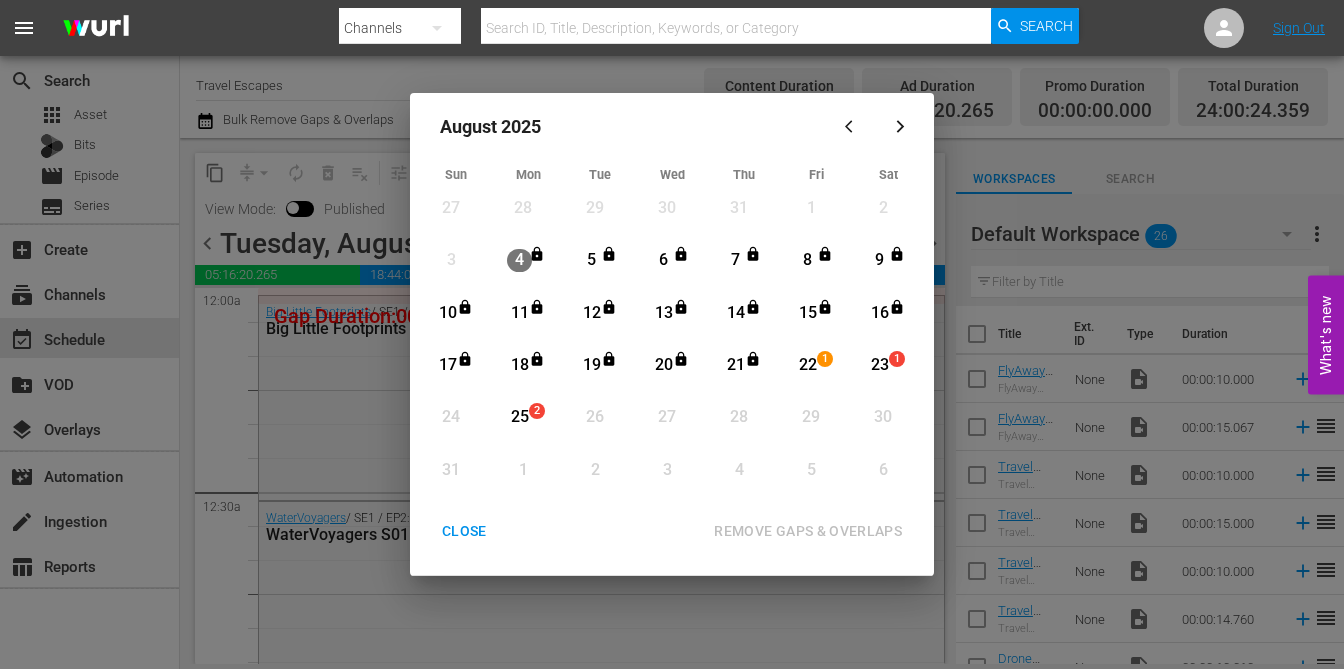 type 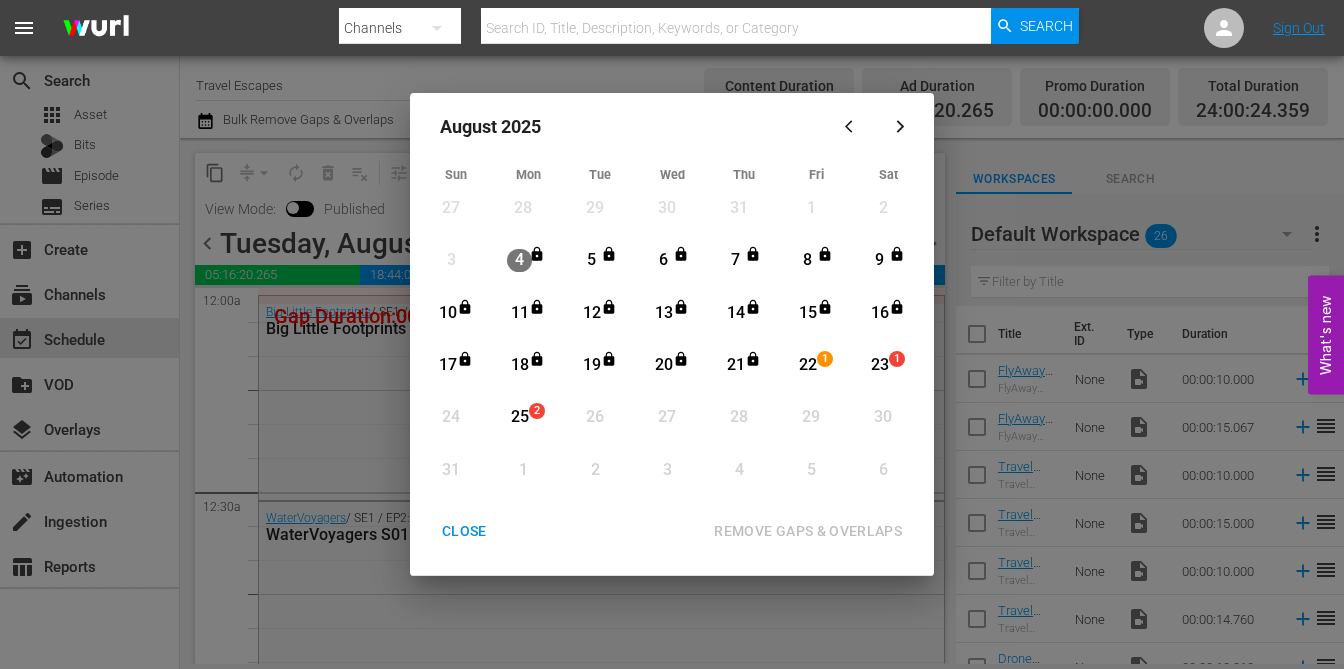 click on "CLOSE" at bounding box center (464, 531) 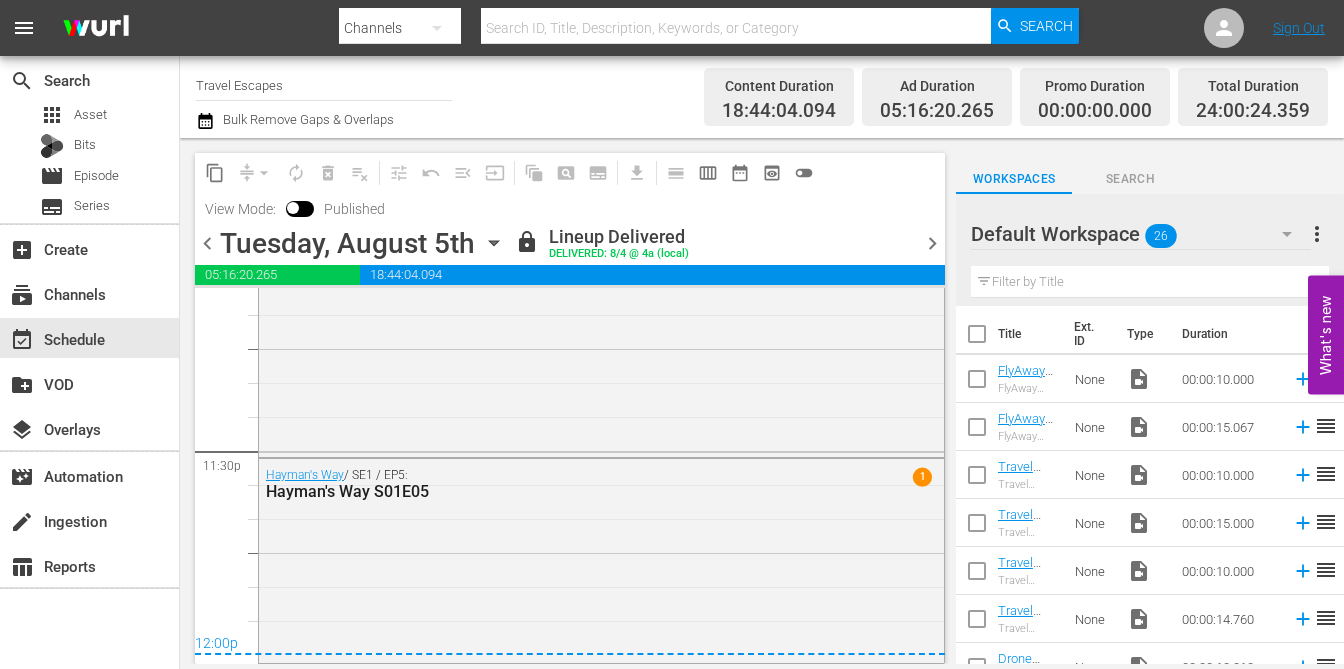 scroll, scrollTop: 9425, scrollLeft: 0, axis: vertical 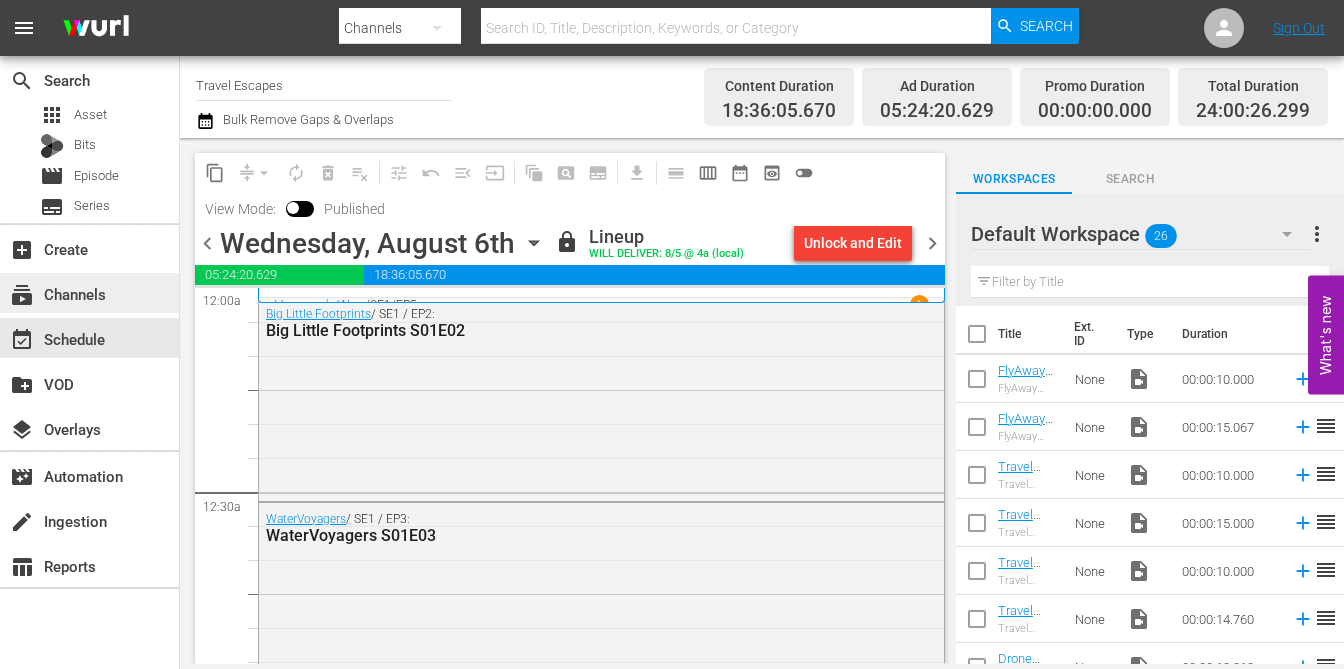 click on "subscriptions   Channels" at bounding box center (56, 291) 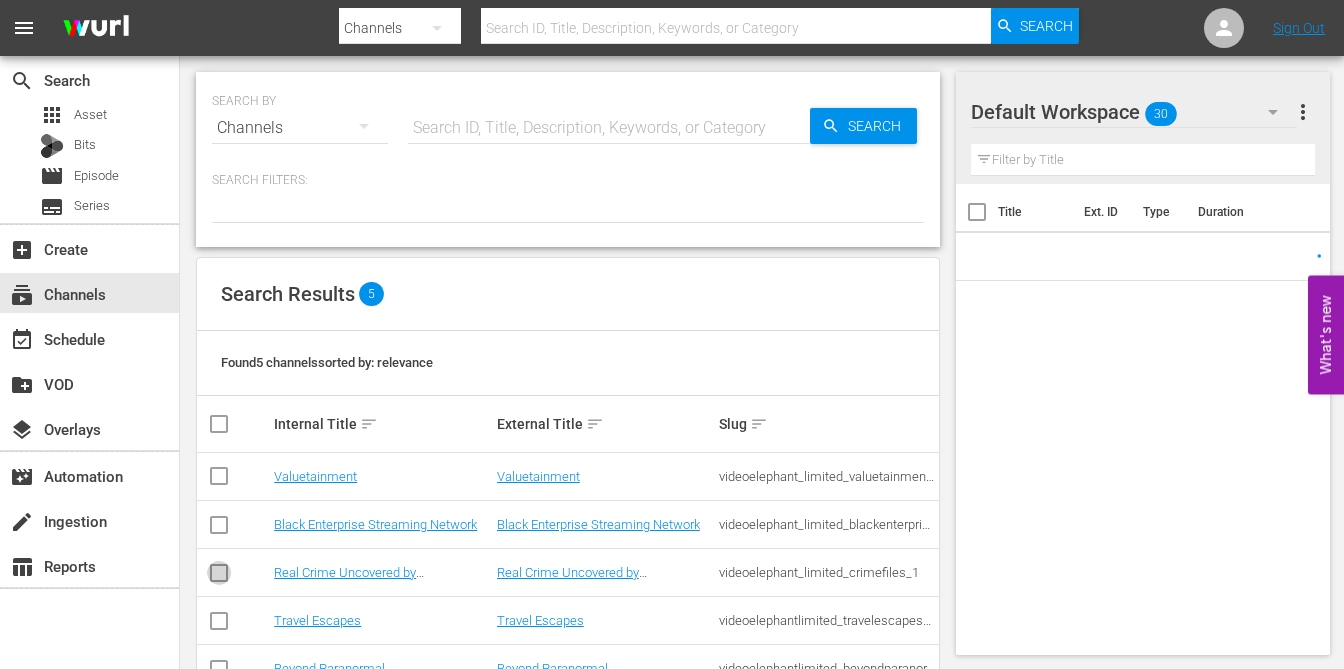click at bounding box center (219, 577) 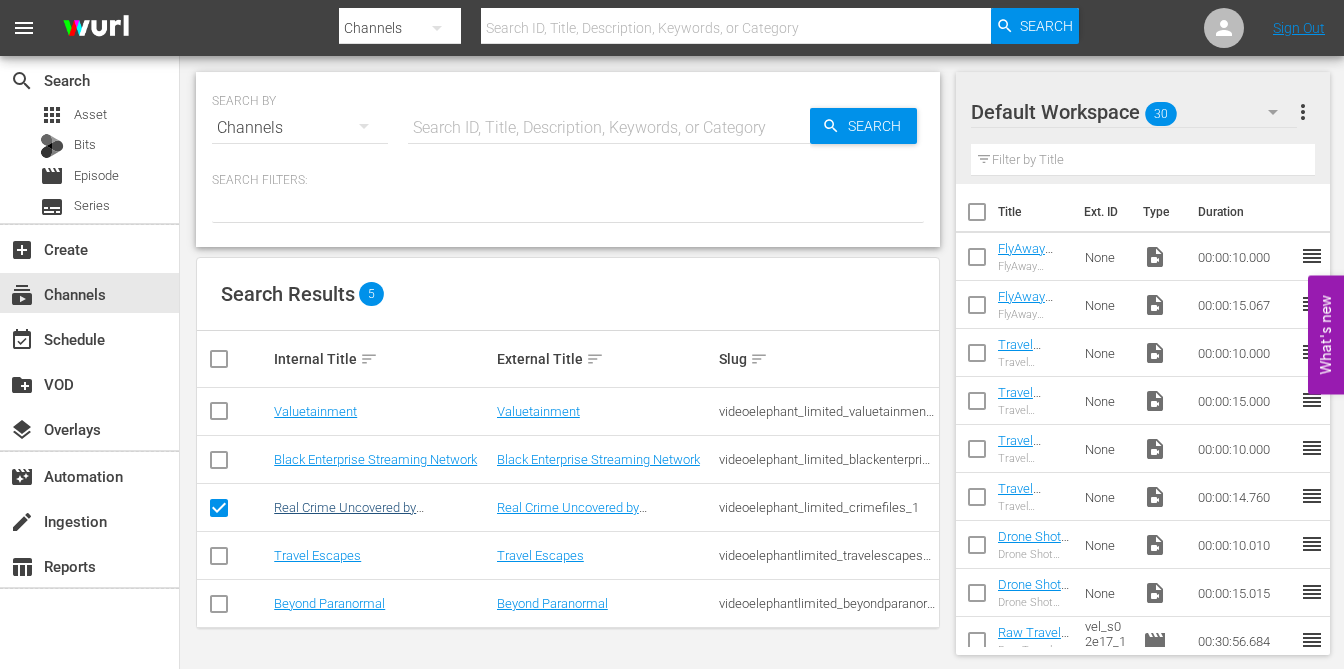 click on "Real Crime Uncovered by VideoElephant (PKA Crime Files)" at bounding box center (365, 515) 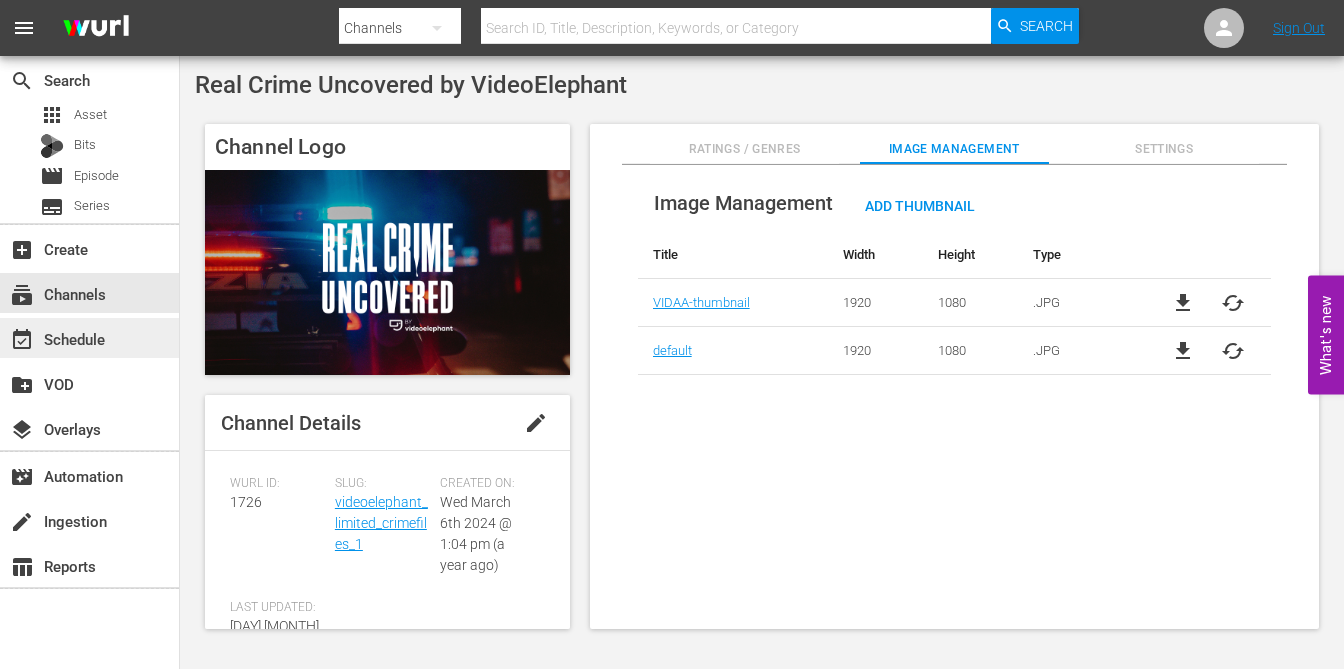 click on "event_available   Schedule" at bounding box center [56, 336] 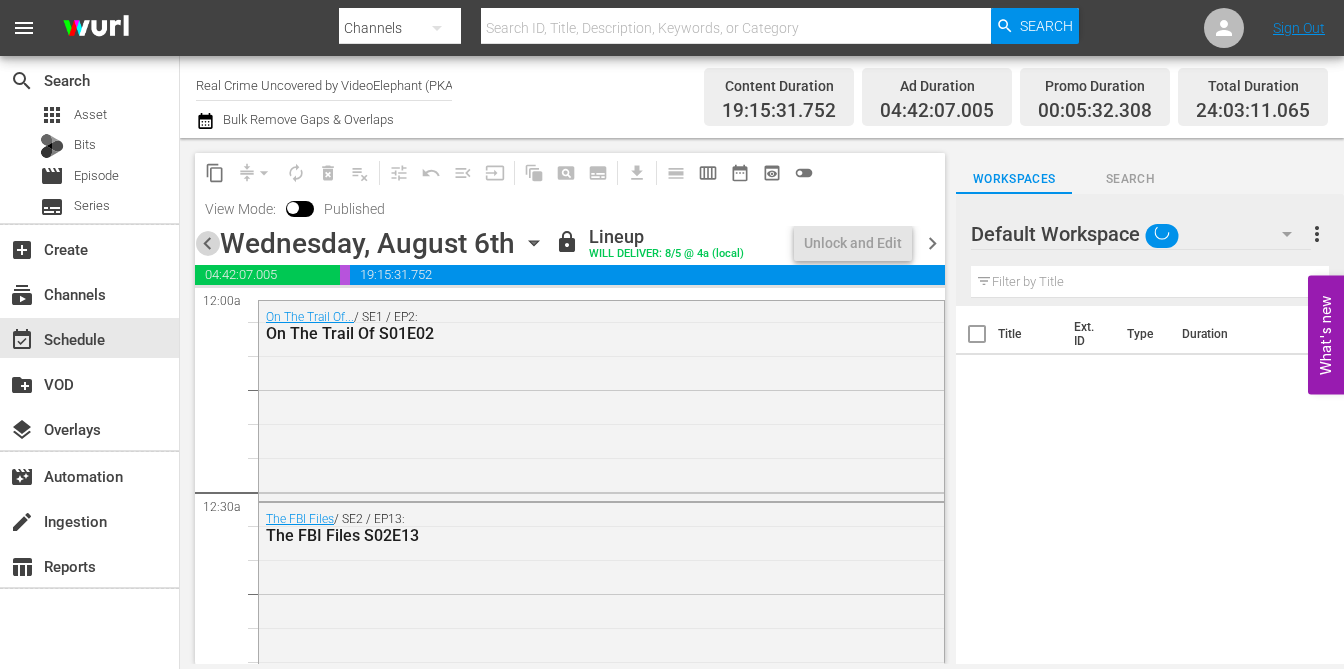 click on "chevron_left" at bounding box center (207, 243) 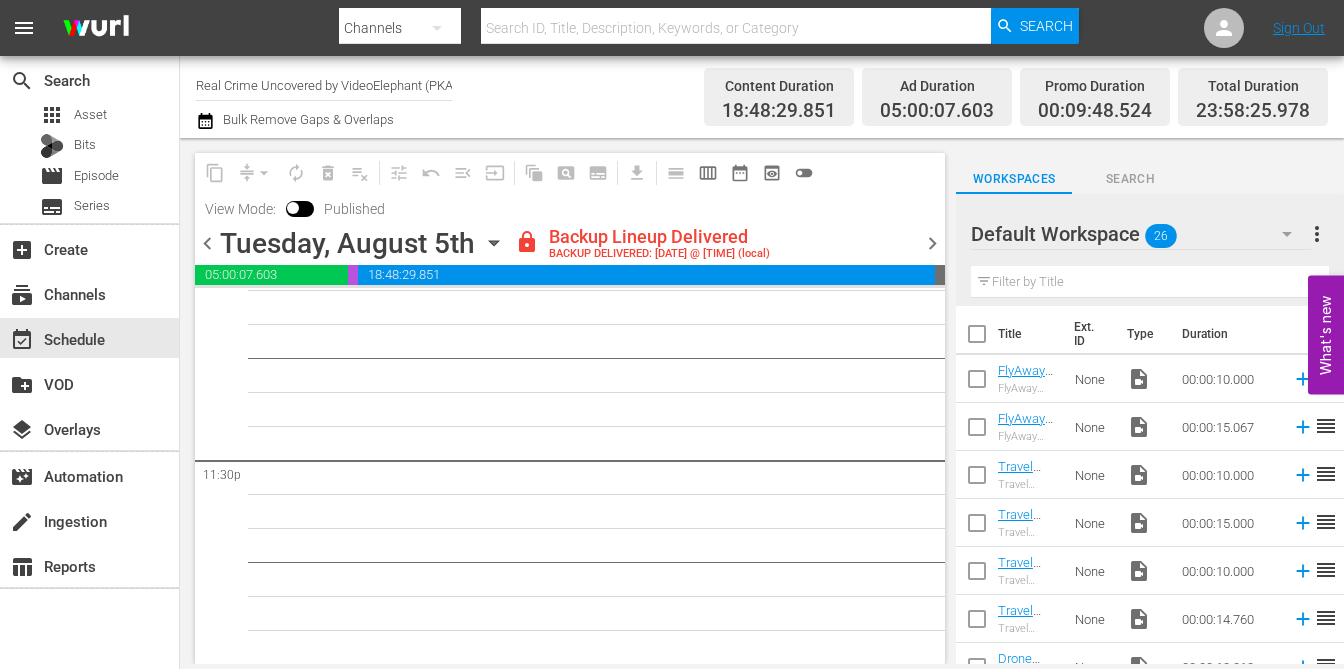 scroll, scrollTop: 9416, scrollLeft: 0, axis: vertical 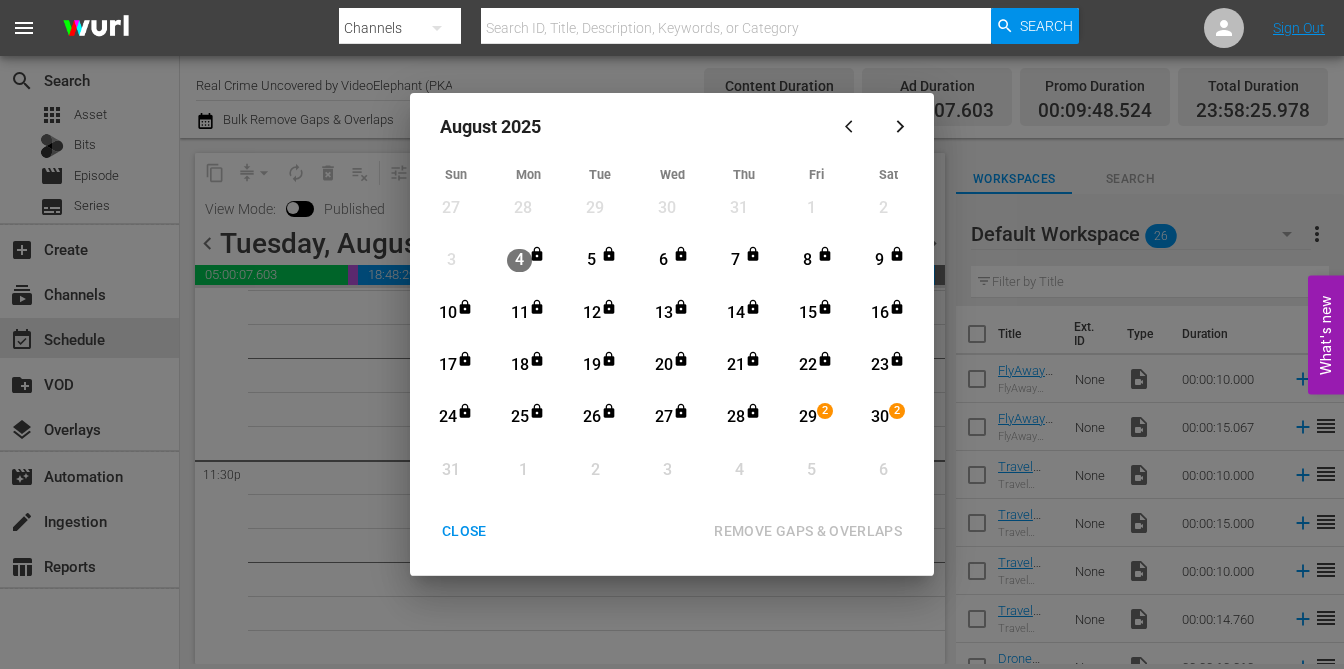 click on "CLOSE" at bounding box center (464, 531) 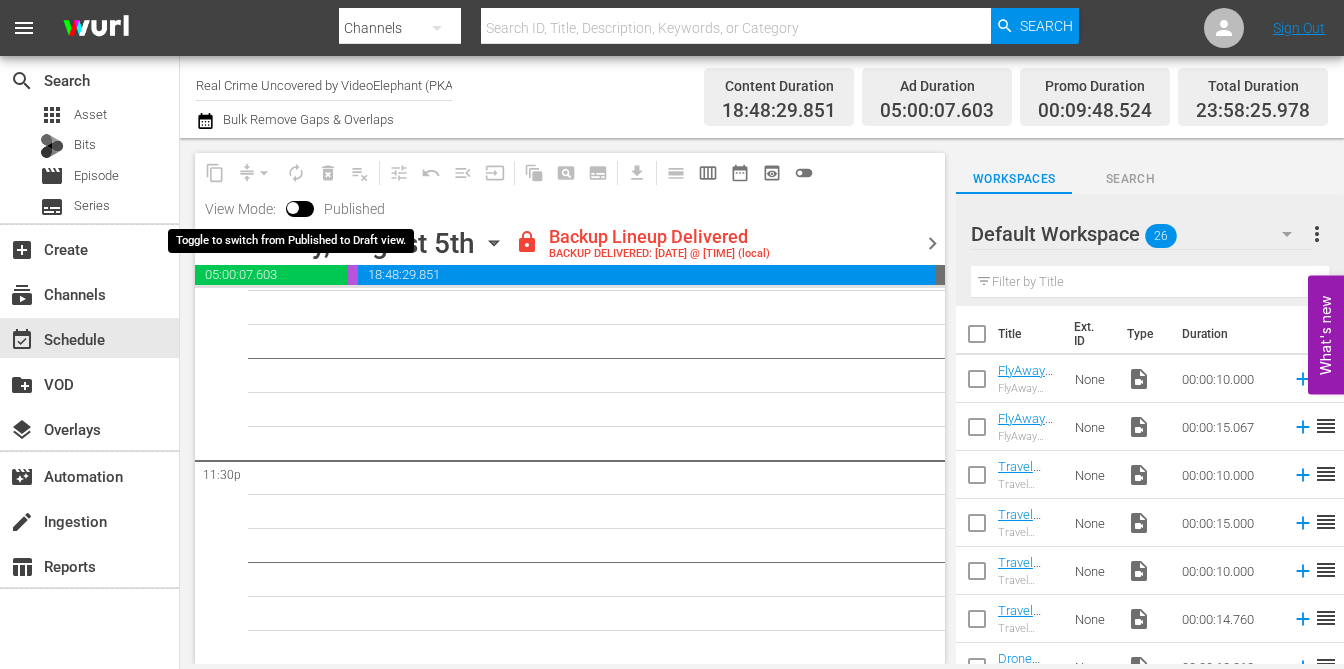 click at bounding box center (293, 212) 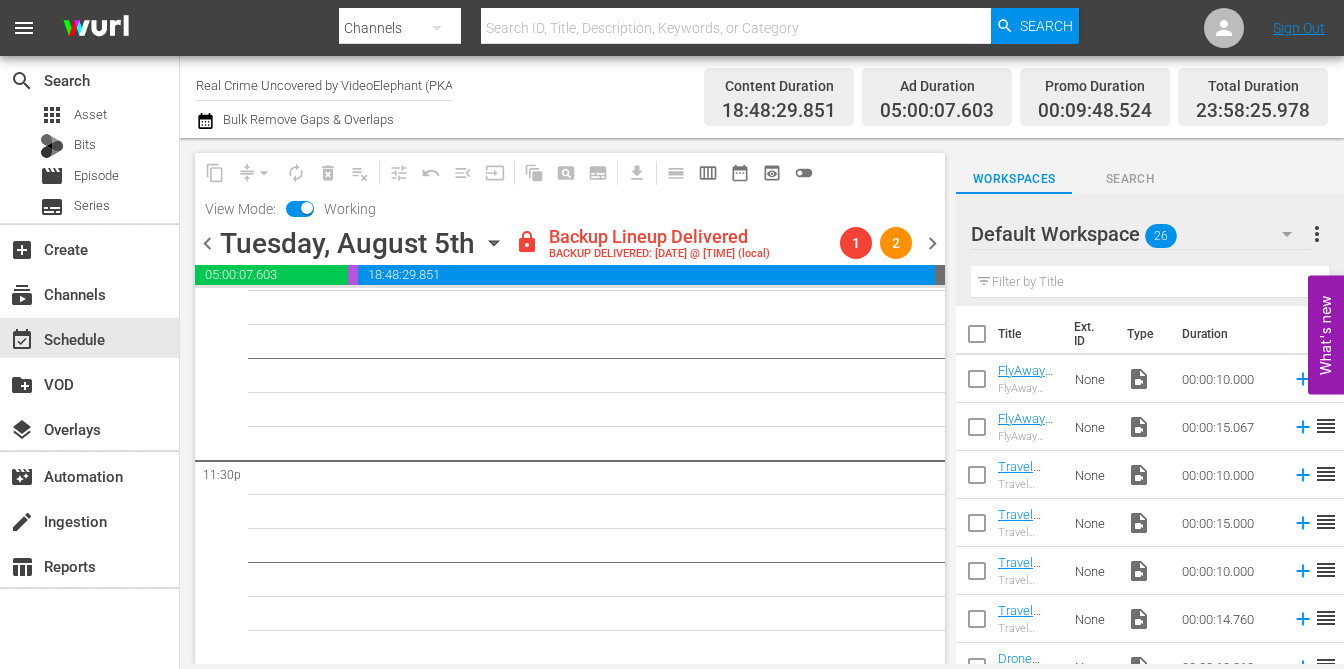 click on "lock" at bounding box center [527, 242] 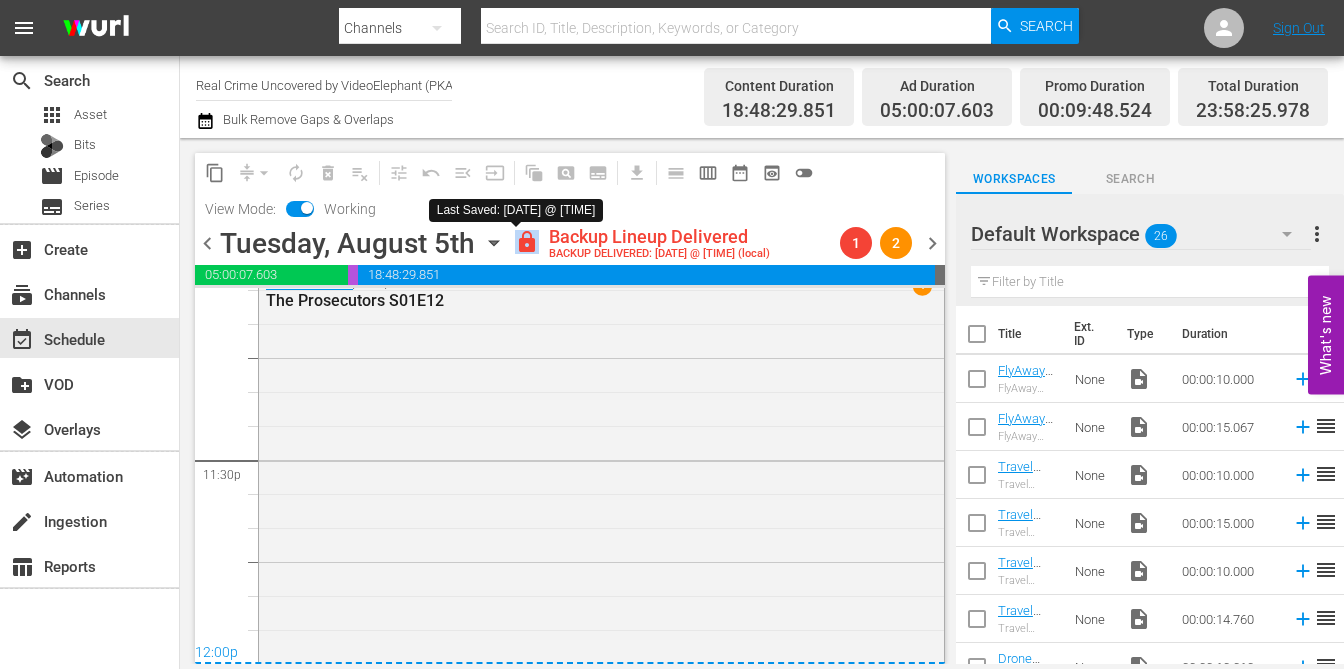 click on "lock" at bounding box center [527, 242] 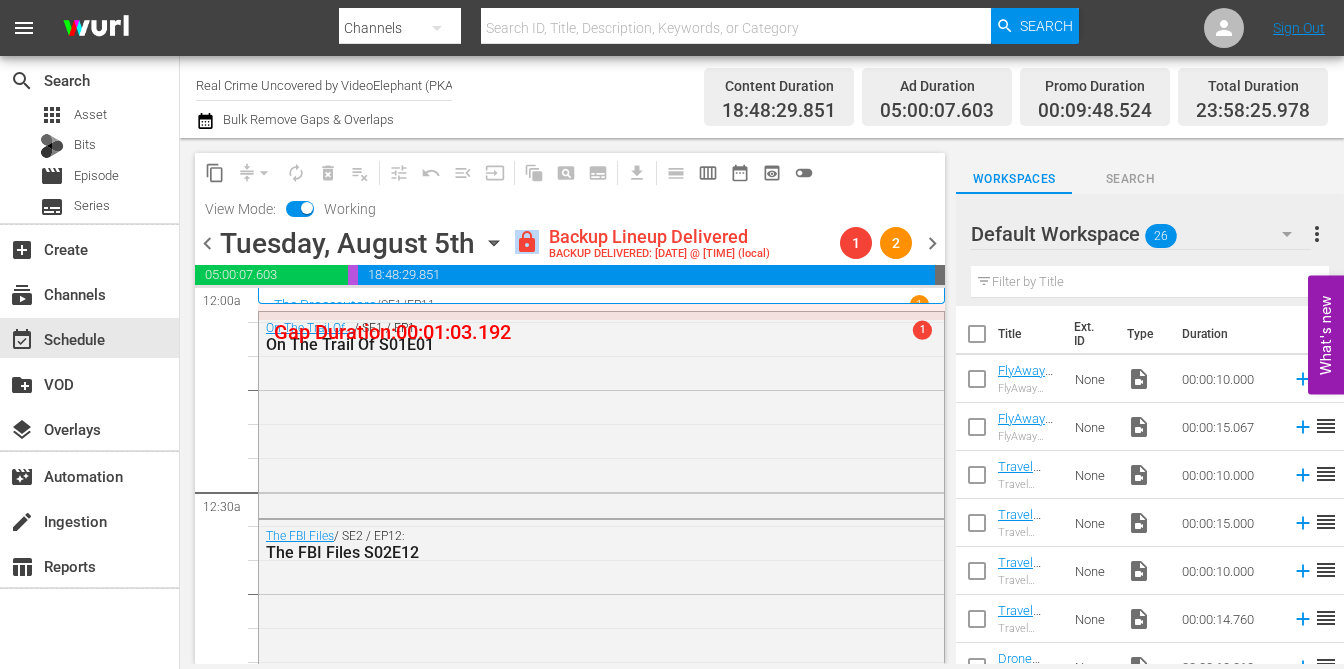 scroll, scrollTop: 0, scrollLeft: 0, axis: both 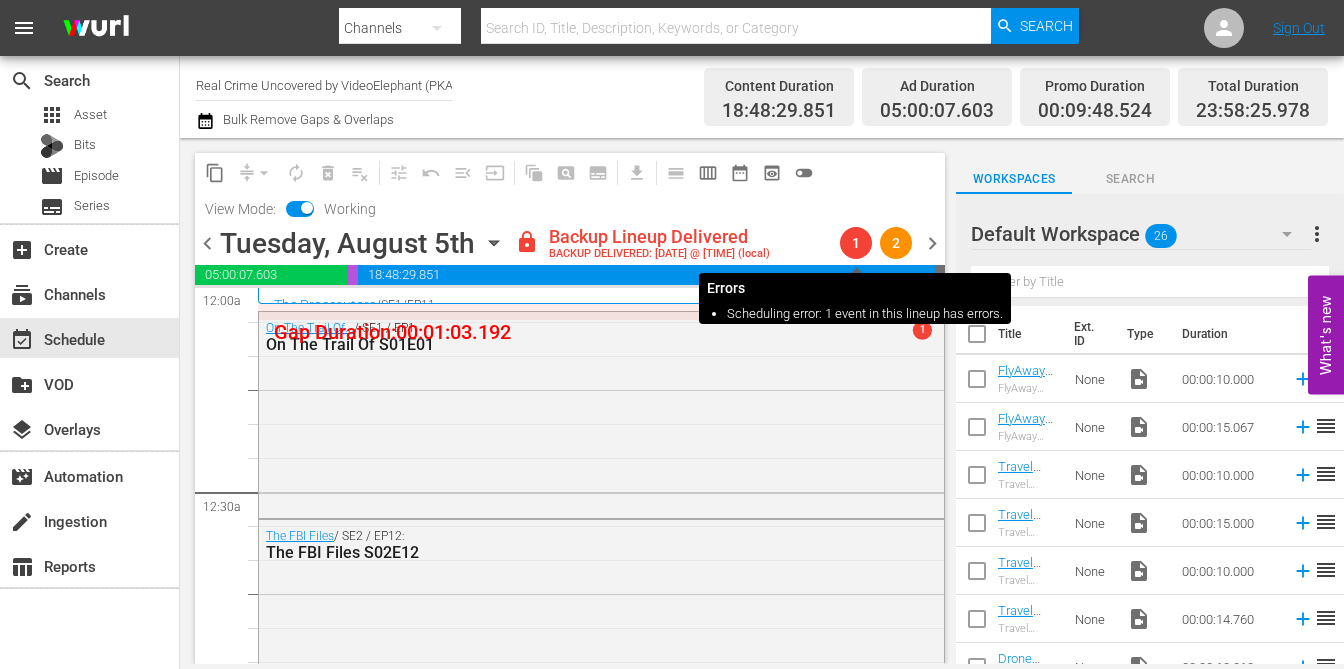 click on "1" at bounding box center (856, 243) 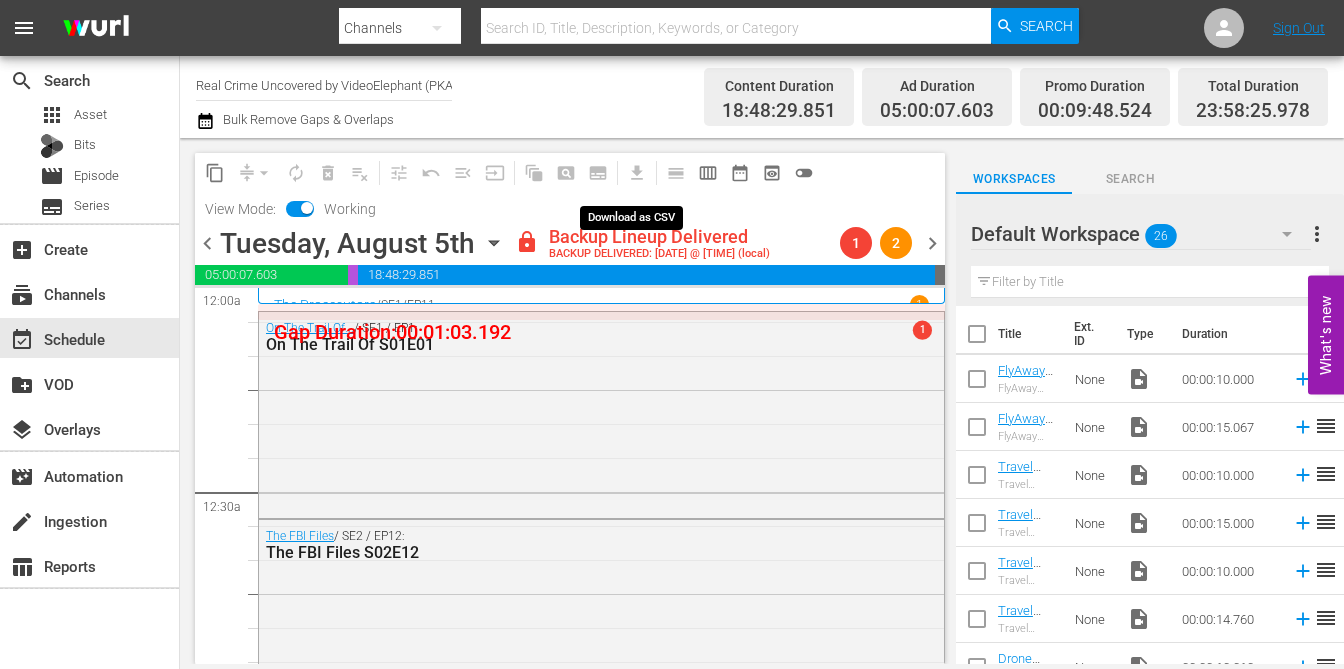 click on "get_app" at bounding box center (633, 172) 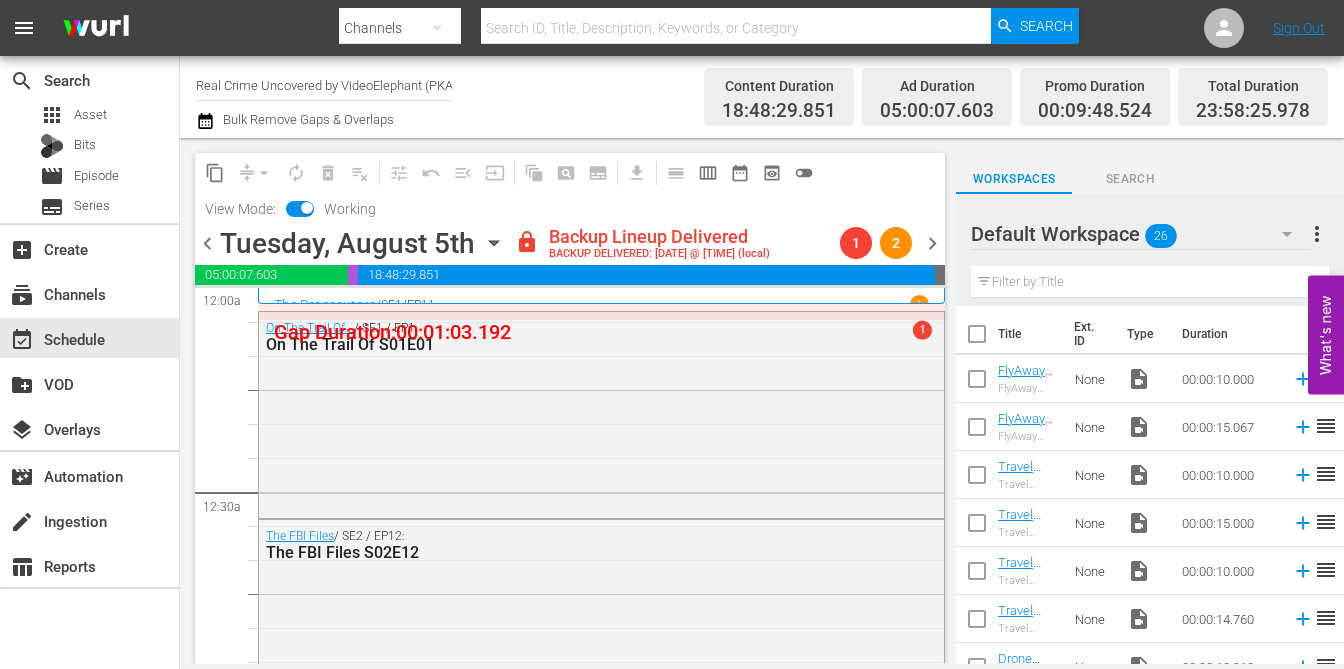 click on "Backup Lineup Delivered" at bounding box center [659, 237] 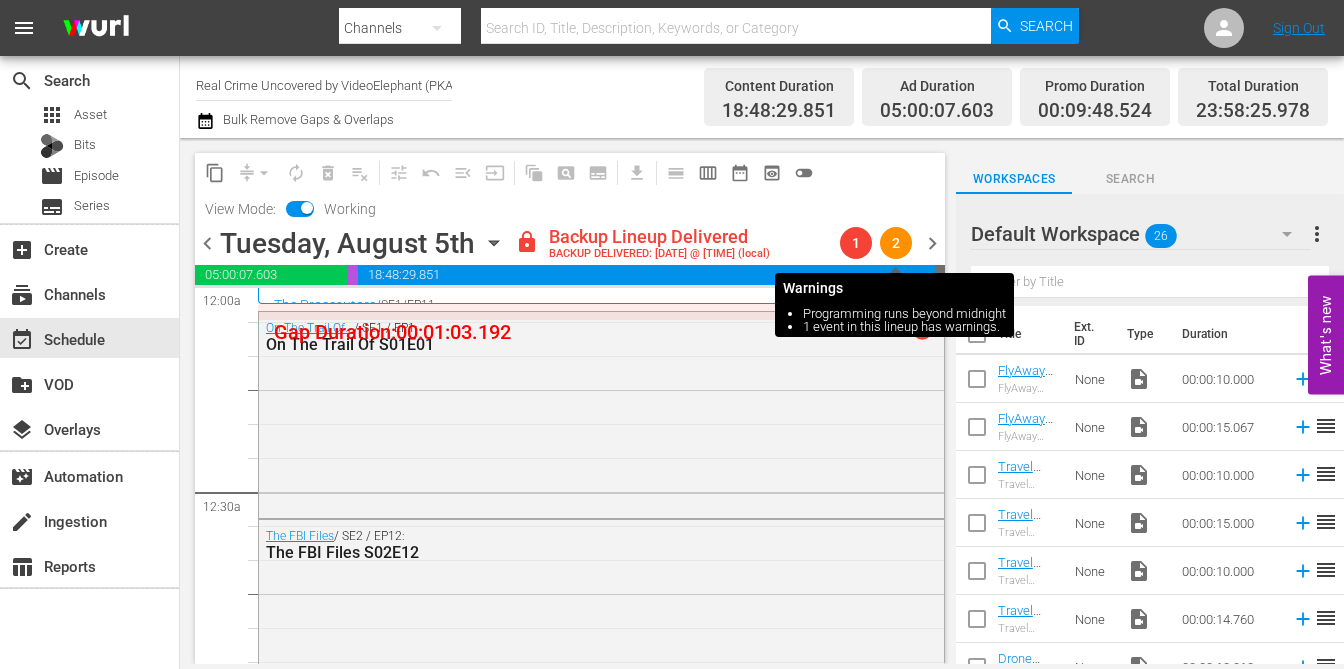 click on "2" at bounding box center [896, 243] 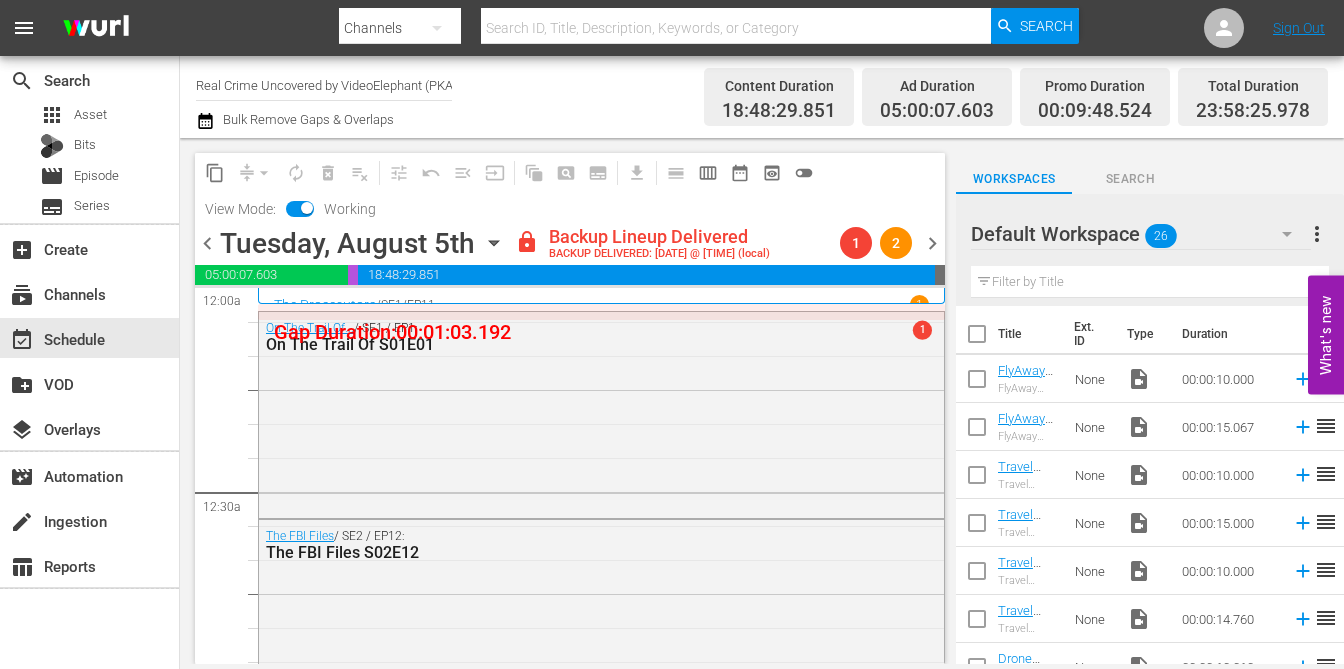 click on "lock" at bounding box center [527, 242] 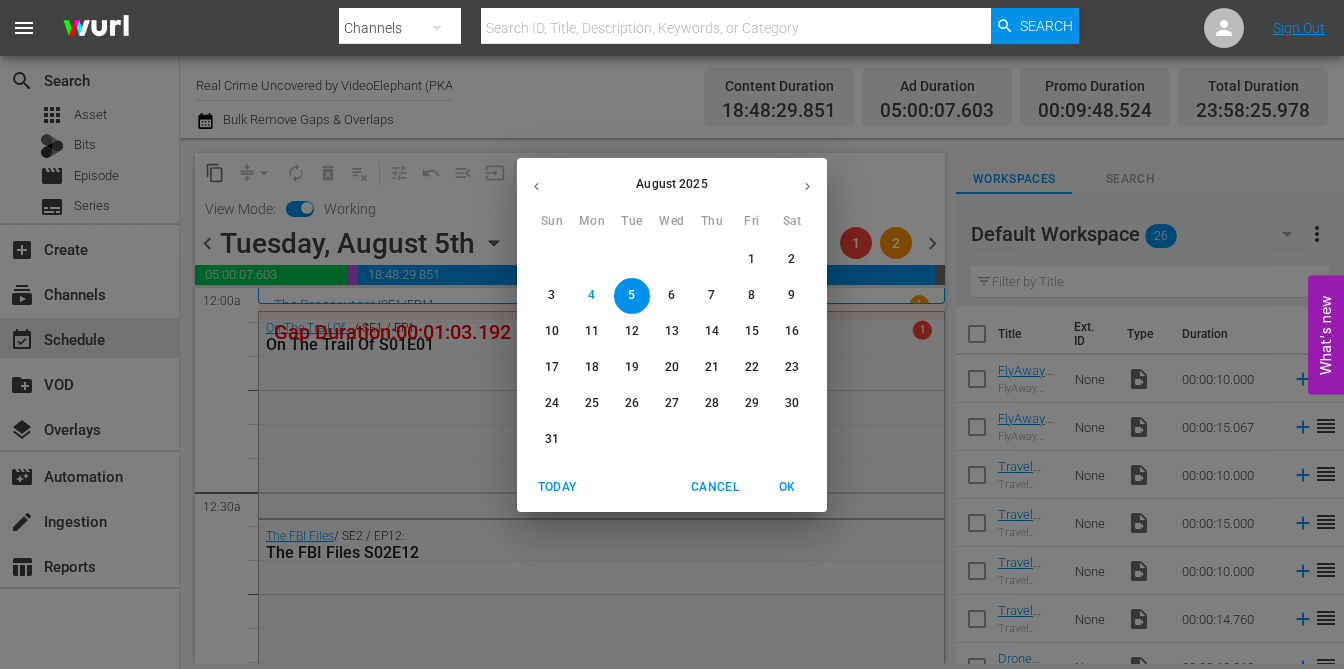 click on "5" at bounding box center (631, 295) 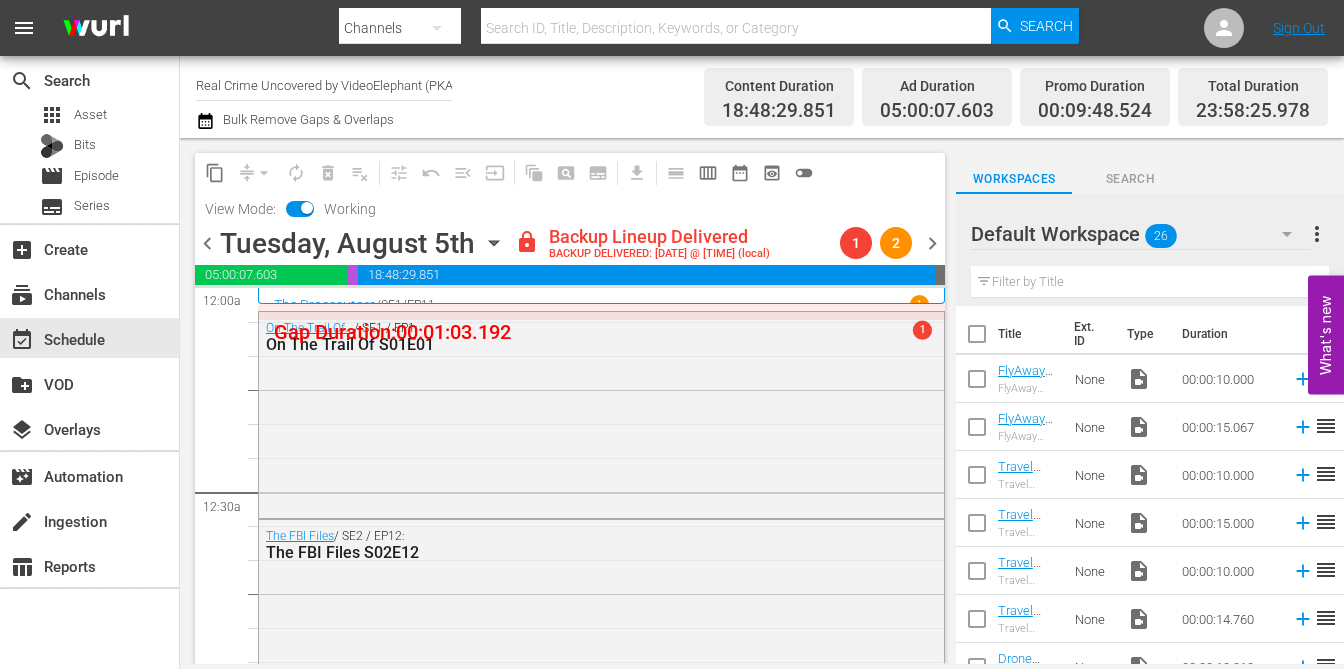 click on "Backup Lineup Delivered" at bounding box center (659, 237) 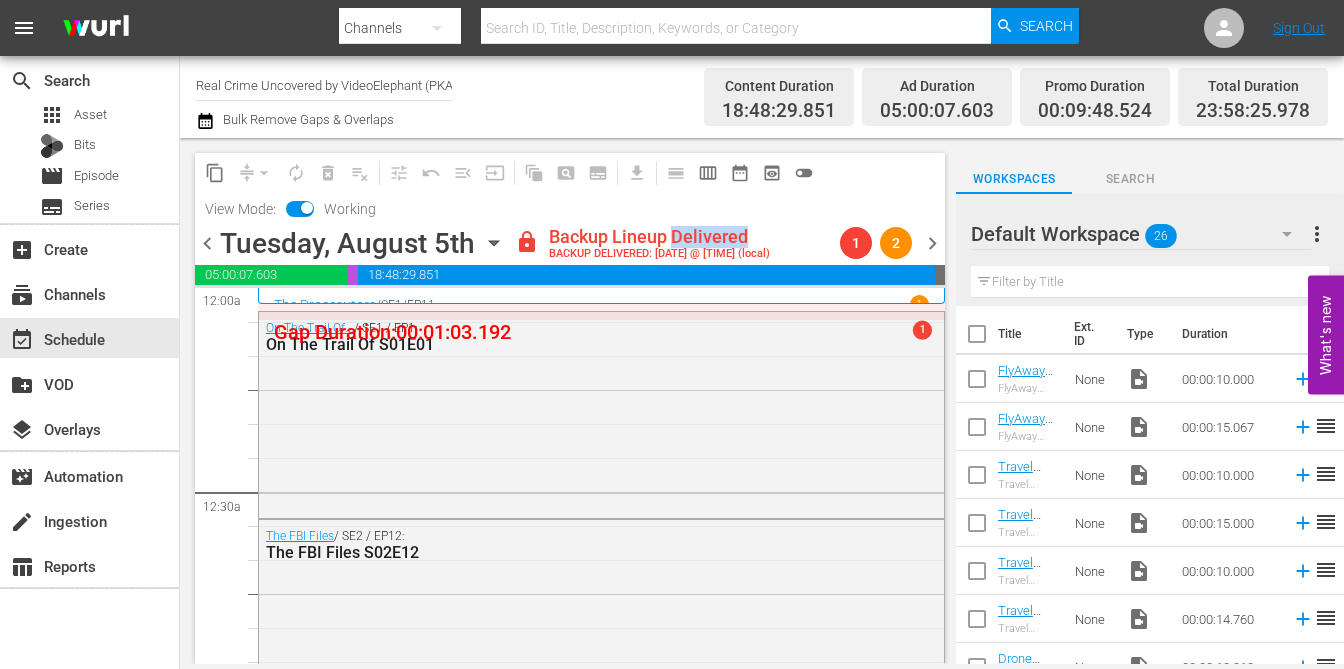 click on "Backup Lineup Delivered" at bounding box center (659, 237) 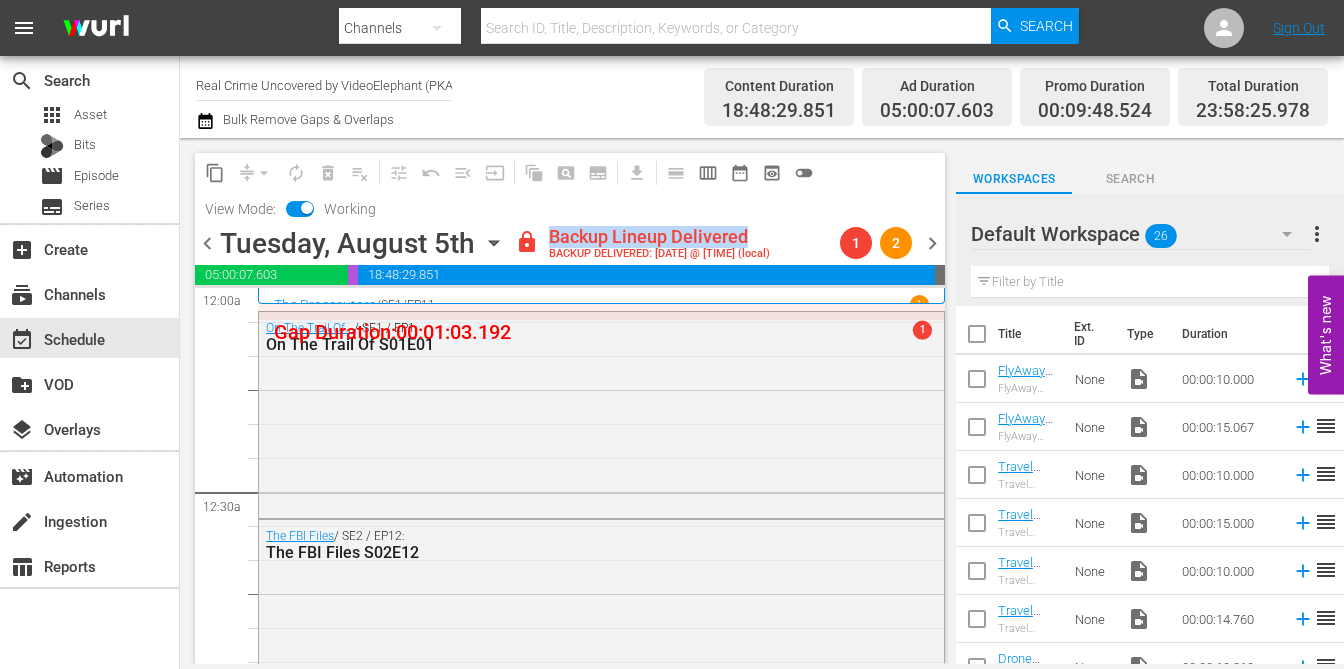 click on "Backup Lineup Delivered" at bounding box center (659, 237) 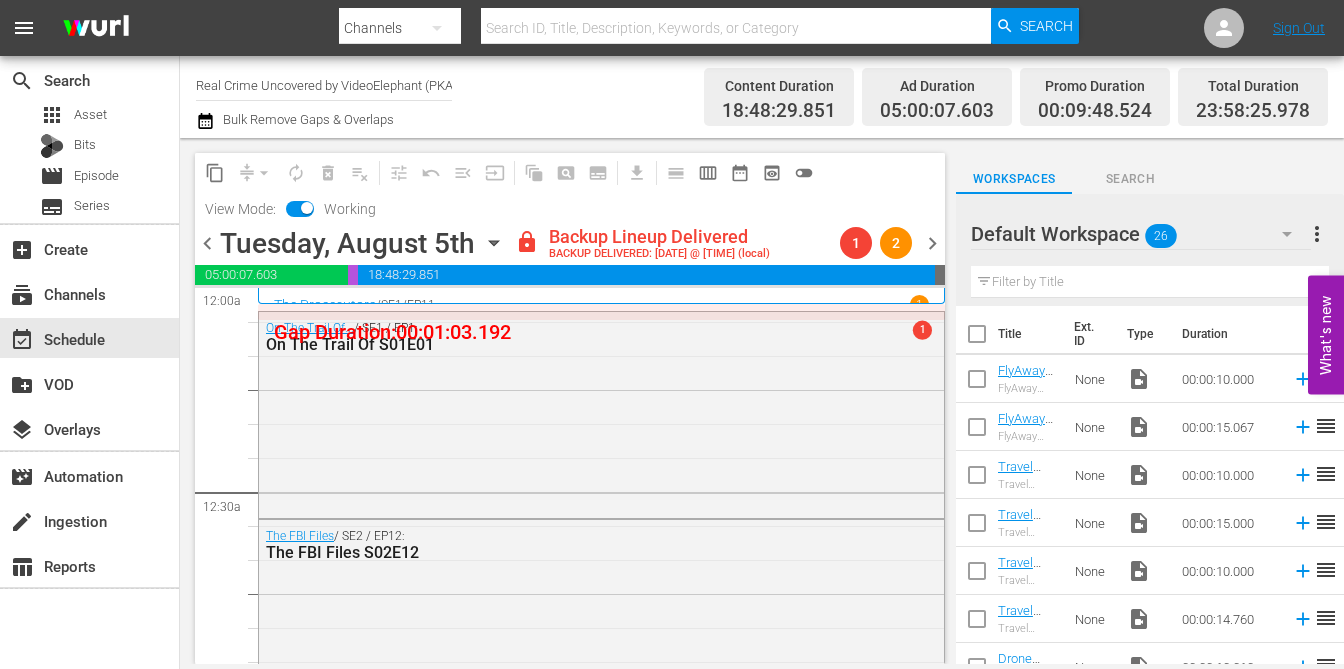 click on "5 Crimes That Shook Ireland  / SE1 / EP1:
Crimes That Shook Ireland S01E01 The Prosecutors  / SE1 / EP11:
The Prosecutors S01E11 The Prosecutors  / SE1 / EP11:
The Prosecutors S01E11 Crimes That Shook Ireland  / SE1 / EP5:
Crimes That Shook Ireland S01E05 Crimes That Shook Ireland  / SE1 / EP4:
Crimes That Shook Ireland S01E04 The Prosecutors  / SE1 / EP12:
The Prosecutors S01E12 The Prosecutors  / SE1 / EP12:
The Prosecutors S01E12 1 Crazy Female Killers Reacting To Insane Sentences  / SE1 / EP1:
Crazy Female Killers Reacting To Insane Sentences Crimes That Shook Ireland  / SE1 / EP2:
Crimes That Shook Ireland S01E02 Crazy Teenage Killers Reacting To Insane Sentences  / SE1 / EP1:
Crazy Teenage Killers Reacting To Insane Sentences Crazy Teenage Killers Reacting To Insane Sentences  / SE1 / EP1:
Crazy Teenage Killers Reacting To Insane Sentences Crazy Teenage Killers Reacting To Insane Sentences  / SE1 / EP1:
Crazy Teenage Killers Reacting To Insane Sentences The FBI Files 1" at bounding box center [570, 5184] 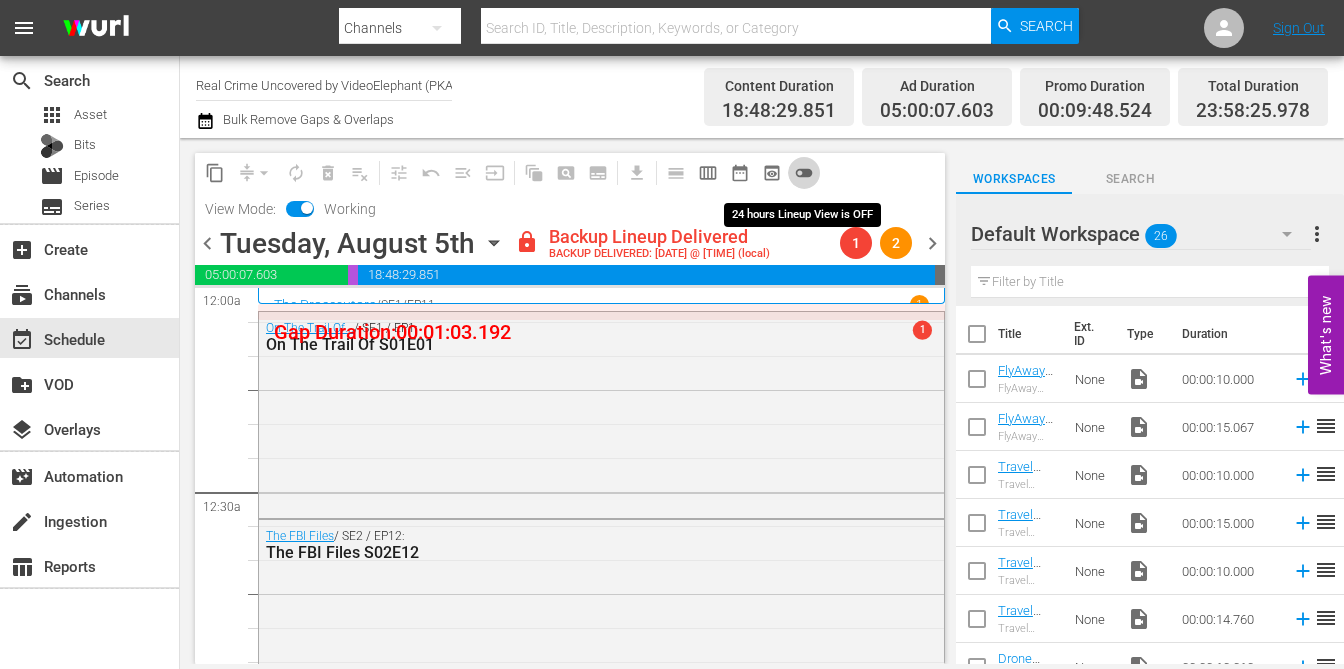 click on "toggle_off" at bounding box center (804, 173) 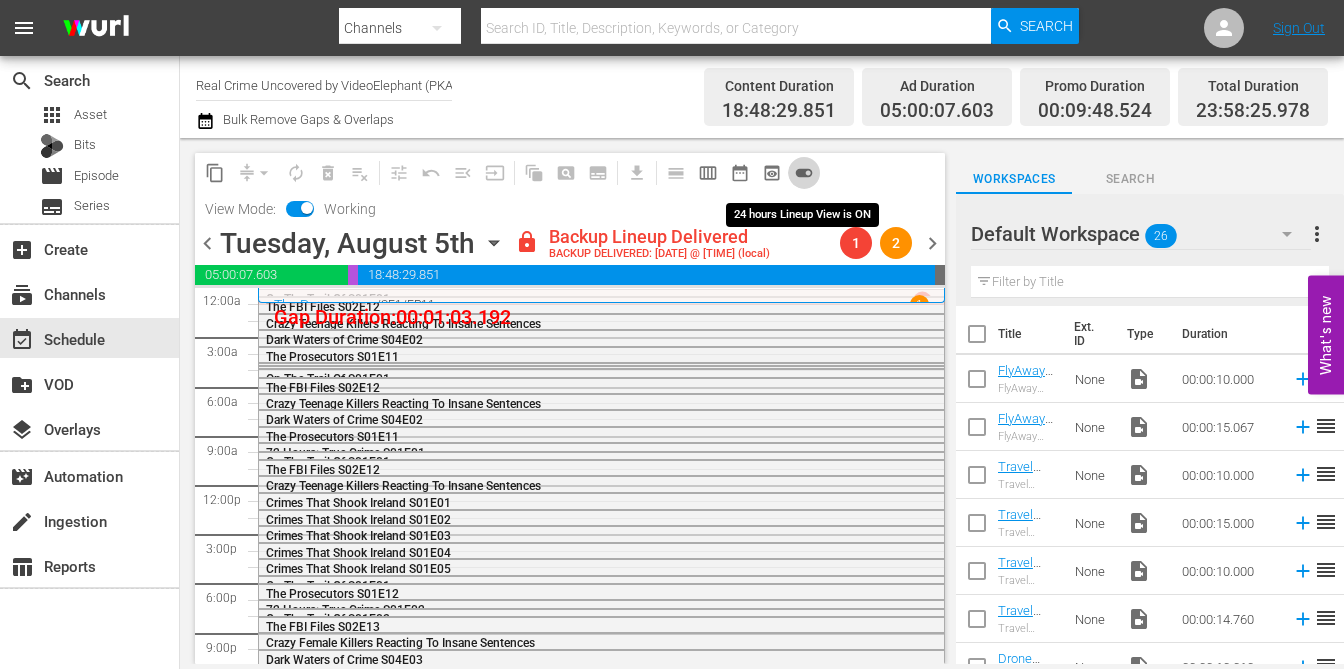 click on "toggle_on" at bounding box center (804, 173) 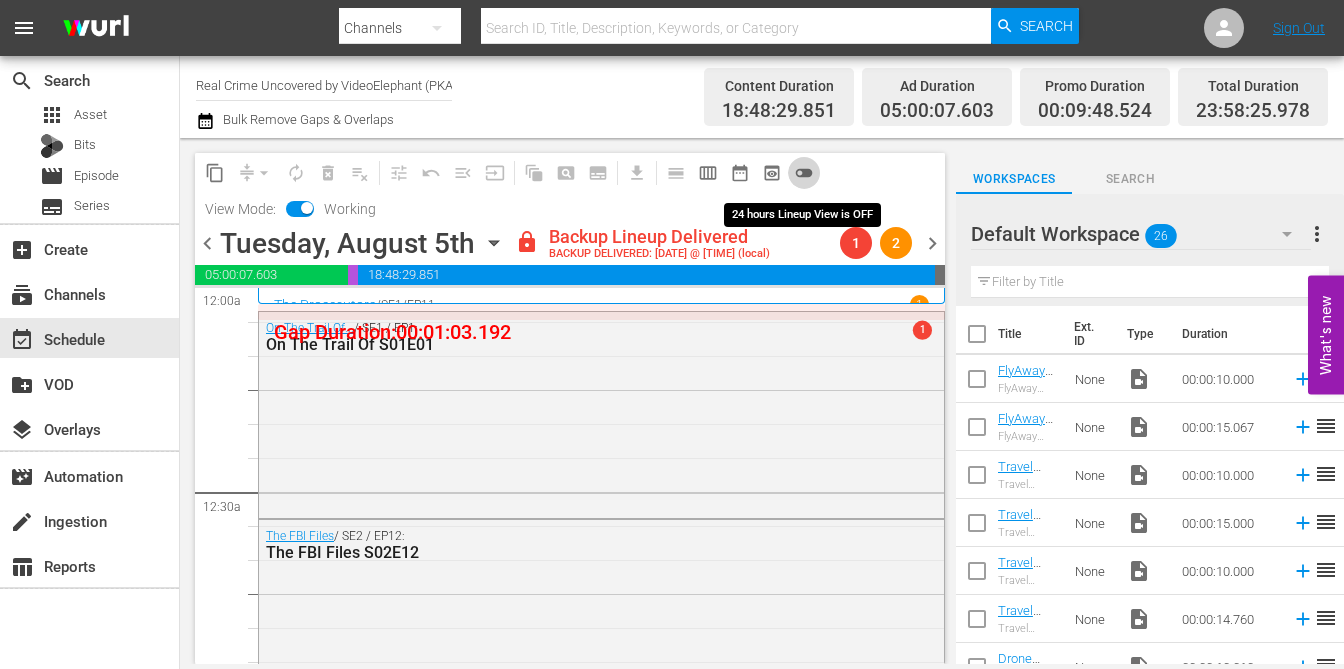click on "toggle_off" at bounding box center [804, 173] 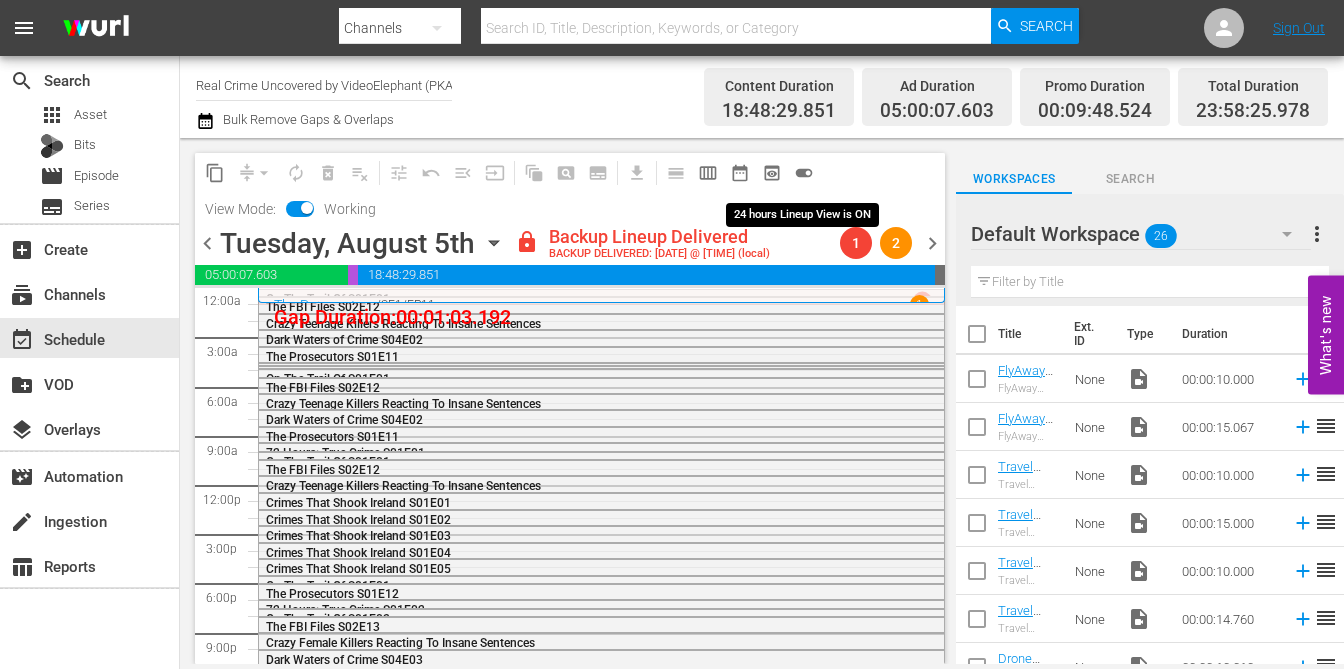 click on "toggle_on" at bounding box center [804, 173] 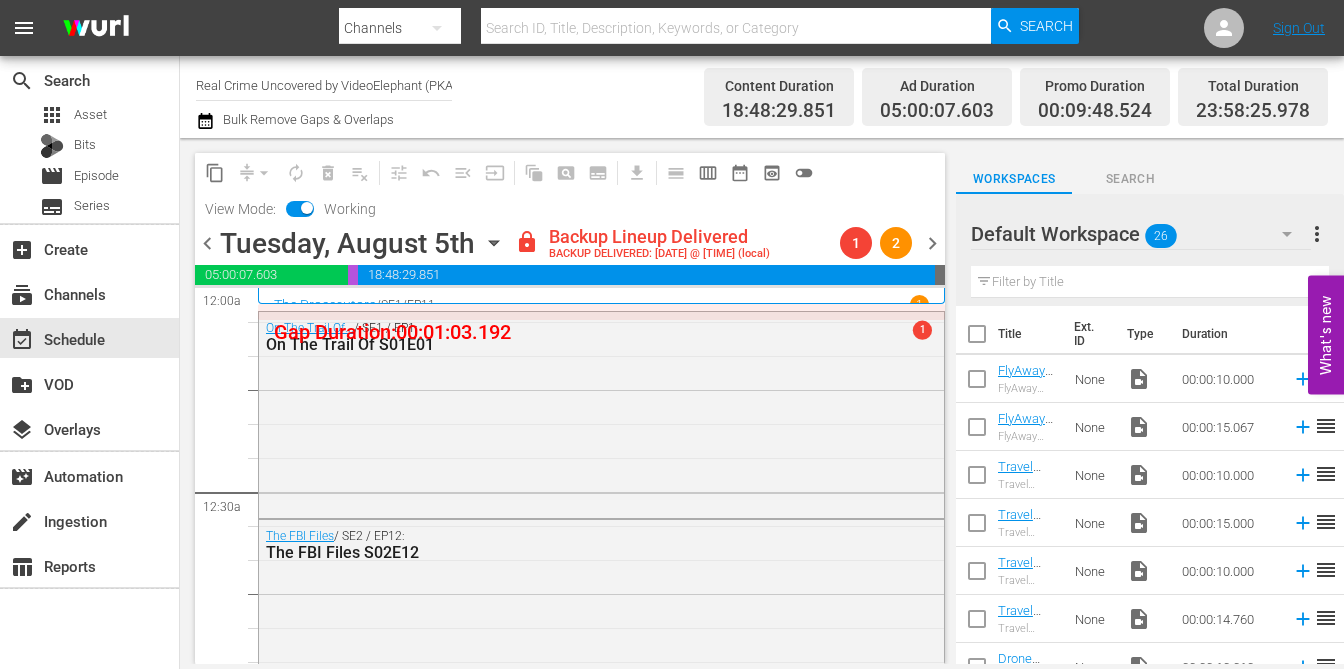 click on "chevron_left" at bounding box center [207, 243] 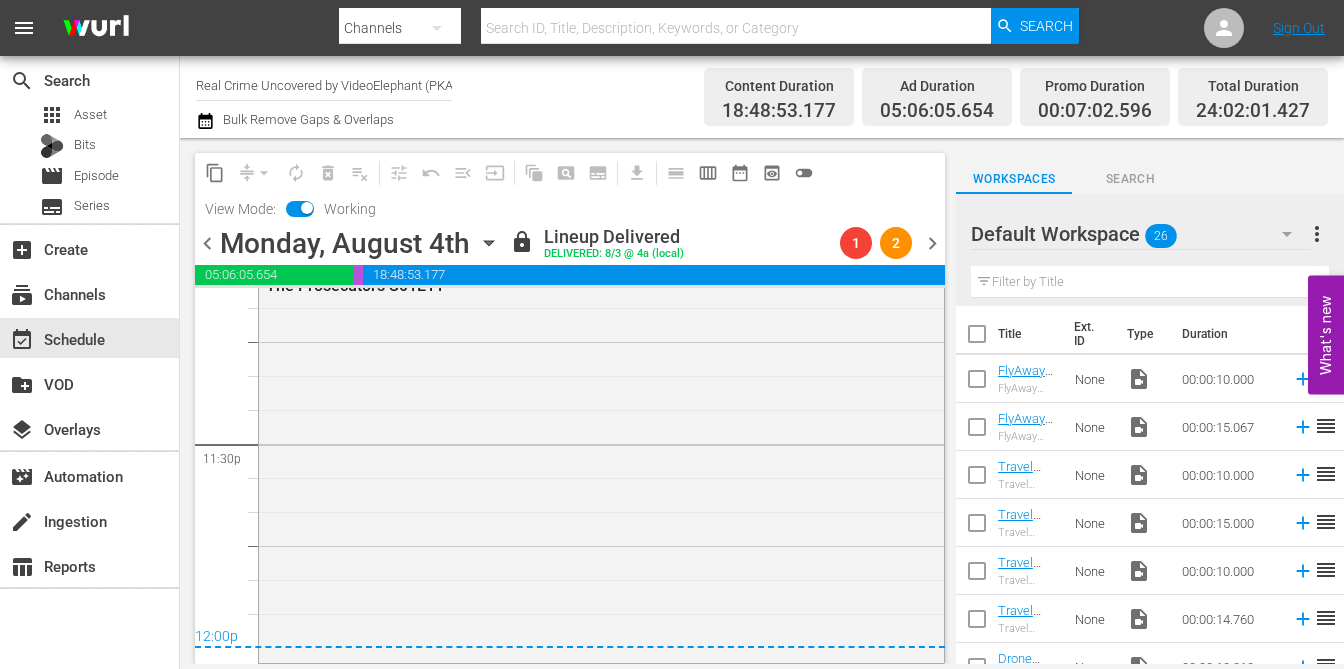 scroll, scrollTop: 9432, scrollLeft: 0, axis: vertical 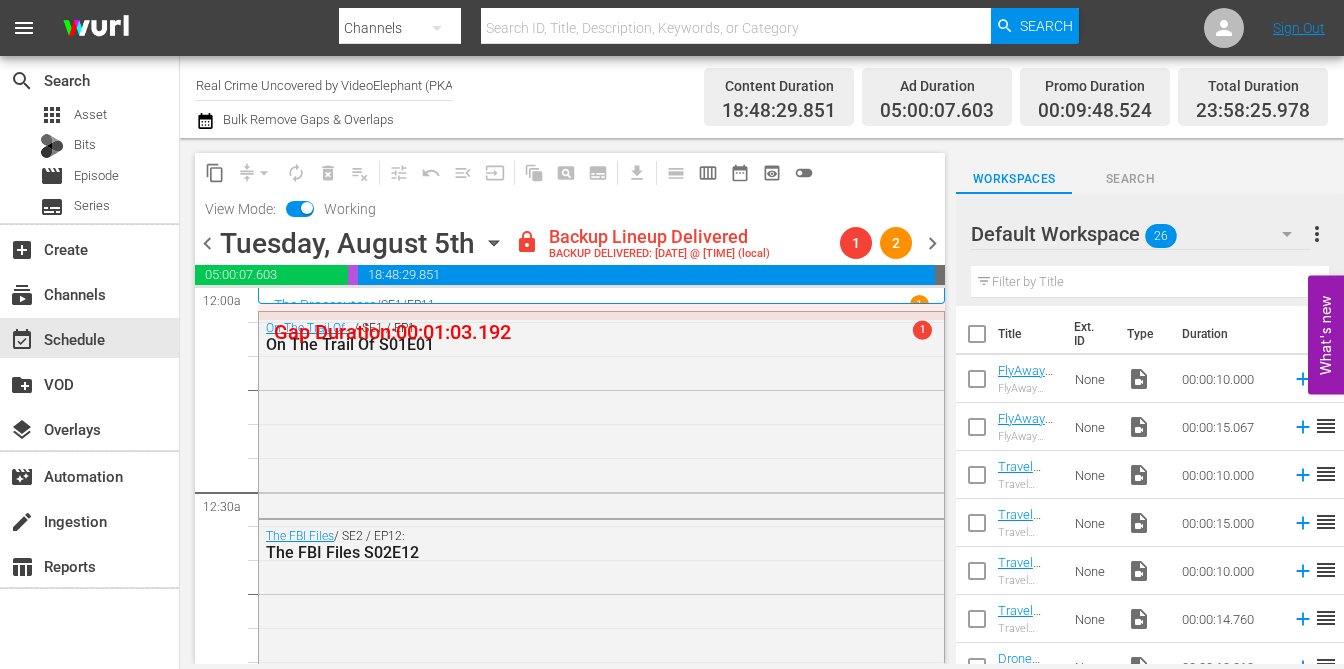 click on "chevron_right" at bounding box center [932, 243] 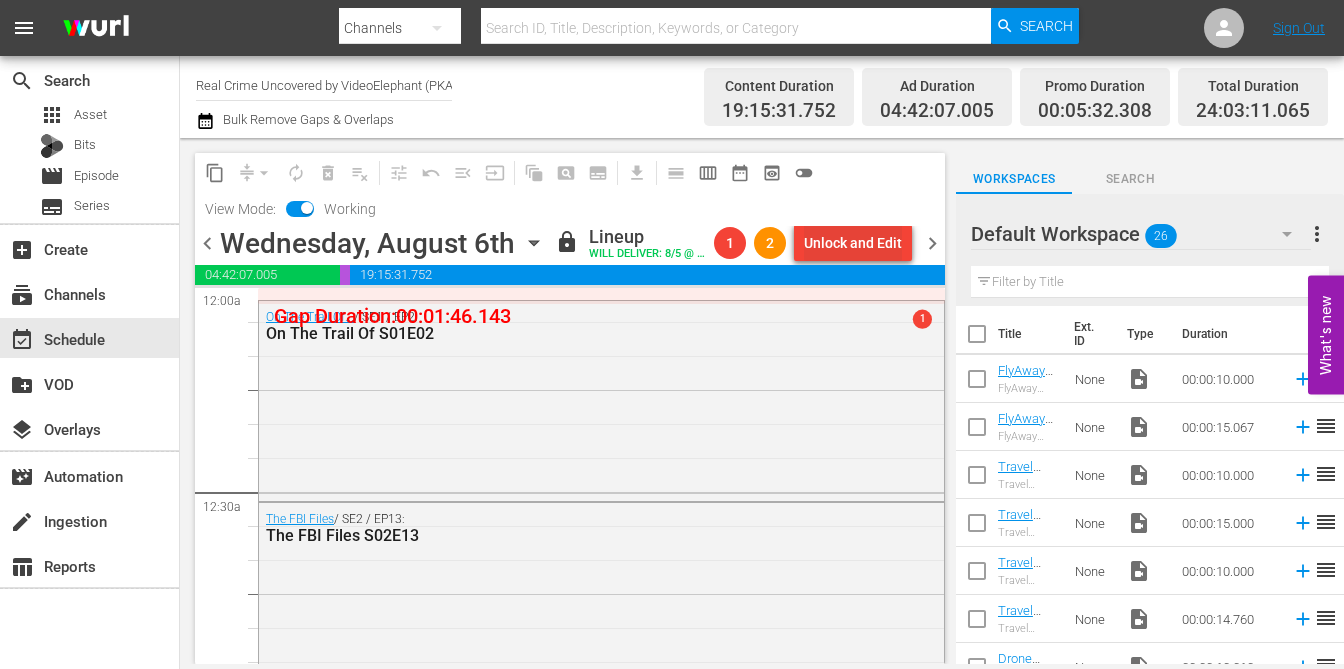 click on "Unlock and Edit" at bounding box center (853, 243) 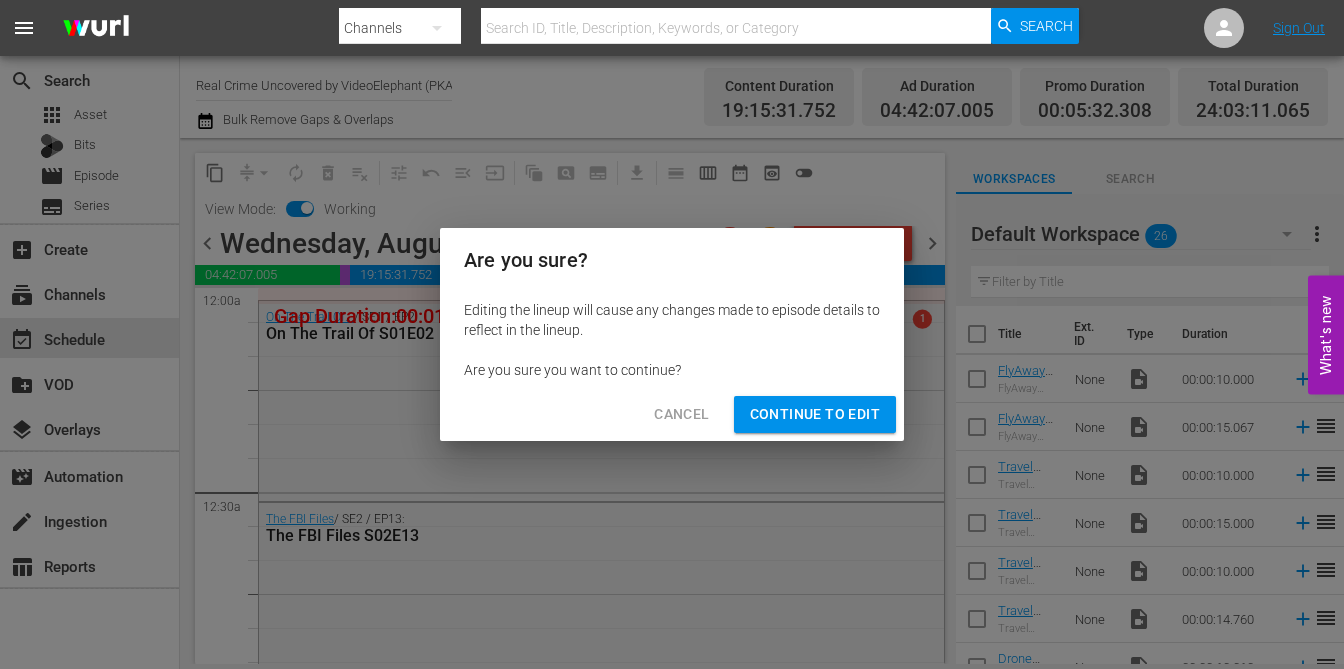 click on "Cancel Continue to Edit" at bounding box center (672, 414) 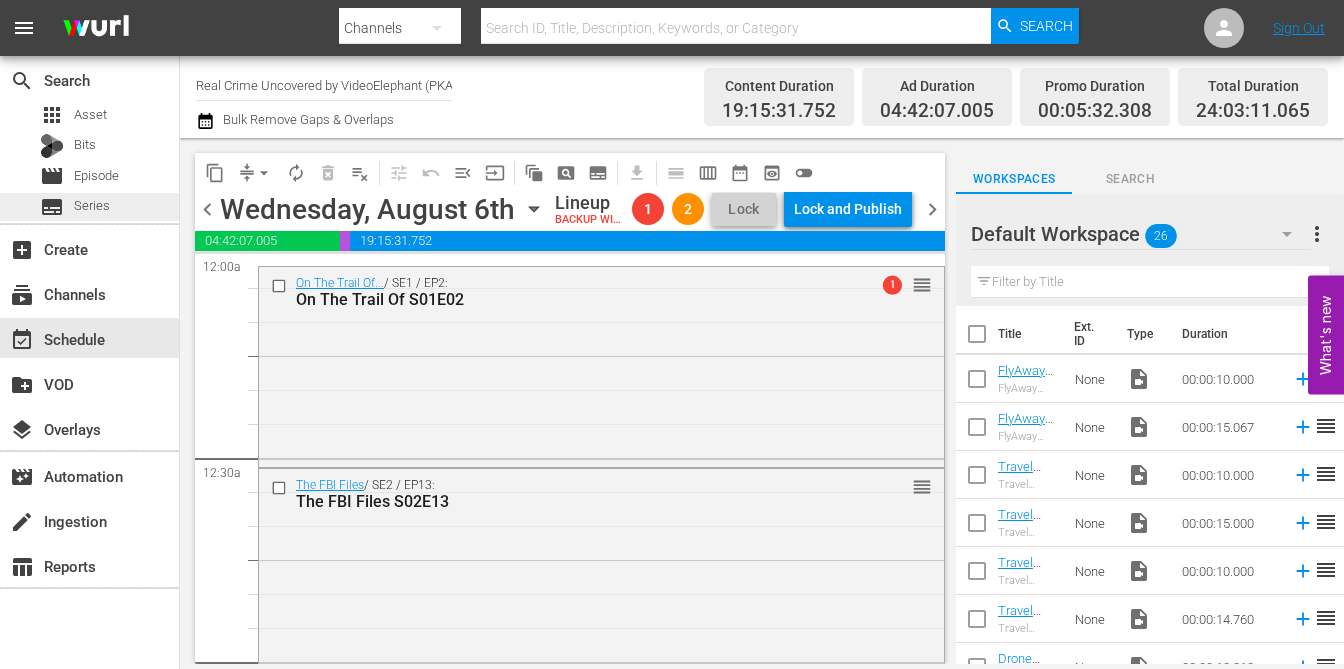 scroll, scrollTop: 0, scrollLeft: 0, axis: both 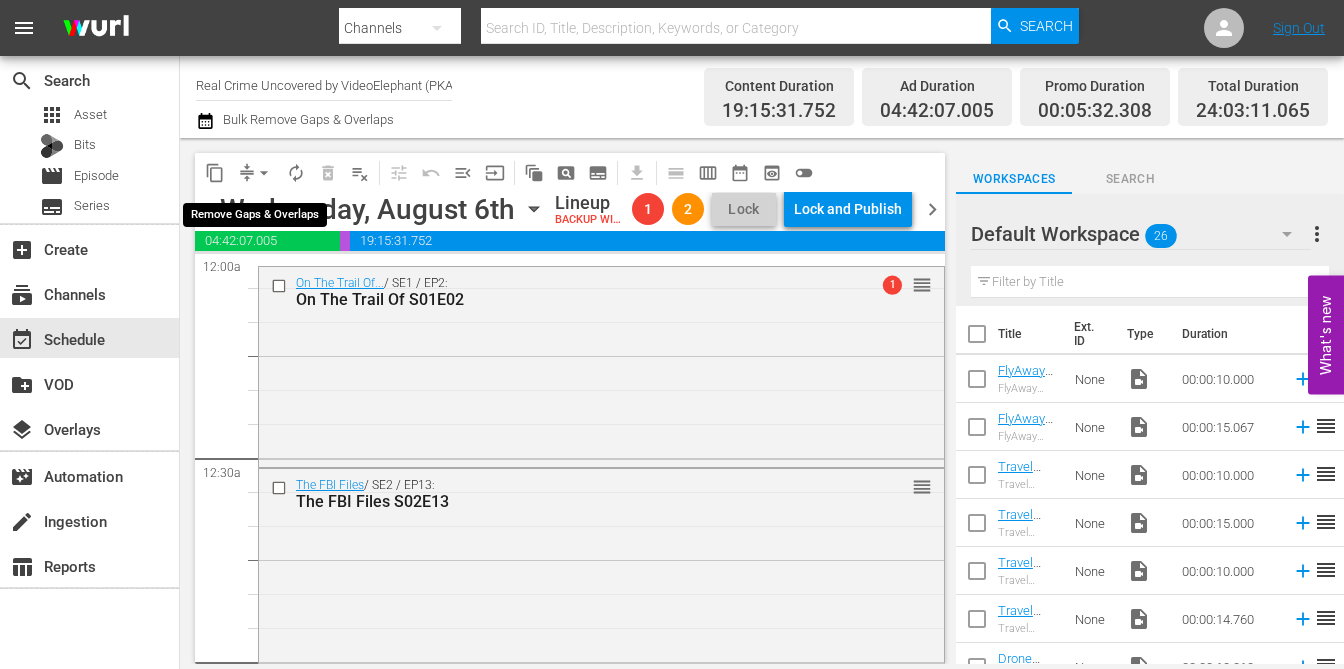 click on "arrow_drop_down" at bounding box center (264, 173) 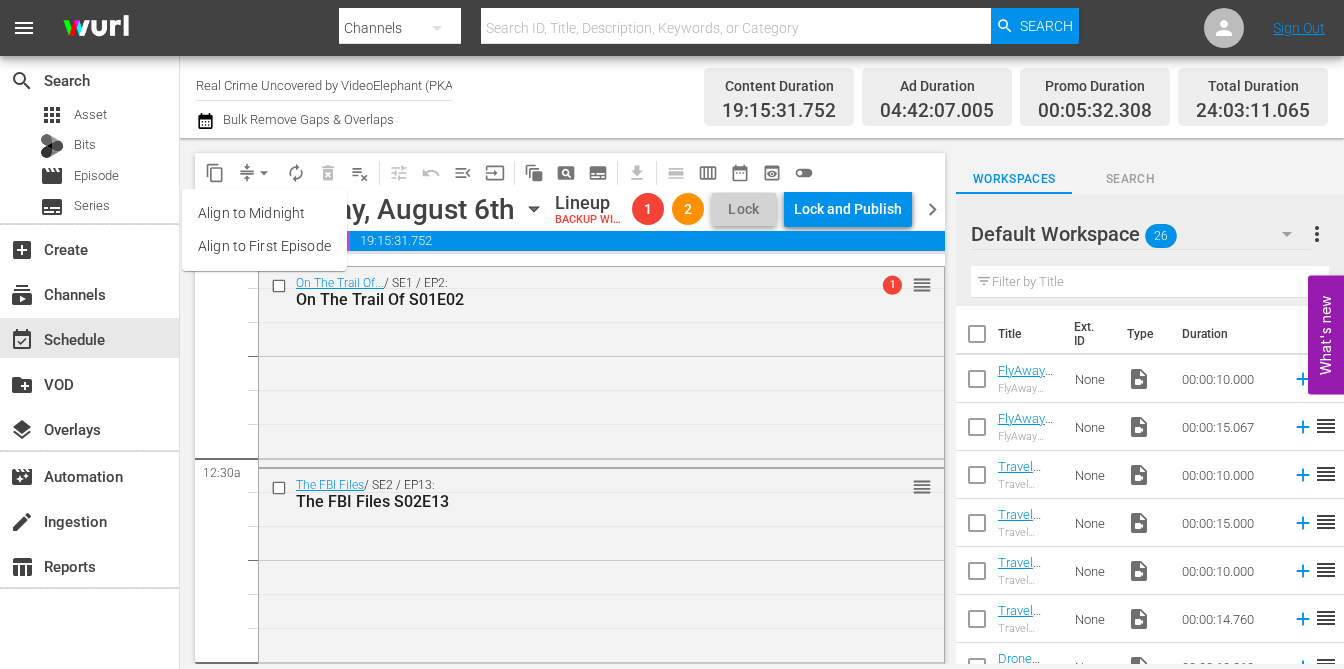 click on "Align to Midnight" at bounding box center (264, 213) 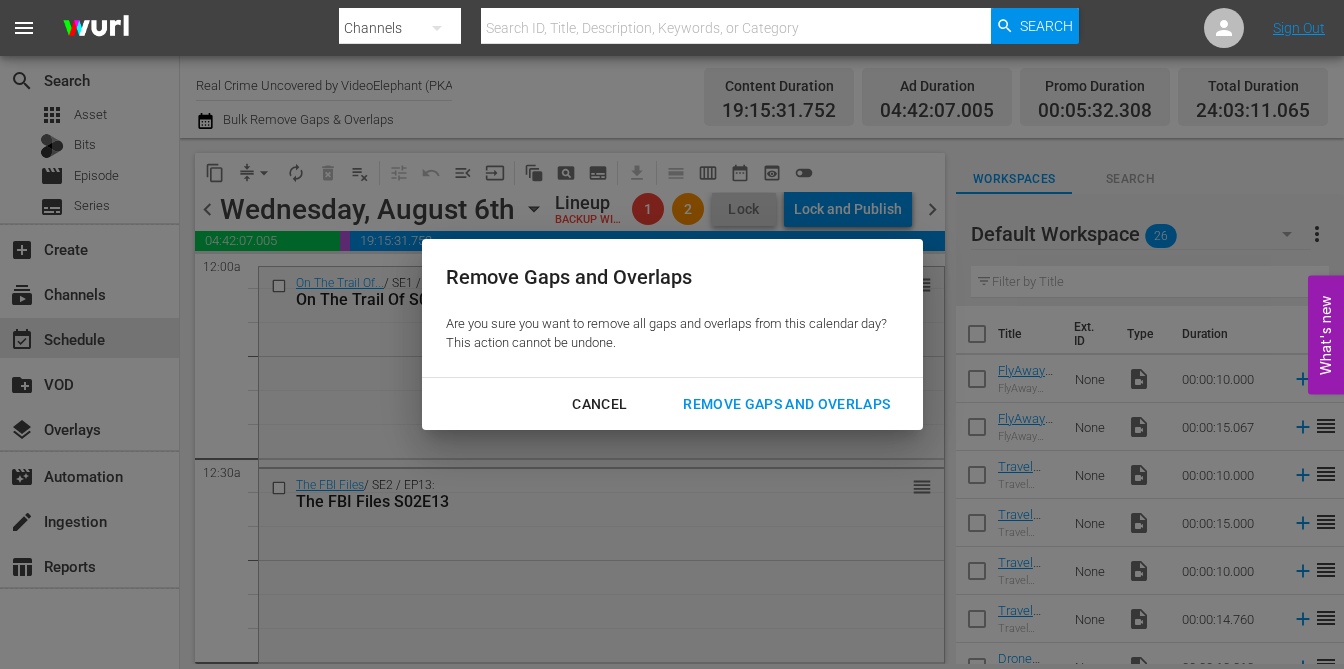 click on "Remove Gaps and Overlaps" at bounding box center (786, 404) 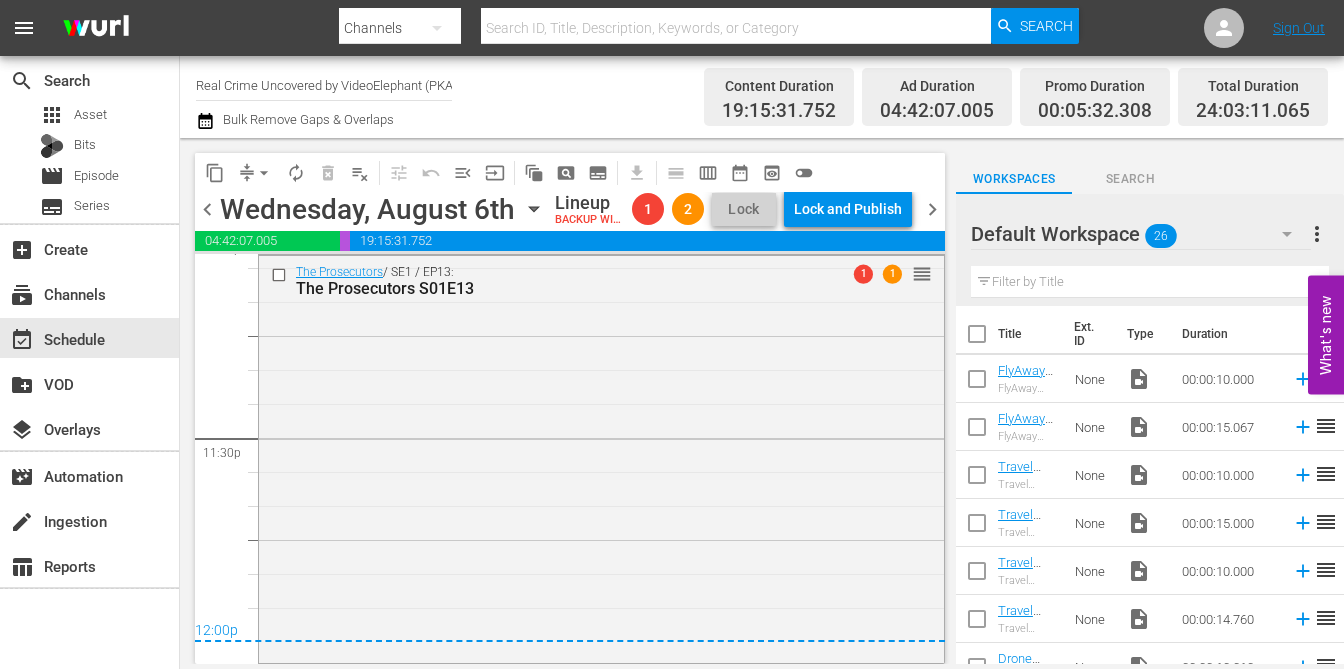 scroll, scrollTop: 9404, scrollLeft: 0, axis: vertical 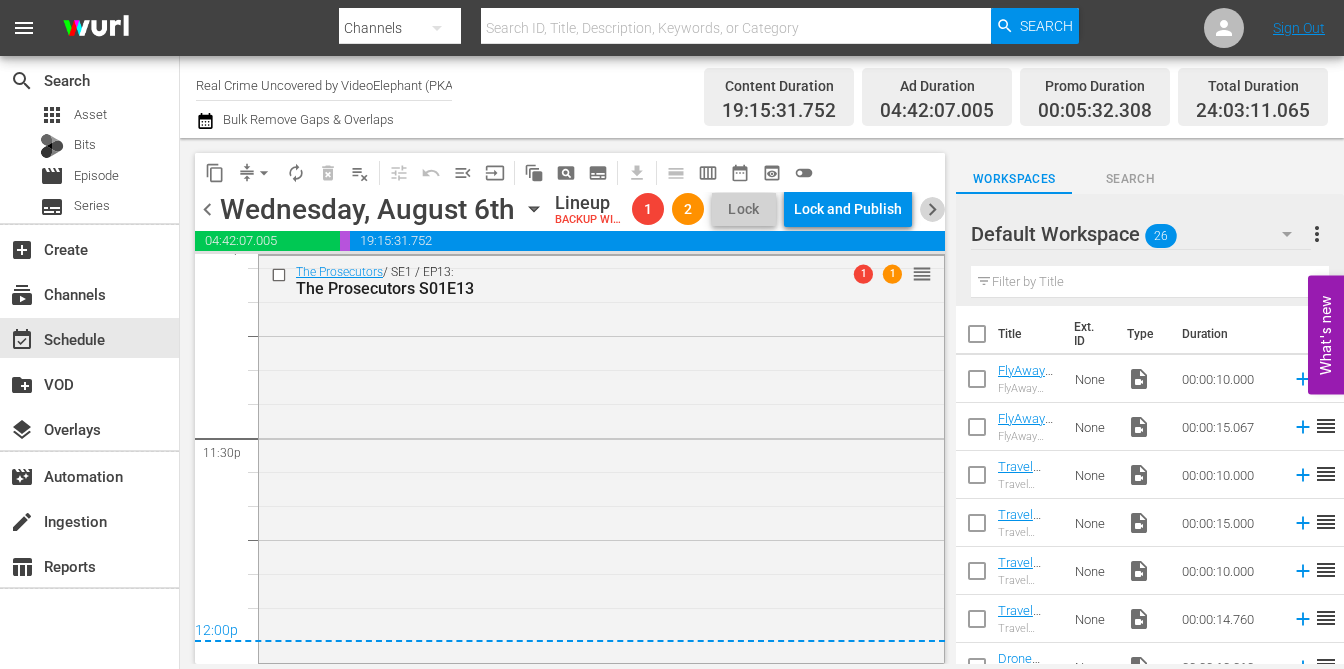 click on "chevron_right" at bounding box center (932, 209) 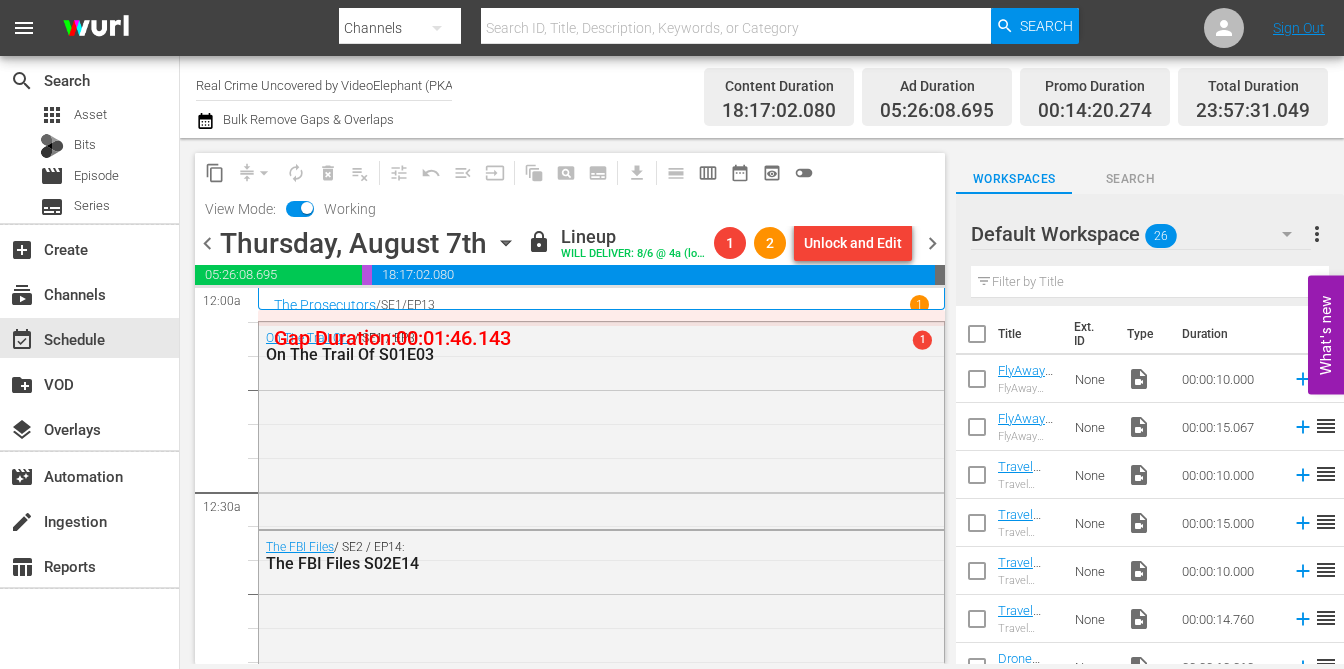 scroll, scrollTop: 0, scrollLeft: 0, axis: both 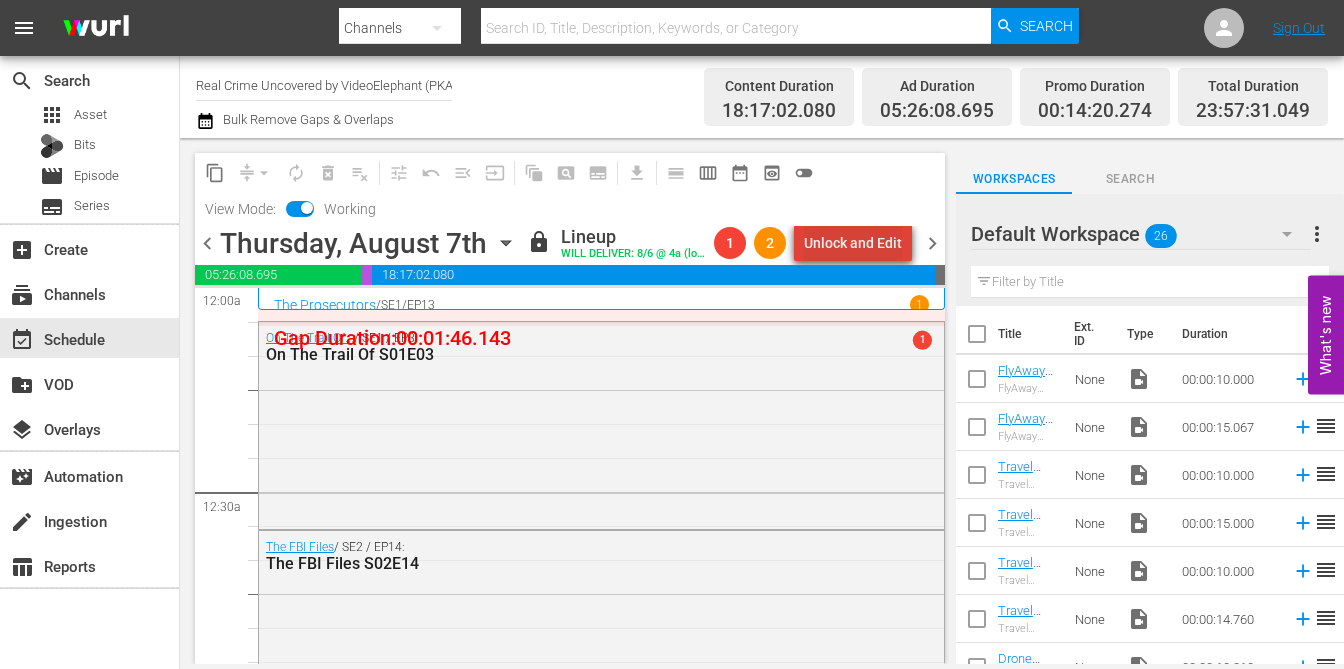 click on "Unlock and Edit" at bounding box center [853, 243] 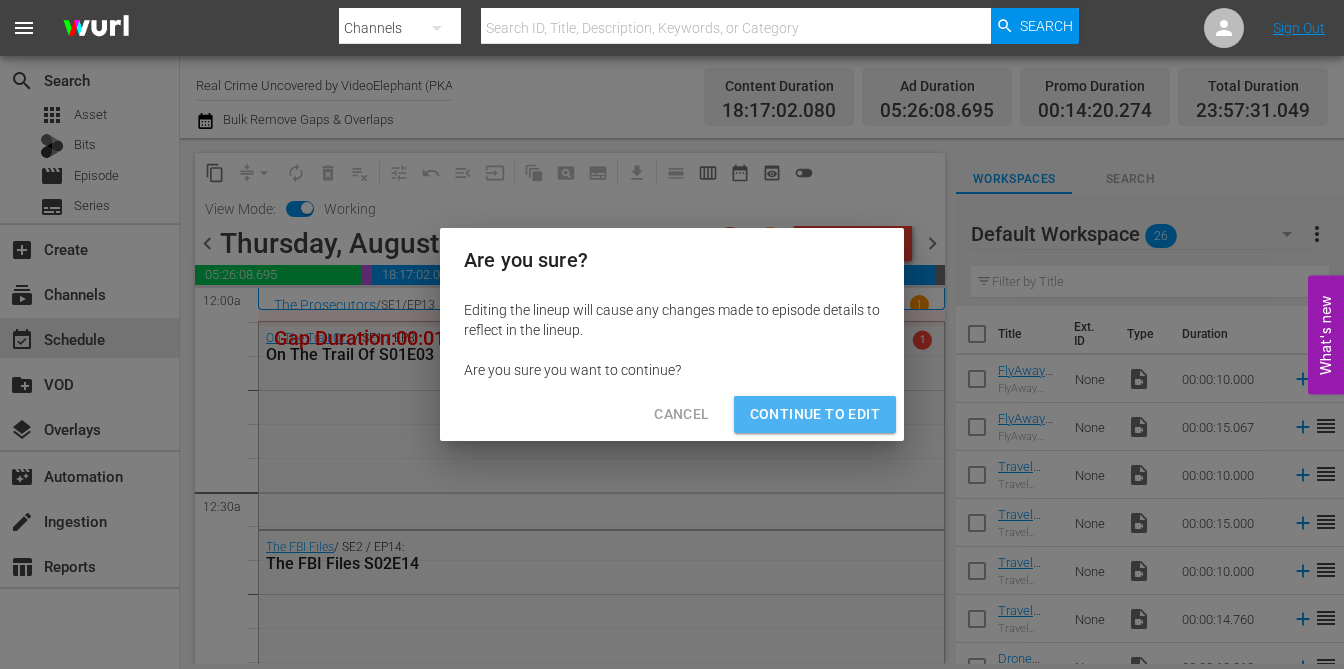 click on "Continue to Edit" at bounding box center (815, 414) 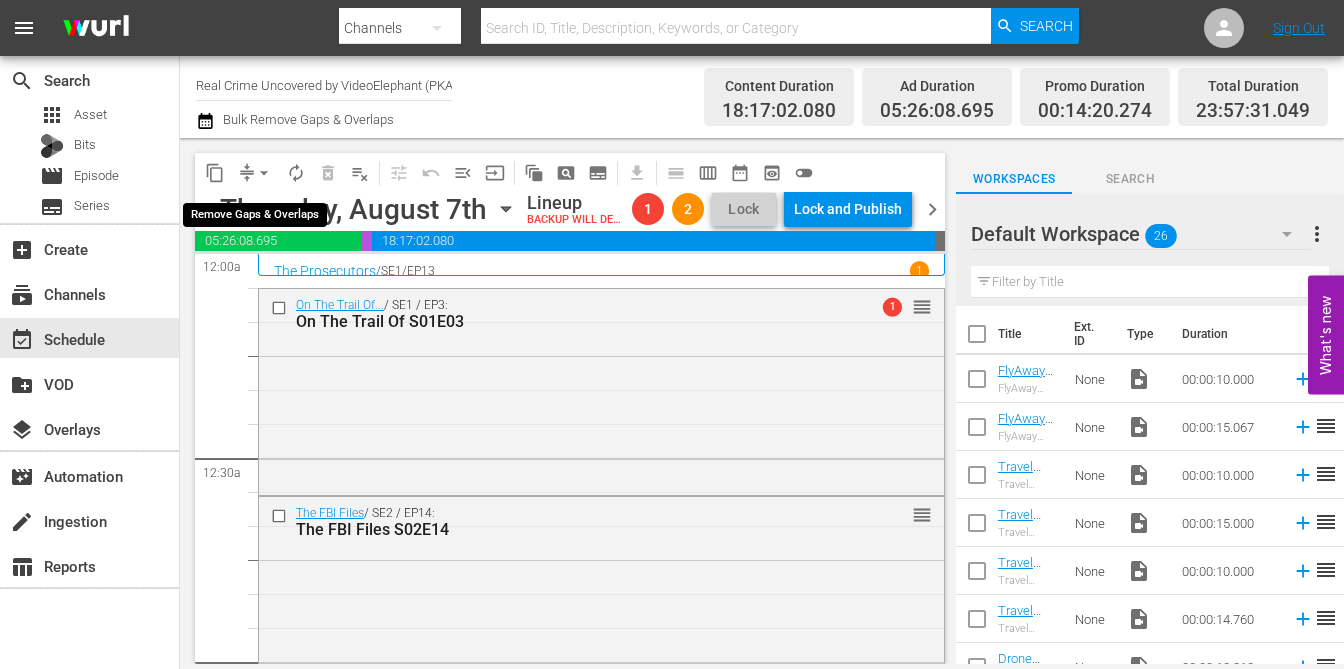 click on "arrow_drop_down" at bounding box center [264, 173] 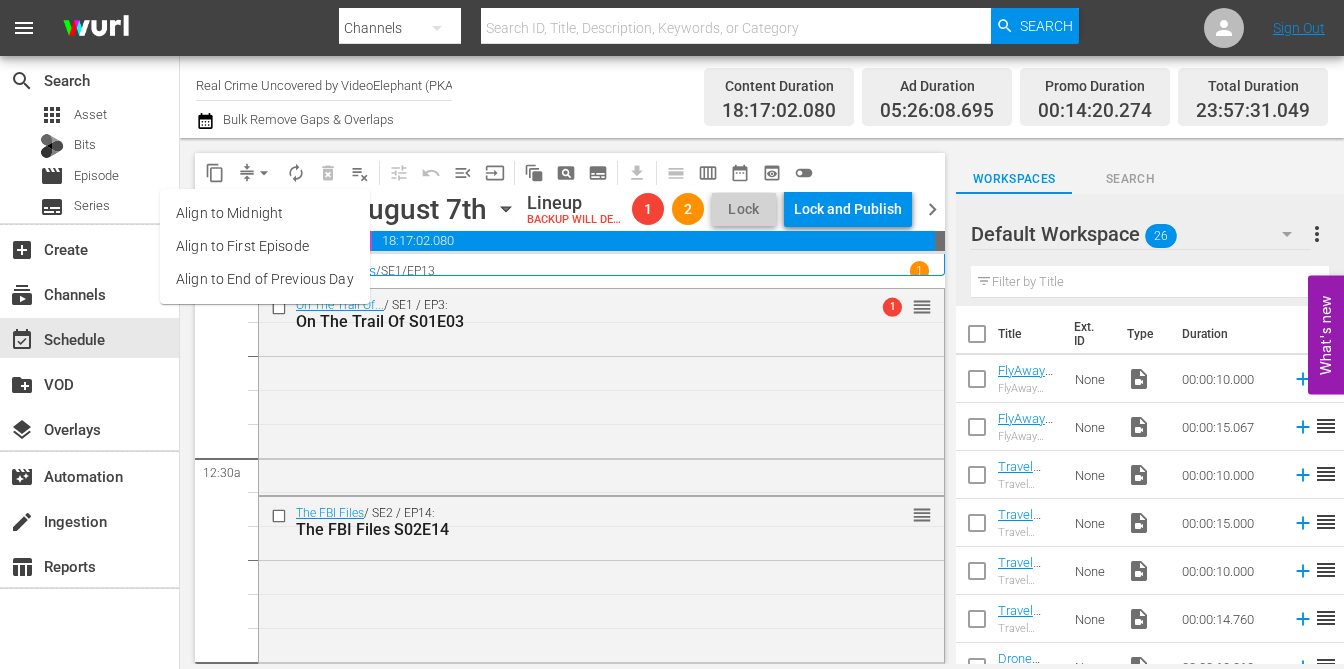 click on "Align to End of Previous Day" at bounding box center [265, 279] 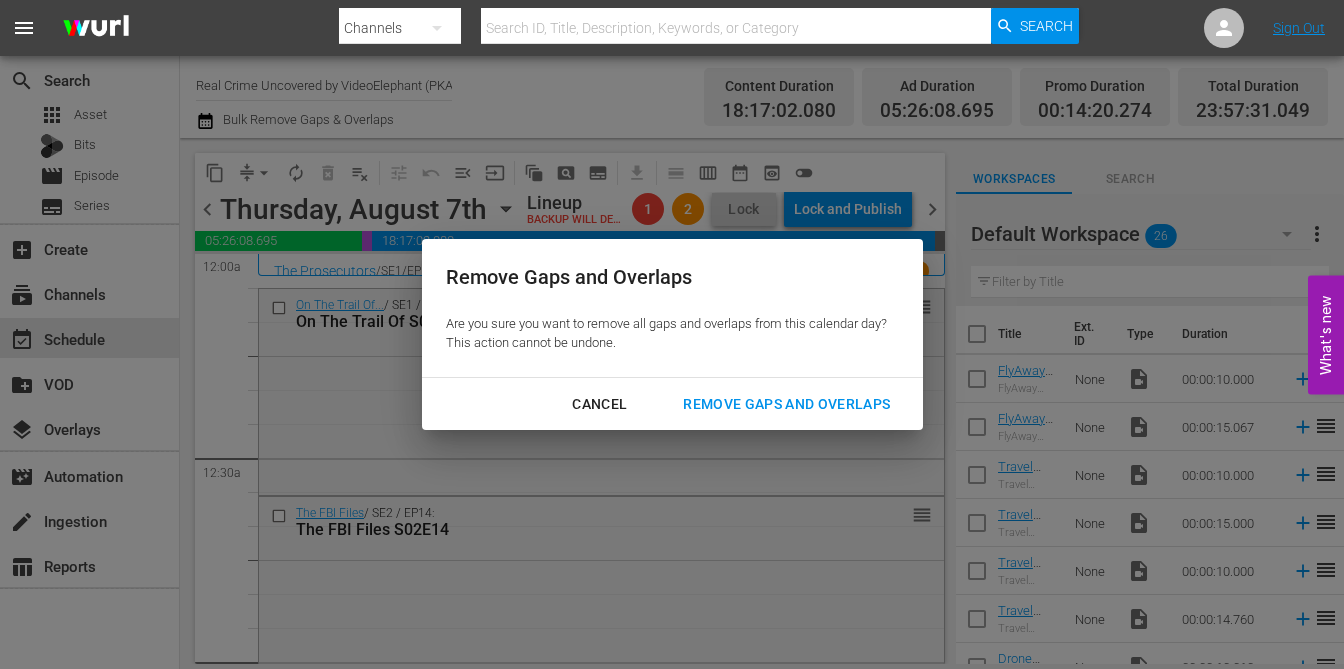 click on "Remove Gaps and Overlaps" at bounding box center [786, 404] 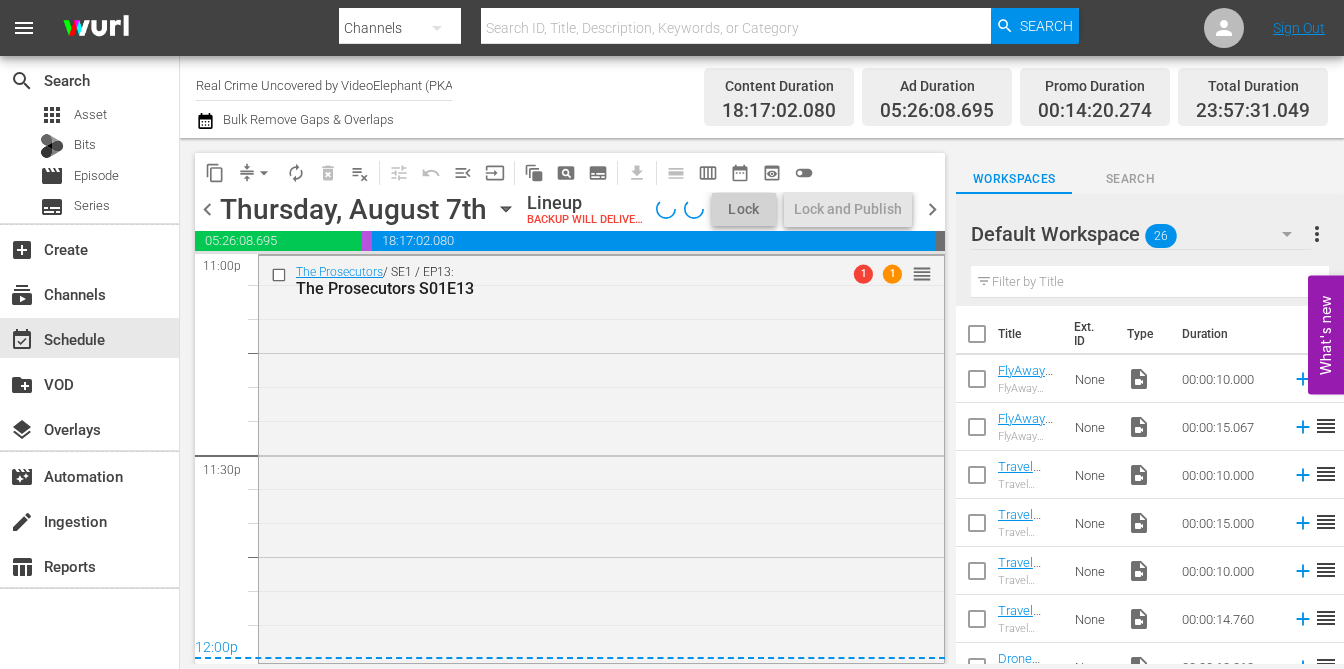 scroll, scrollTop: 9387, scrollLeft: 0, axis: vertical 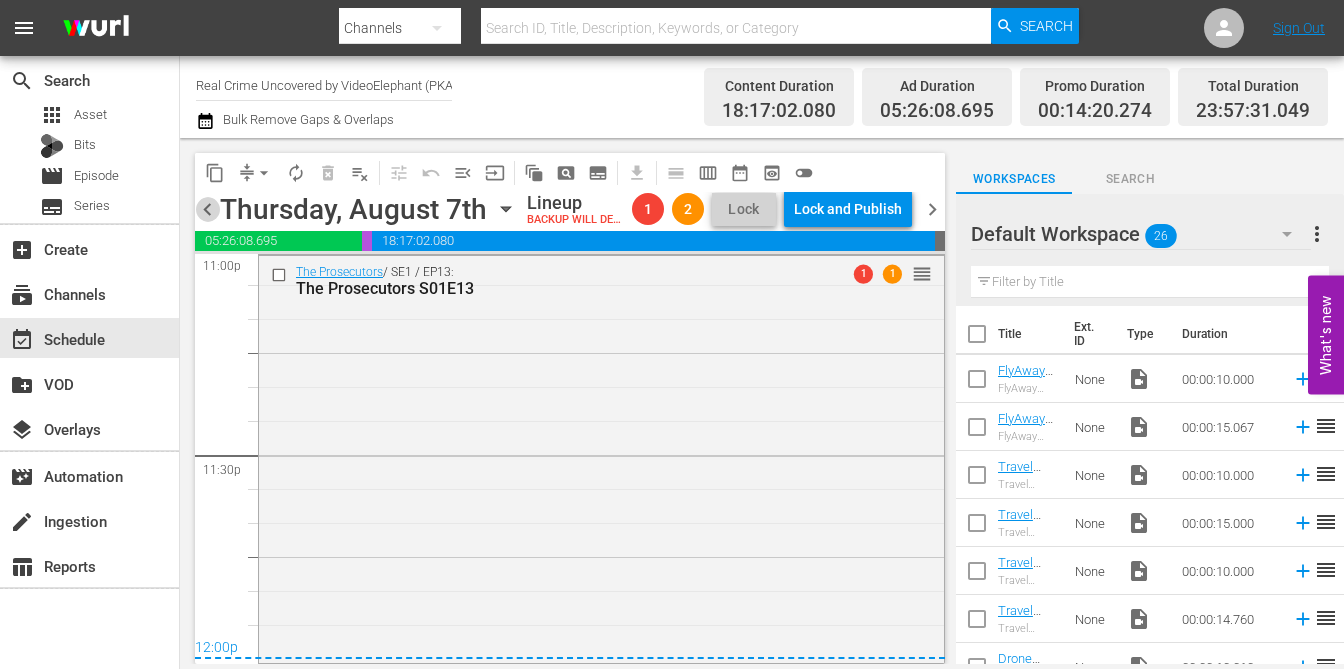 click on "chevron_left" at bounding box center [207, 209] 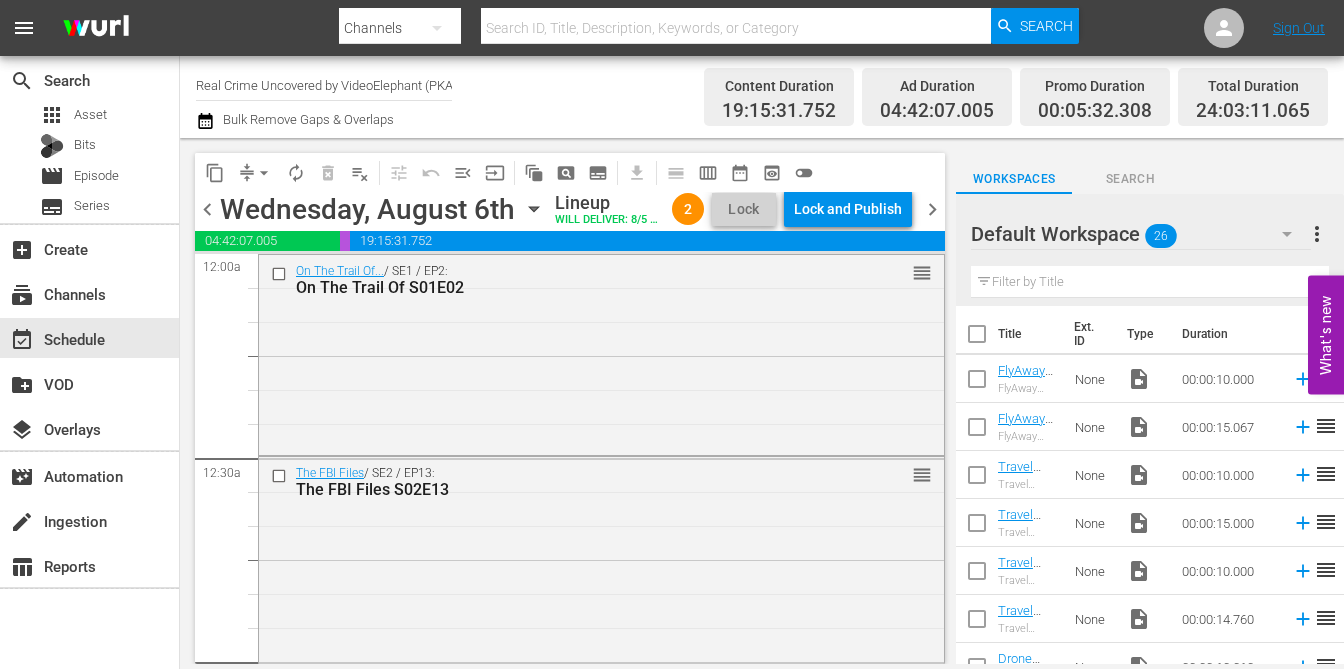 scroll, scrollTop: 0, scrollLeft: 0, axis: both 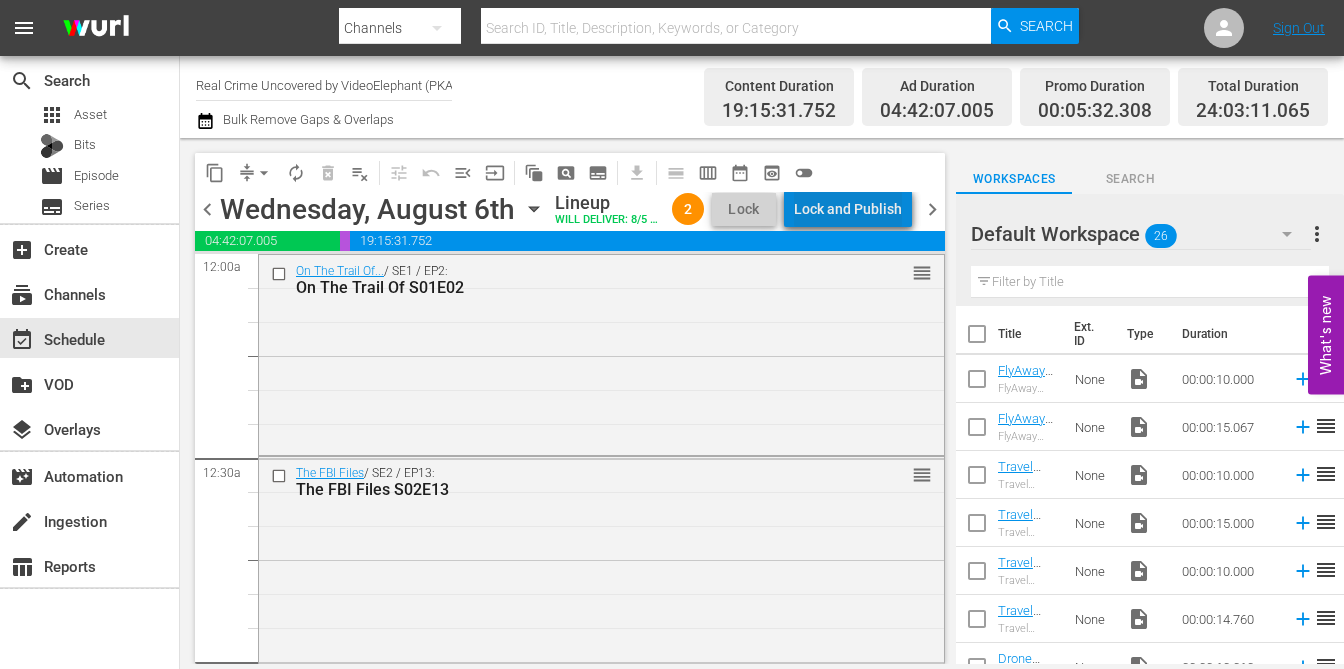 click on "Lock and Publish" at bounding box center [848, 209] 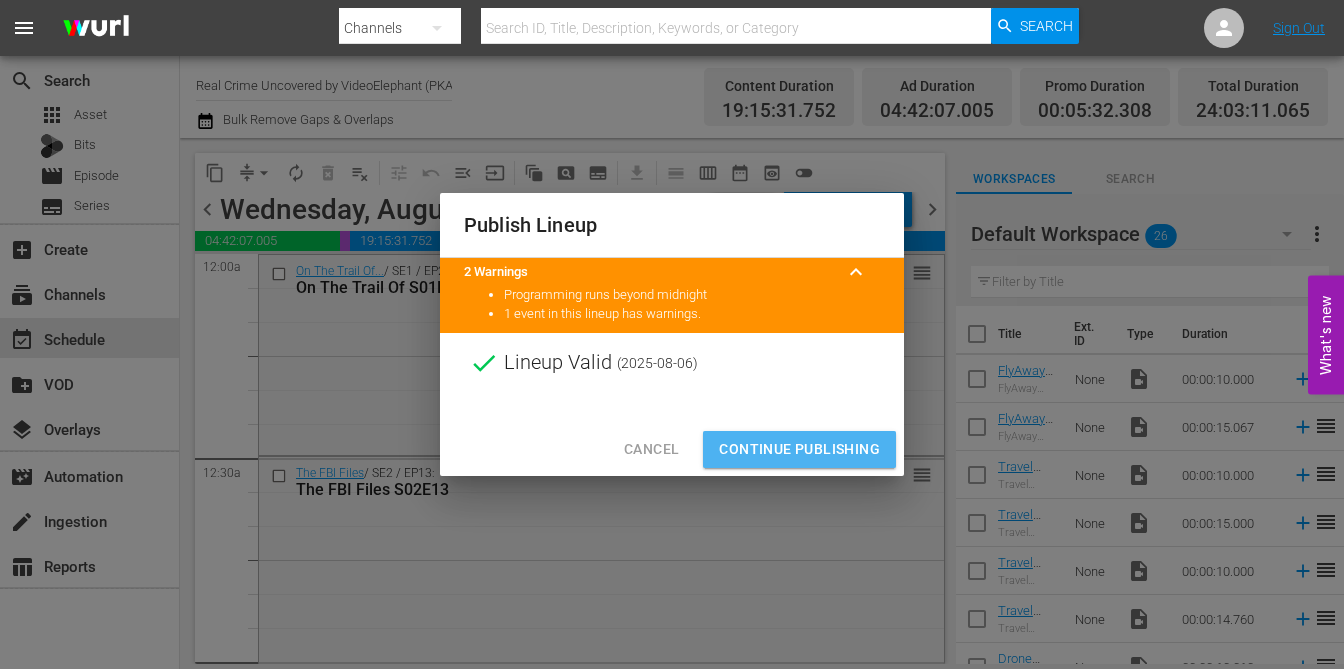 click on "Continue Publishing" at bounding box center (799, 449) 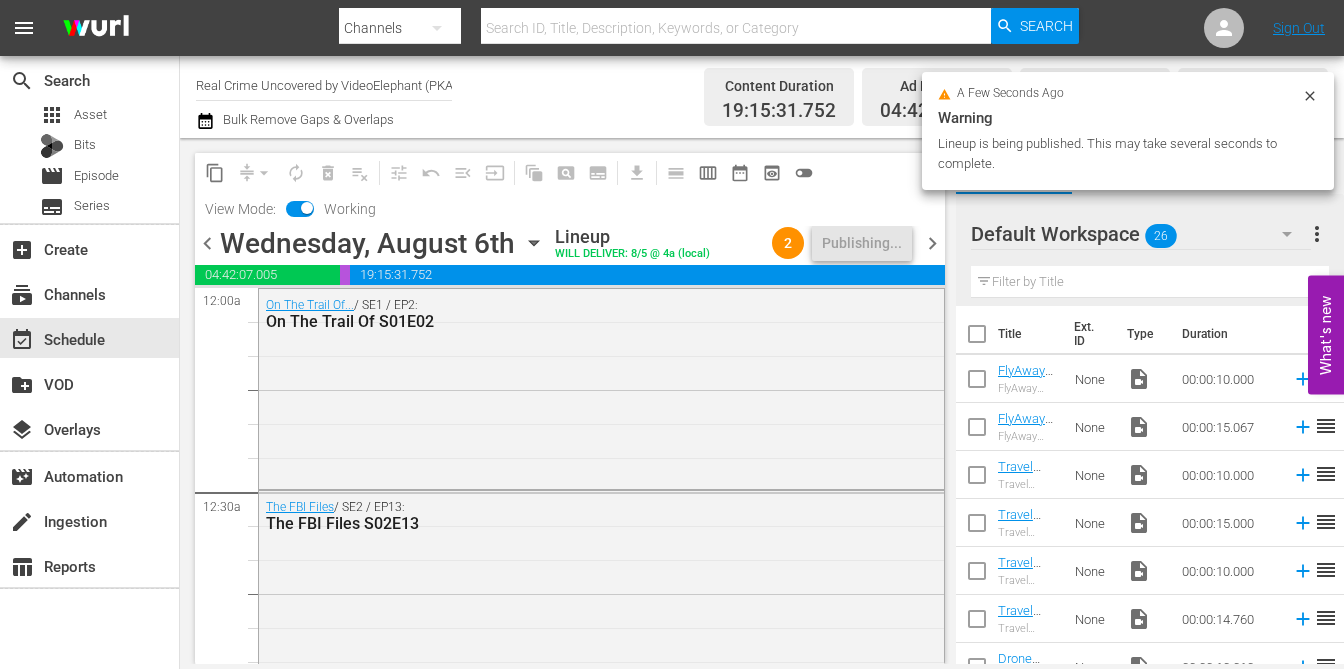 click on "chevron_right" at bounding box center [932, 243] 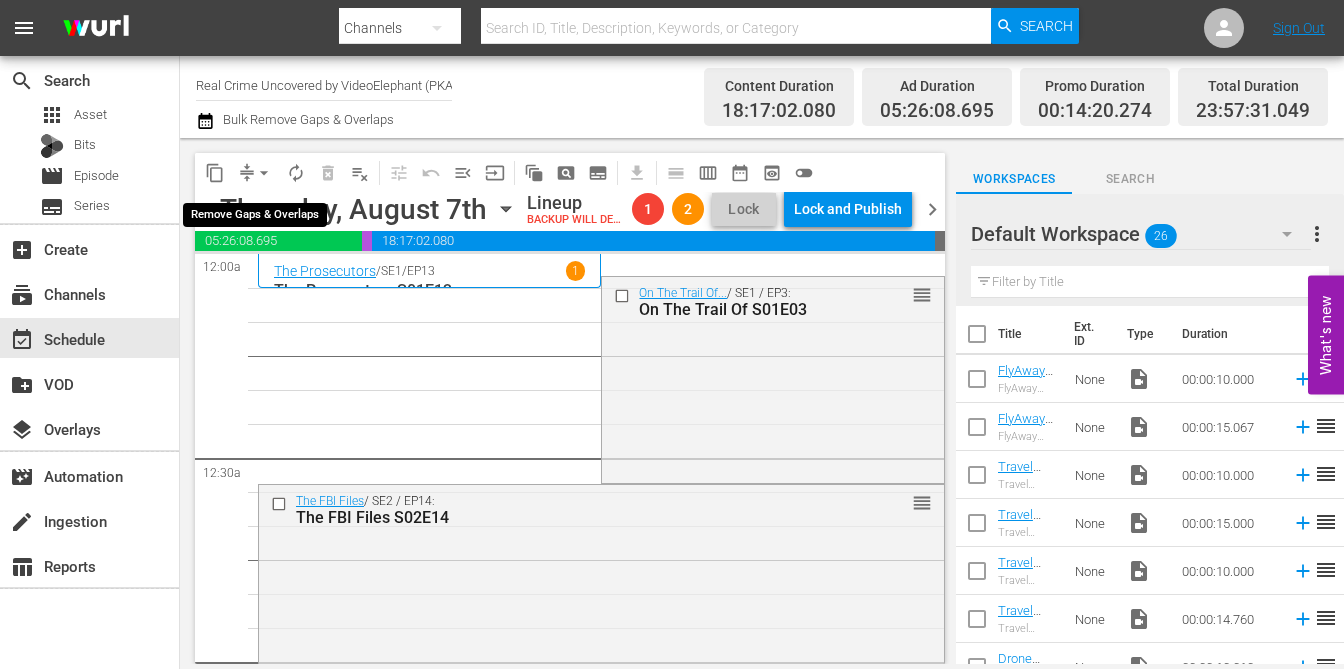 click on "arrow_drop_down" at bounding box center (264, 173) 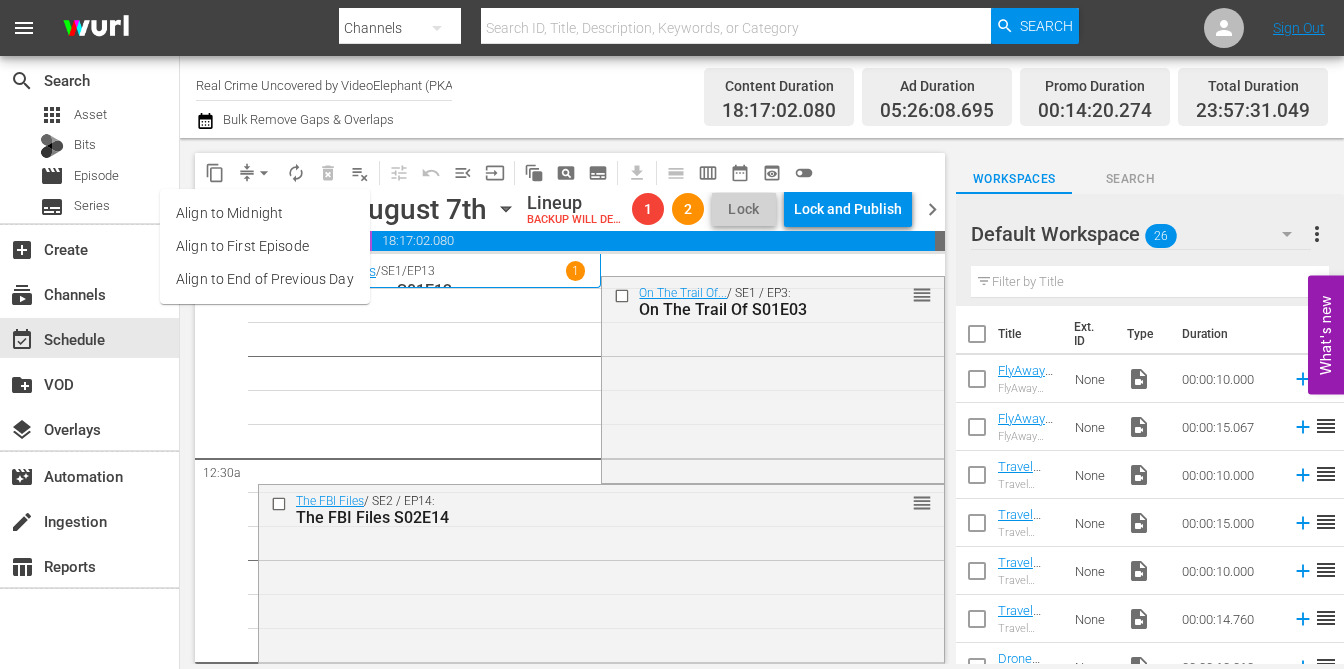 click on "Align to End of Previous Day" at bounding box center (265, 279) 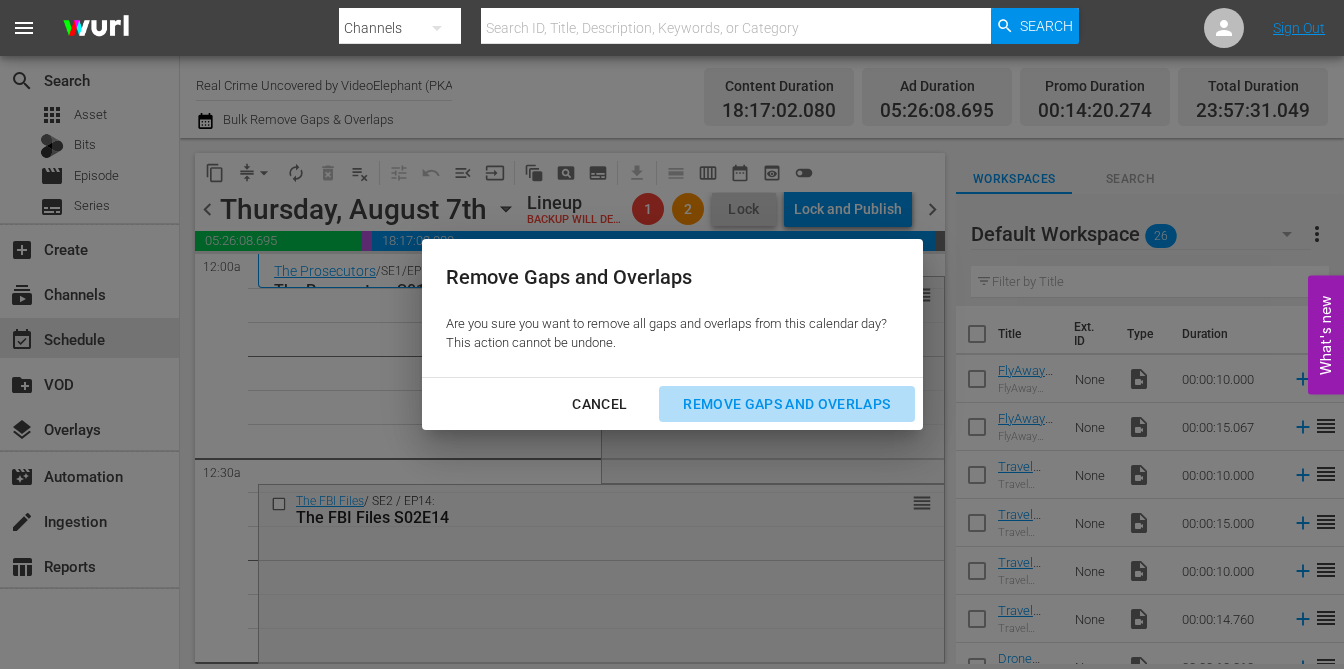 click on "Remove Gaps and Overlaps" at bounding box center [786, 404] 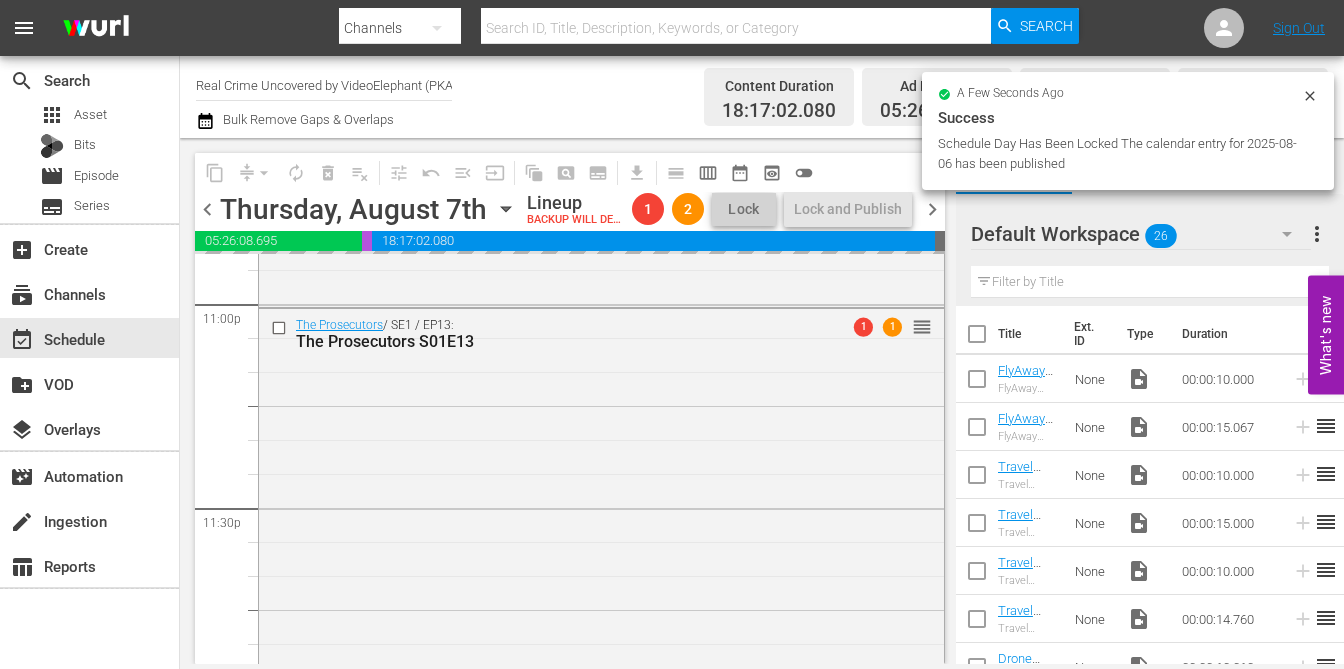 scroll, scrollTop: 9323, scrollLeft: 0, axis: vertical 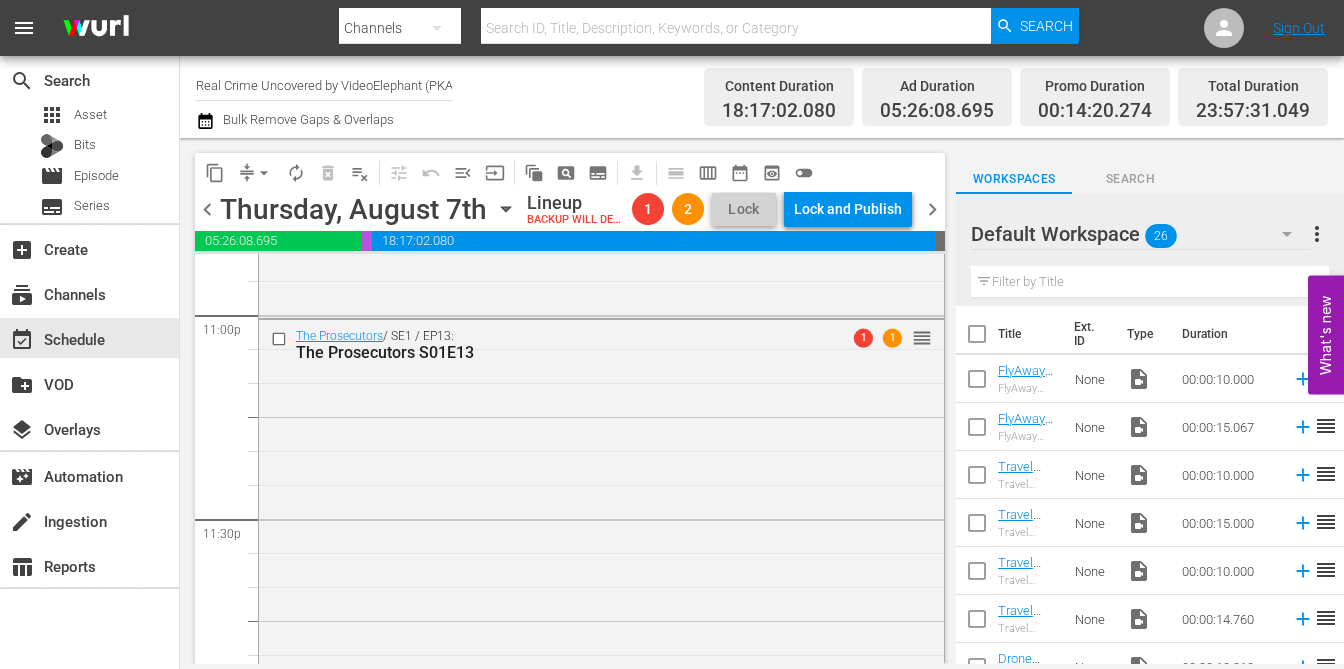 click on "chevron_right" at bounding box center (932, 209) 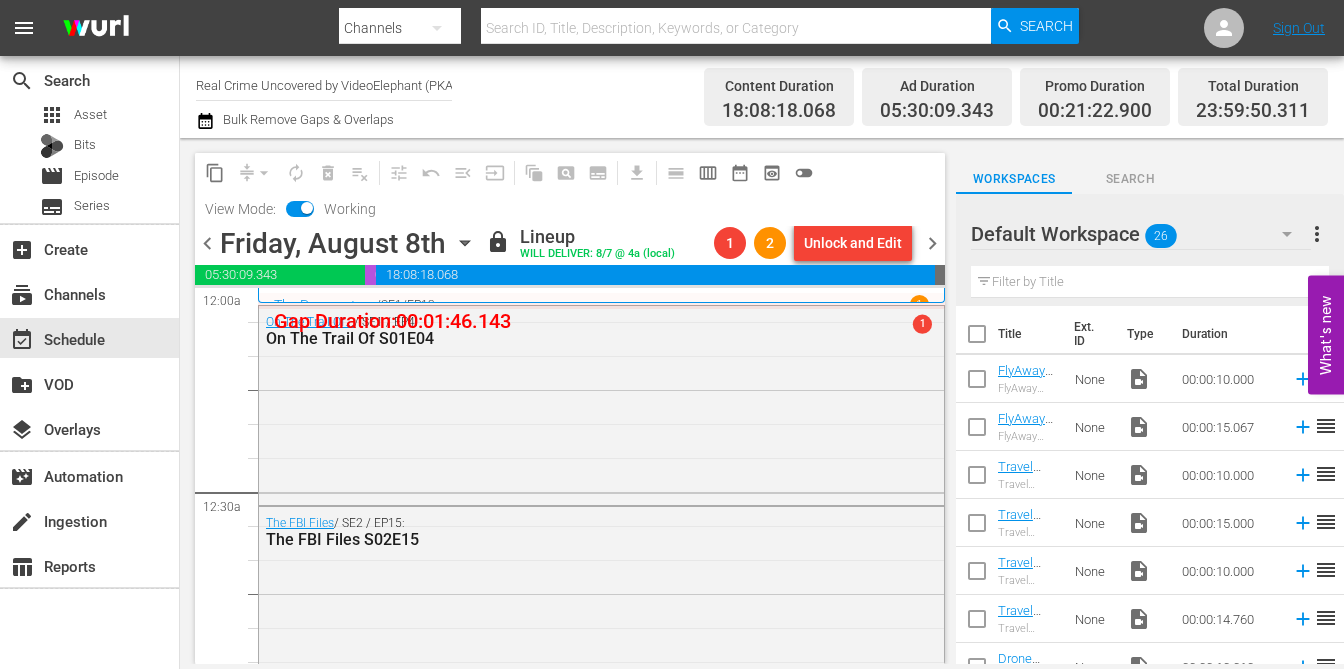 scroll, scrollTop: 0, scrollLeft: 0, axis: both 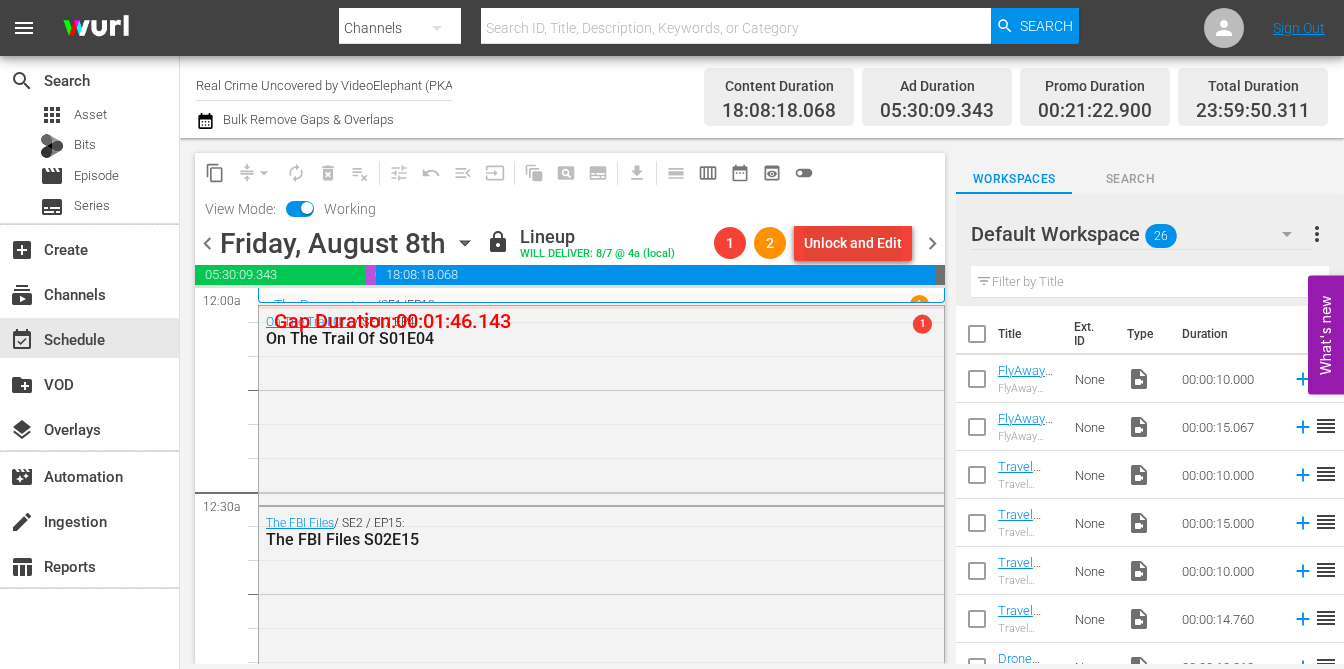 click on "Unlock and Edit" at bounding box center [853, 243] 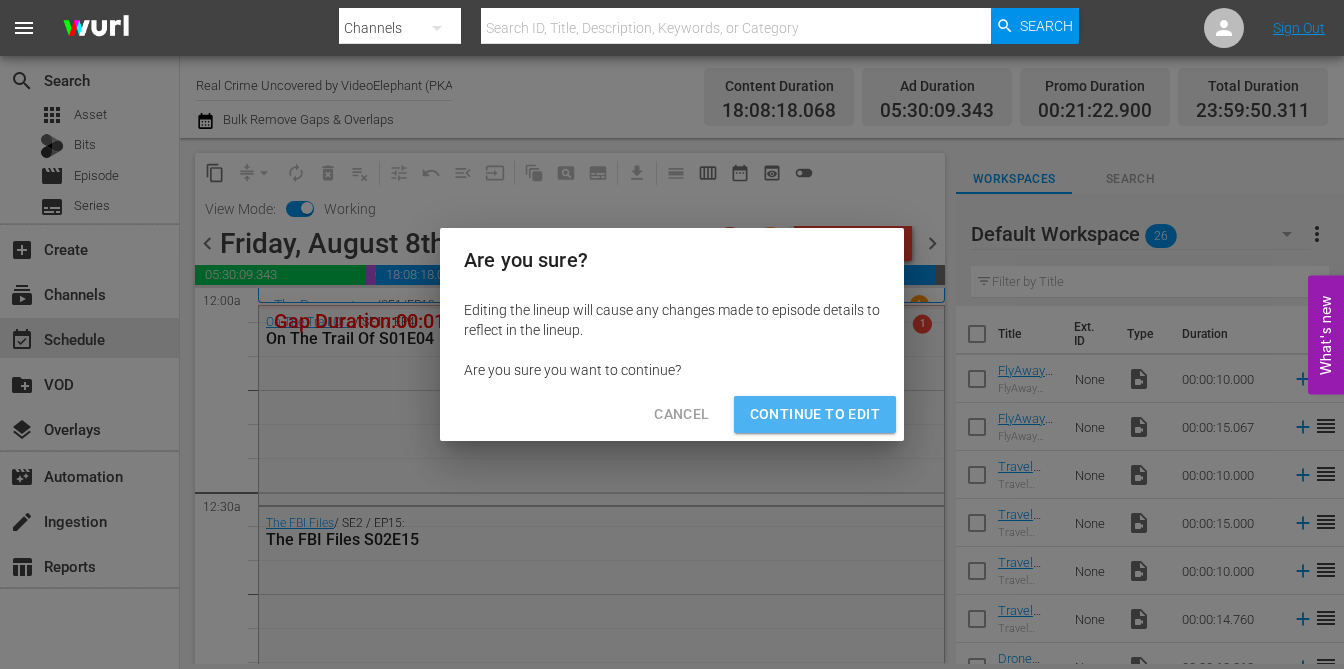 click on "Continue to Edit" at bounding box center (815, 414) 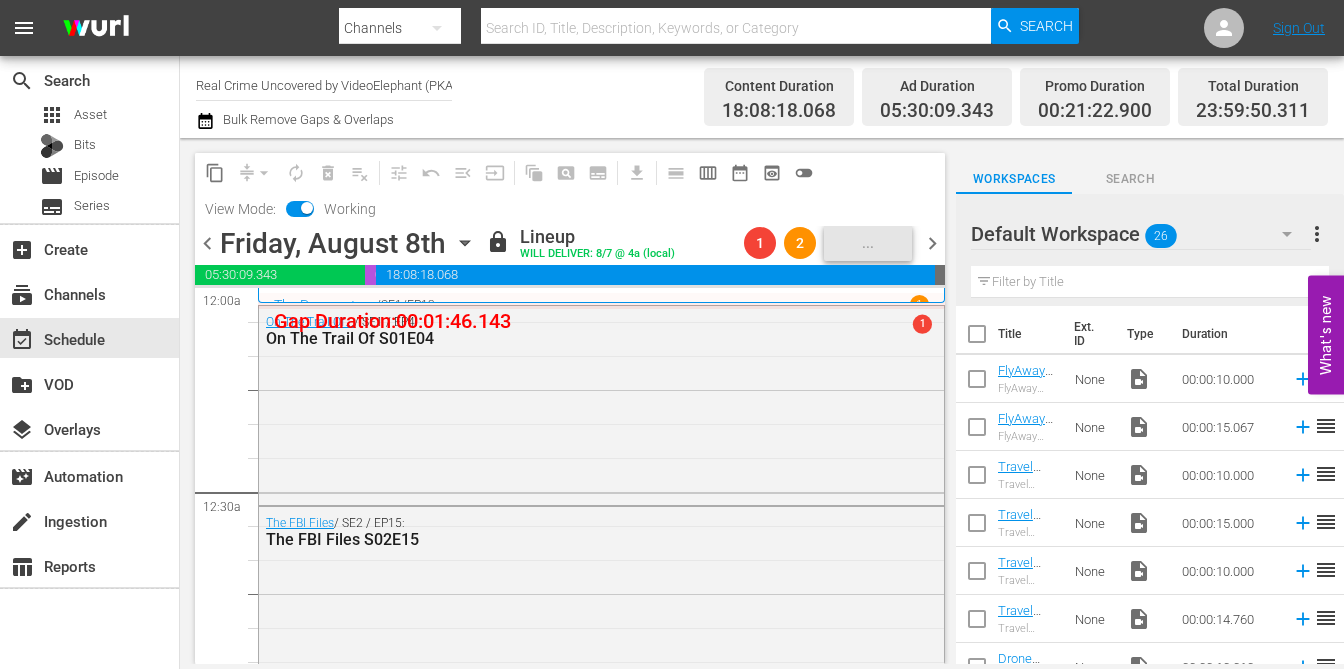 click on "chevron_left" at bounding box center (207, 243) 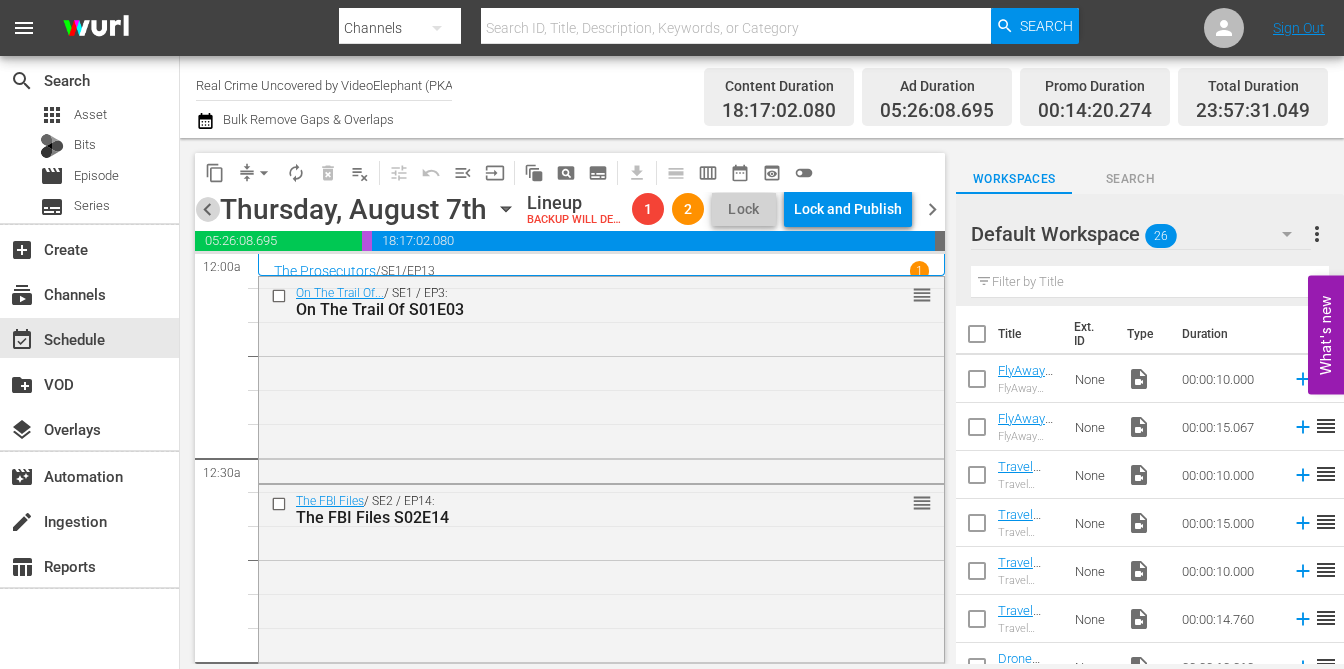 click on "chevron_left" at bounding box center [207, 209] 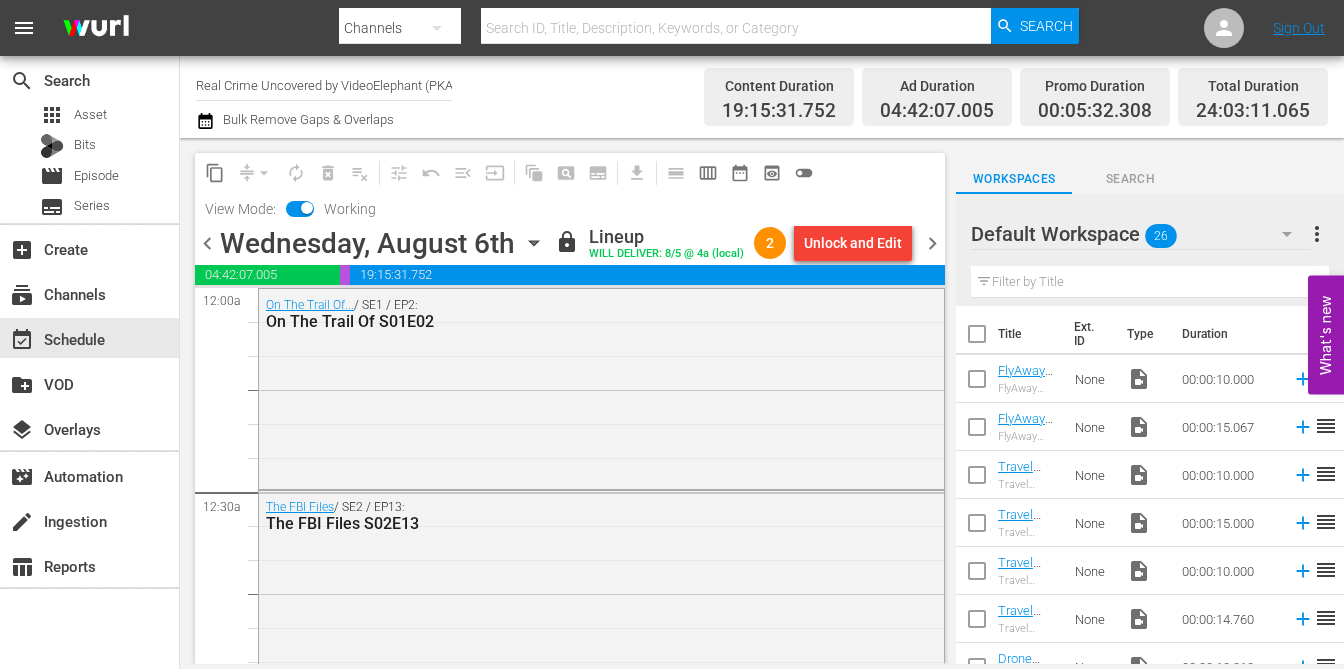 click on "chevron_right" at bounding box center [932, 243] 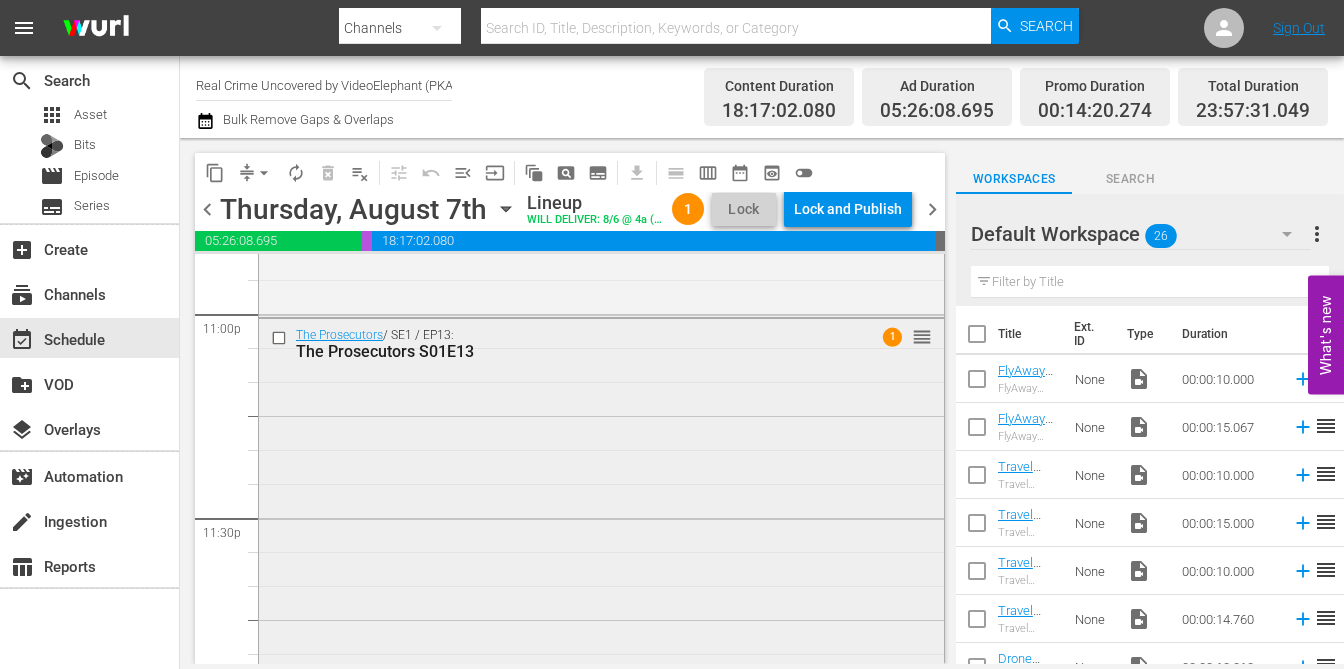 scroll, scrollTop: 9322, scrollLeft: 0, axis: vertical 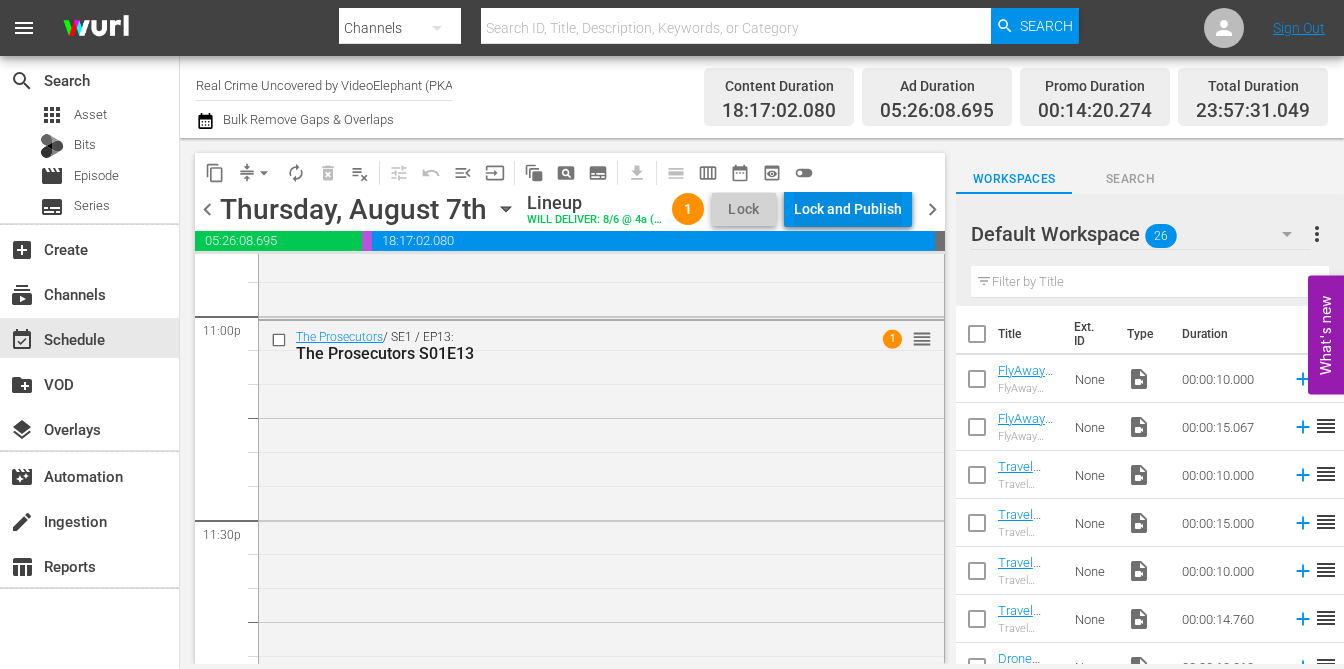 click on "Lock and Publish" at bounding box center (848, 209) 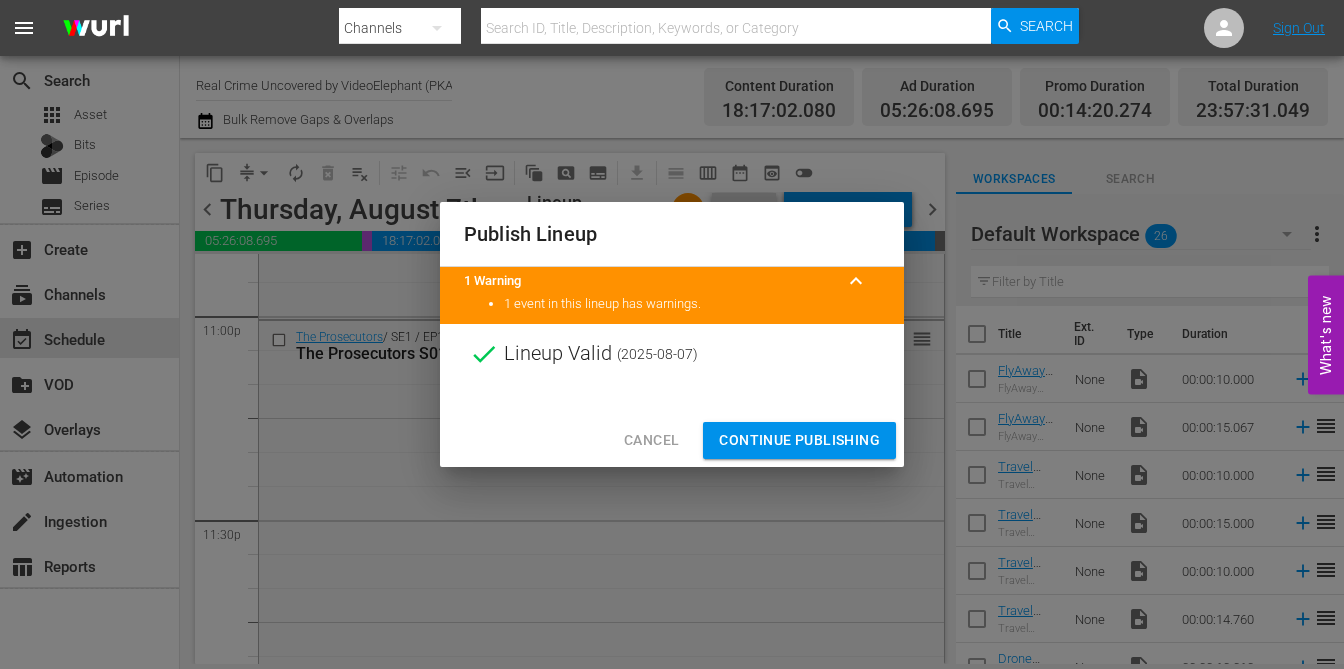 click on "Continue Publishing" at bounding box center [799, 440] 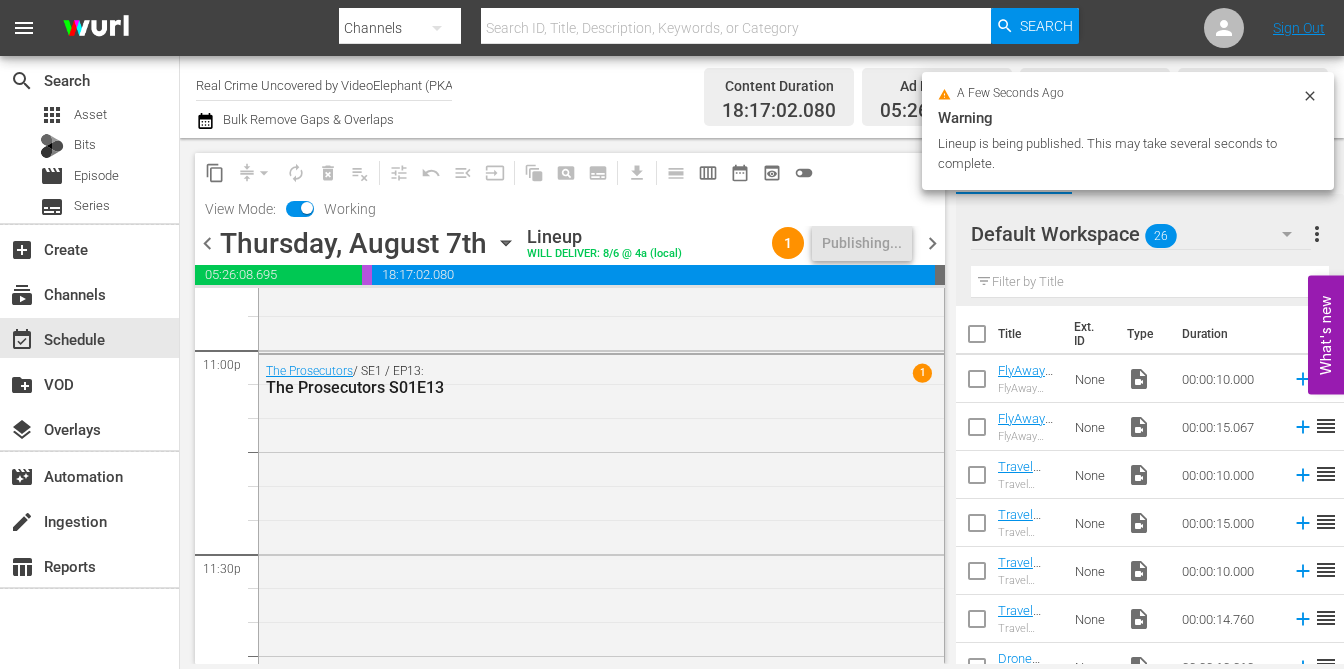 click on "chevron_right" at bounding box center (932, 243) 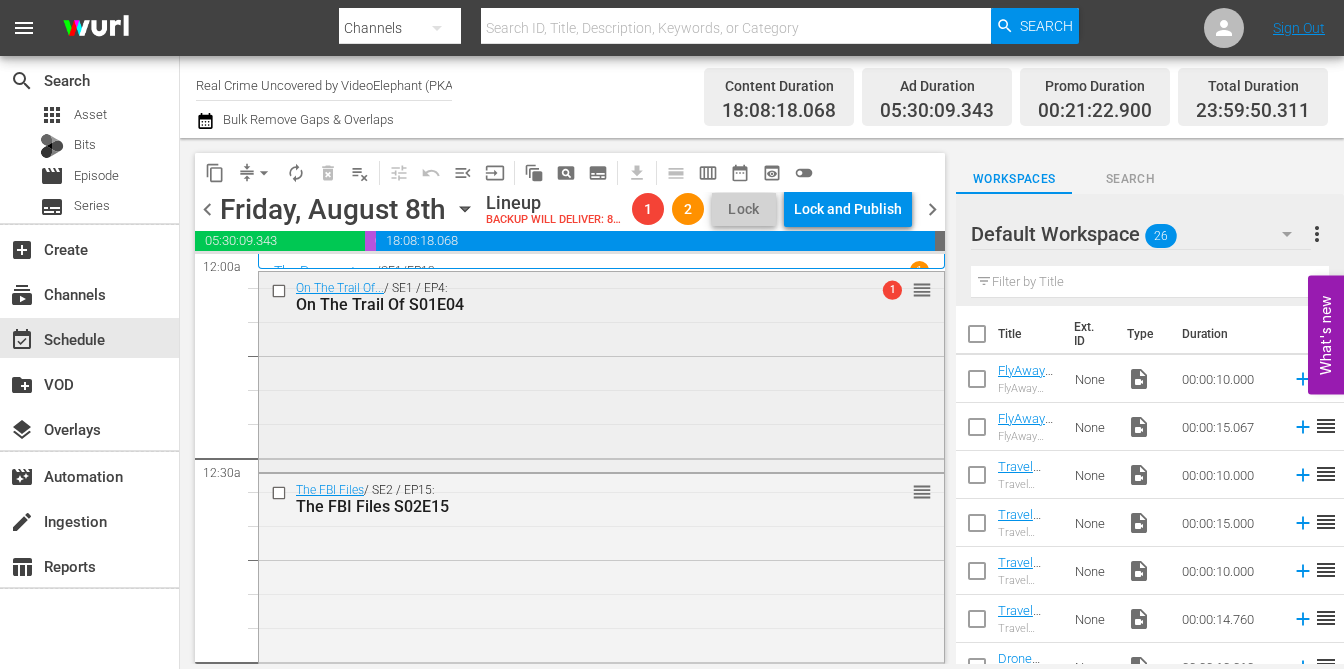 scroll, scrollTop: 0, scrollLeft: 0, axis: both 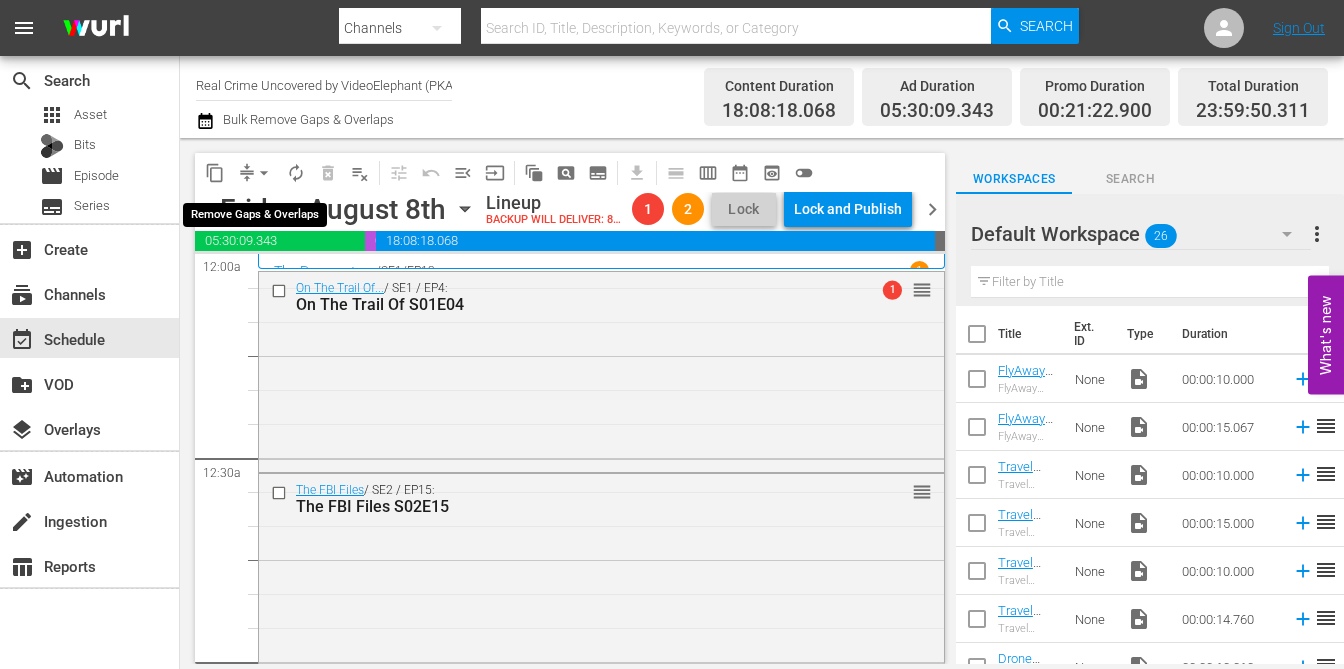 click on "arrow_drop_down" at bounding box center (264, 173) 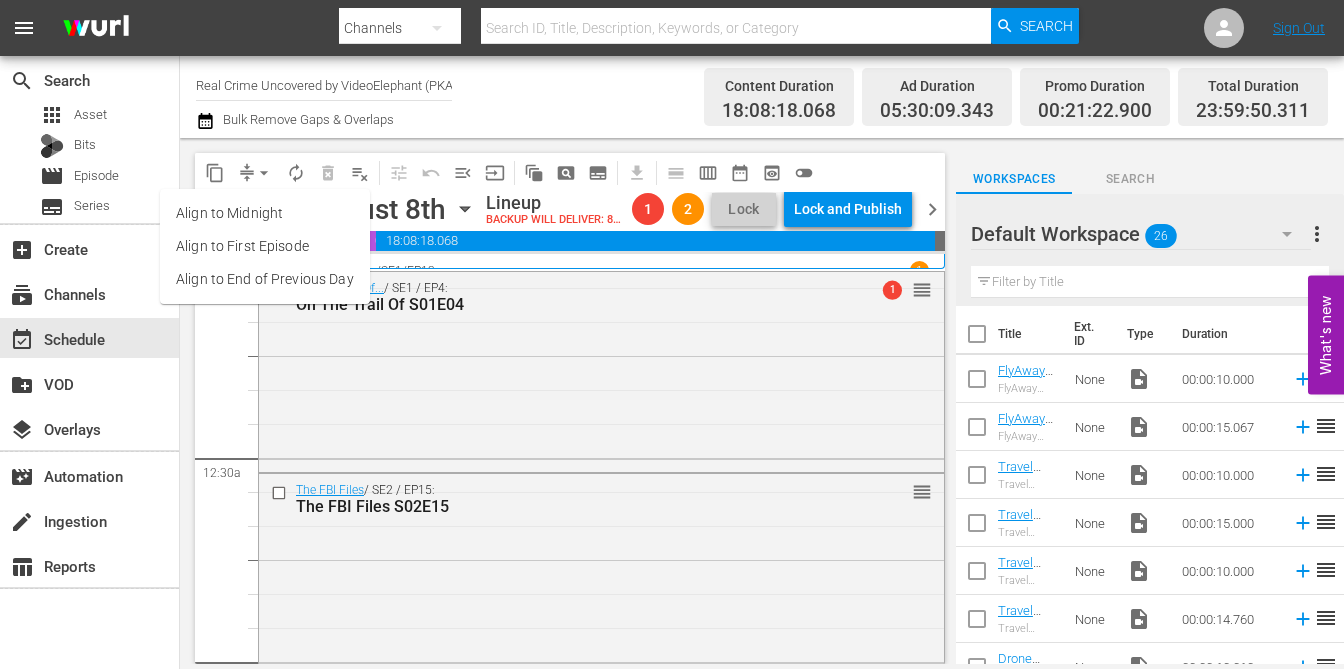 click on "Align to End of Previous Day" at bounding box center (265, 279) 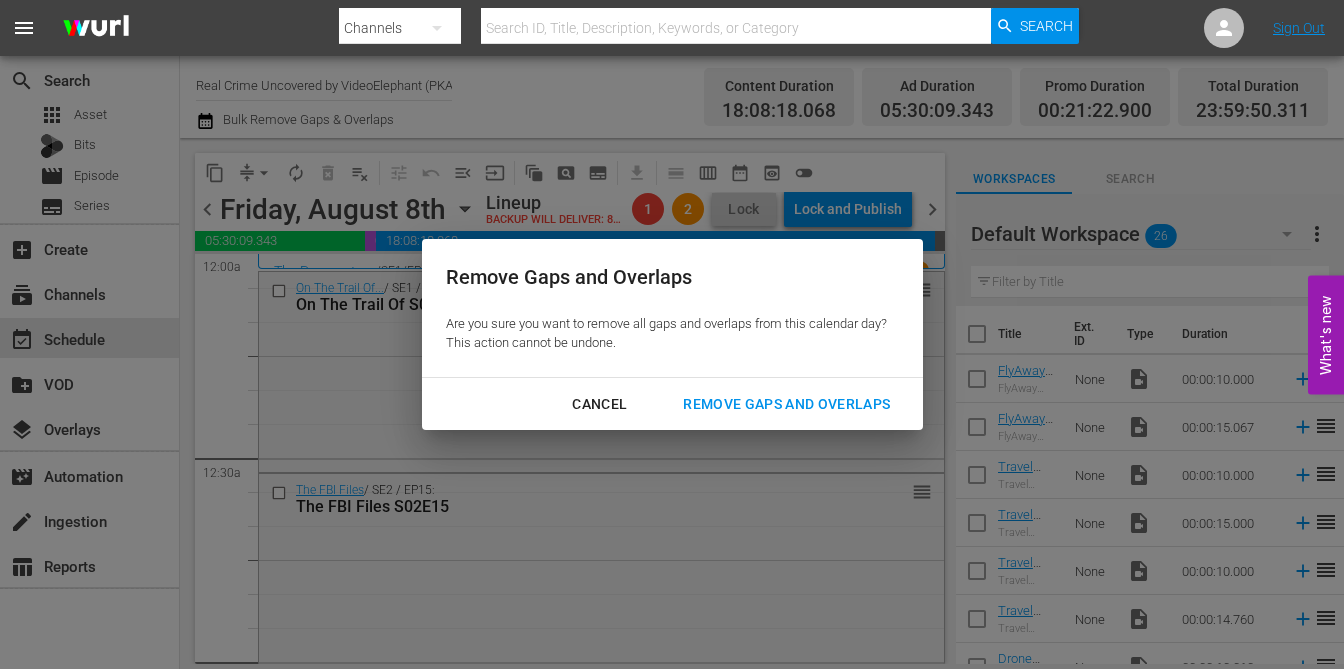 click on "Remove Gaps and Overlaps" at bounding box center [786, 404] 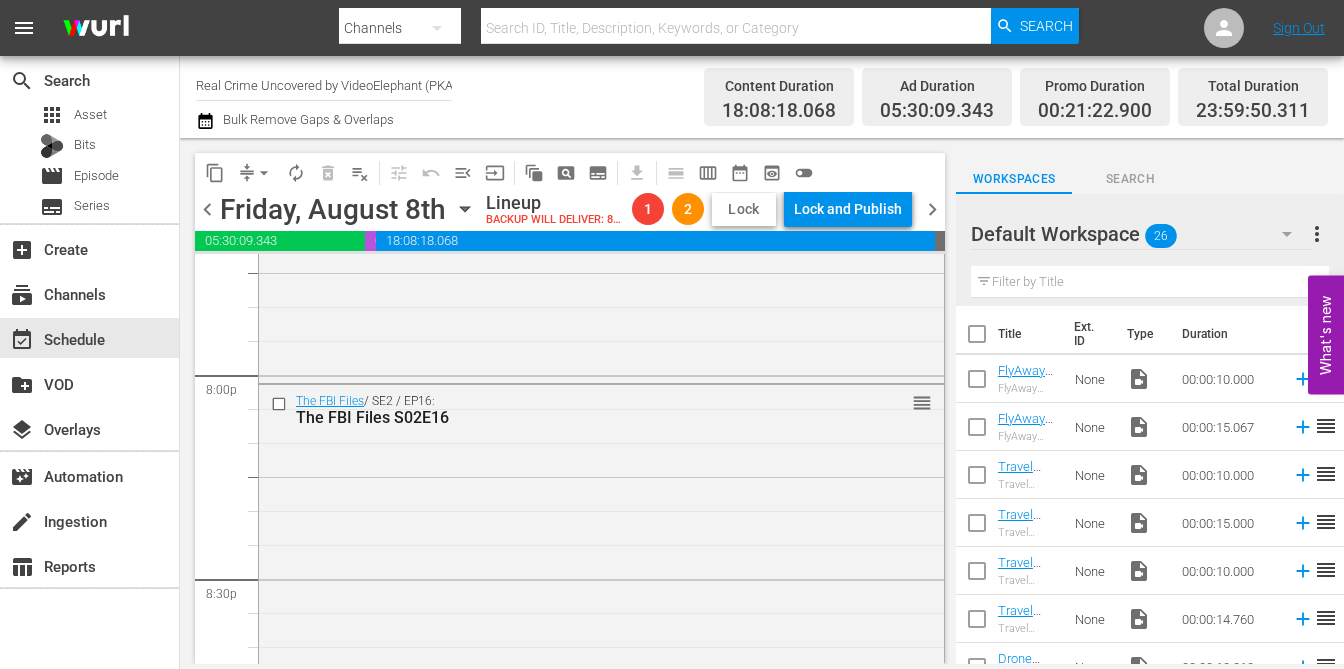 scroll, scrollTop: 7962, scrollLeft: 0, axis: vertical 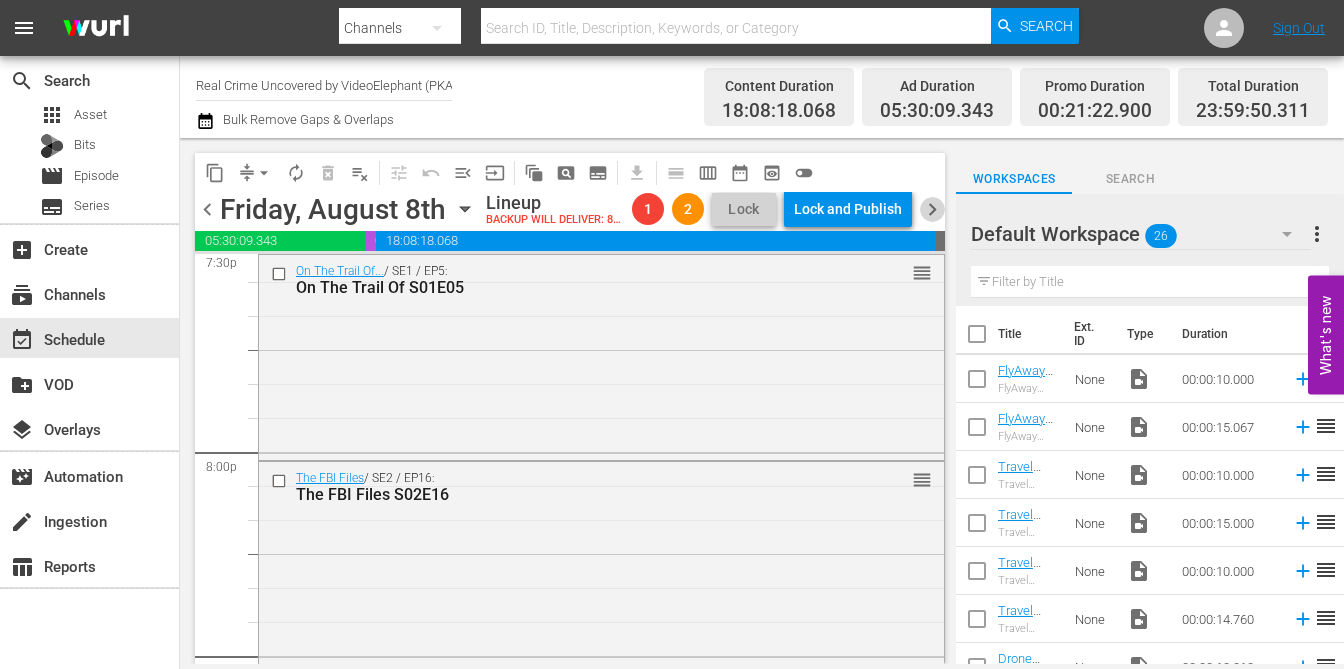 click on "chevron_right" at bounding box center (932, 209) 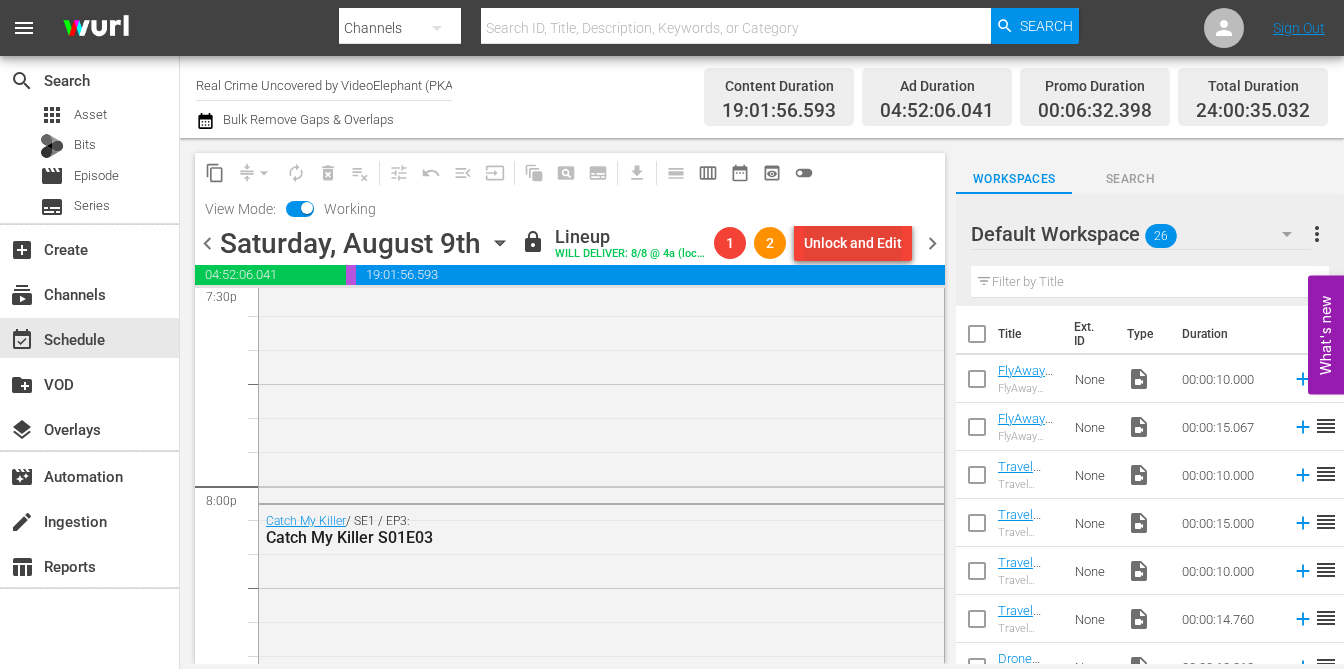 click on "Unlock and Edit" at bounding box center (853, 243) 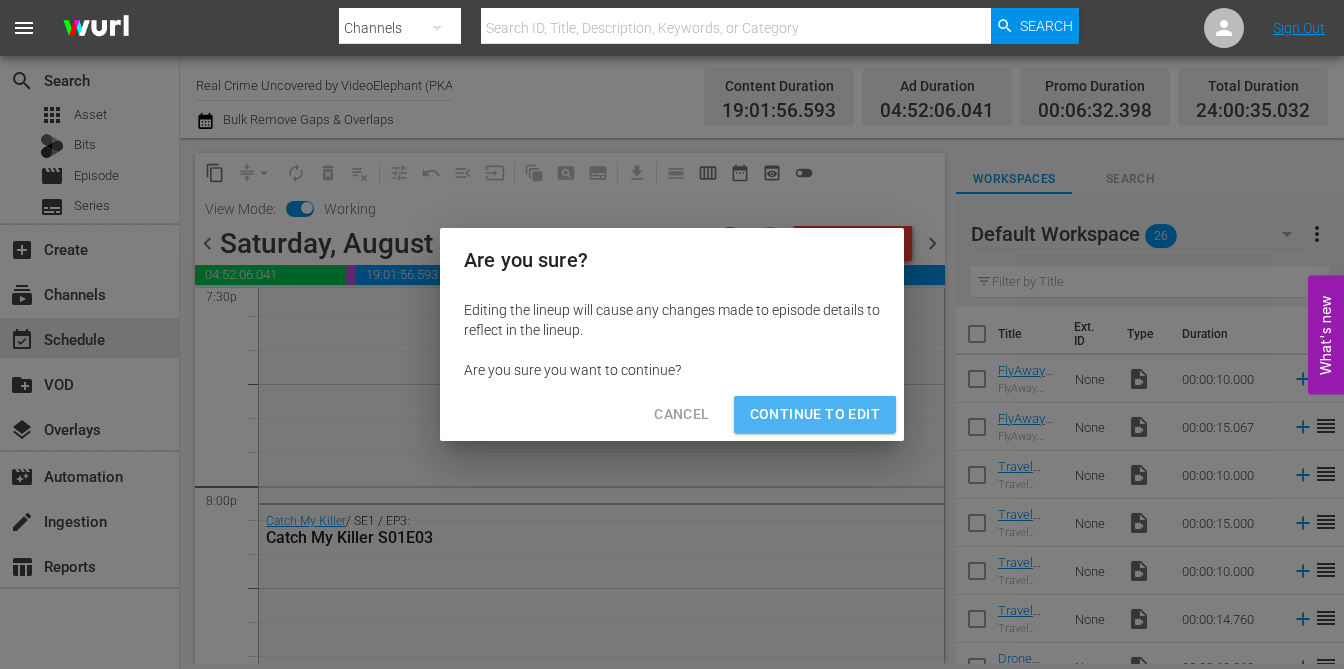 click on "Continue to Edit" at bounding box center (815, 414) 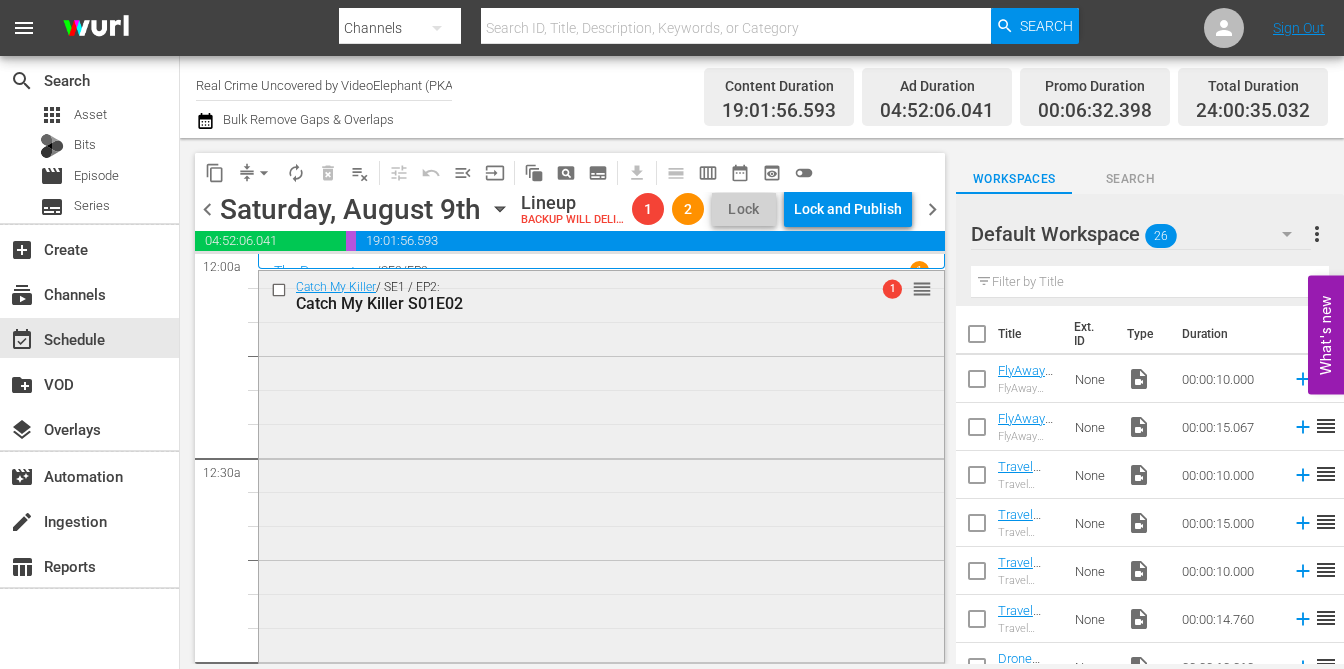 scroll, scrollTop: 0, scrollLeft: 0, axis: both 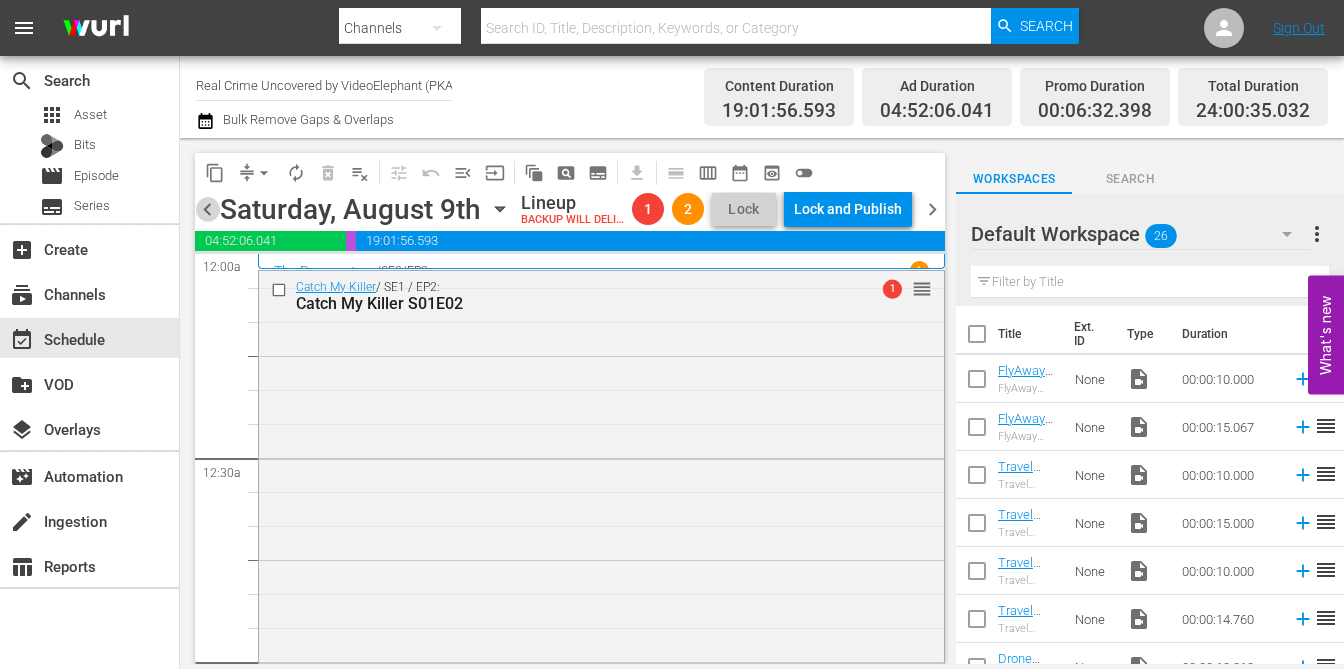 click on "chevron_left" at bounding box center [207, 209] 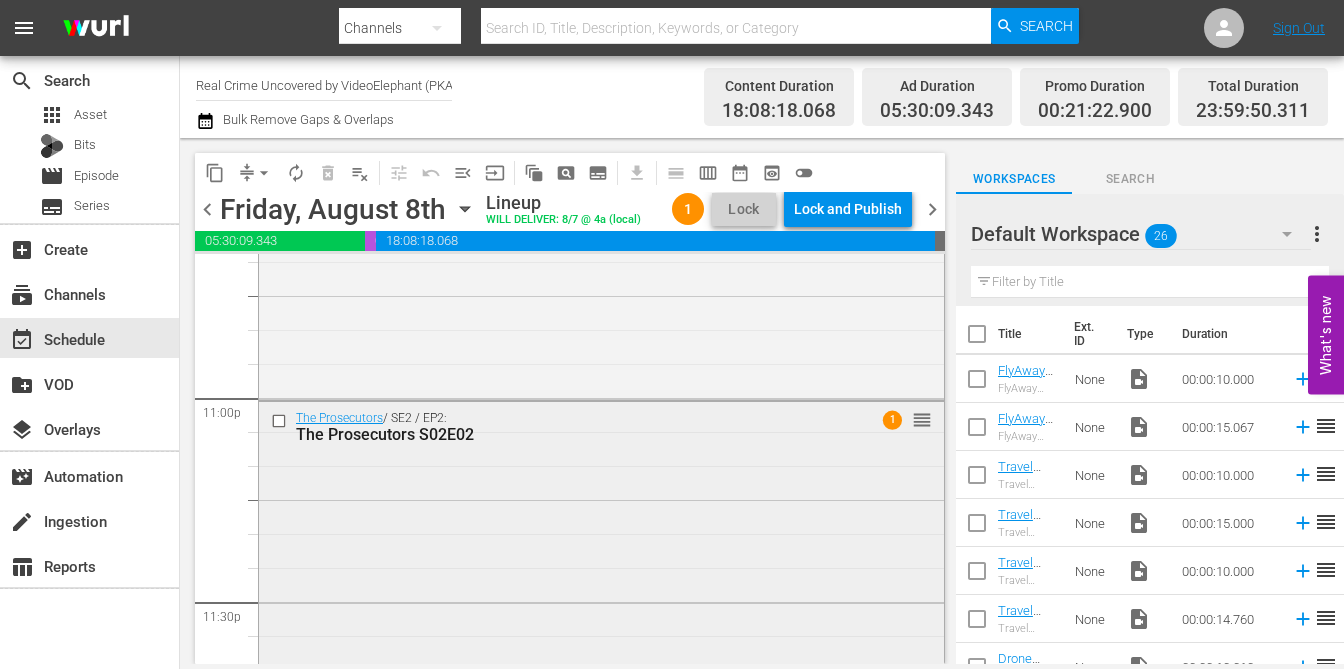 scroll, scrollTop: 9231, scrollLeft: 0, axis: vertical 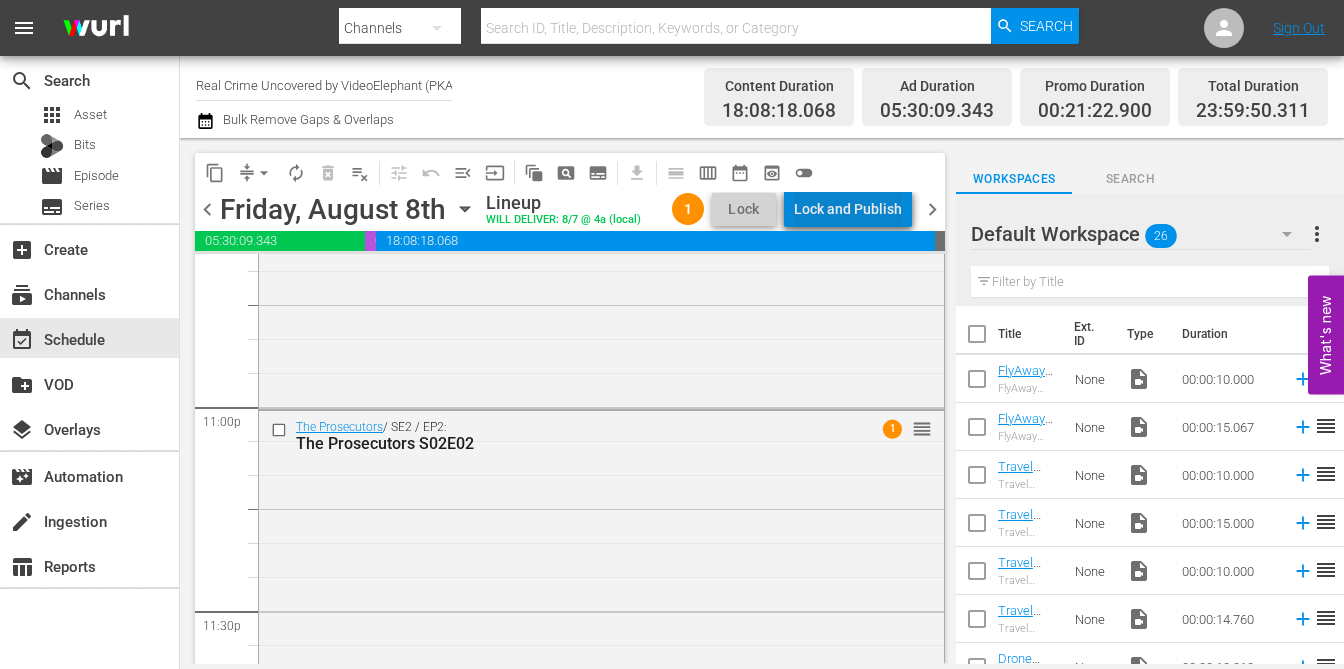 click on "Lock and Publish" at bounding box center [848, 209] 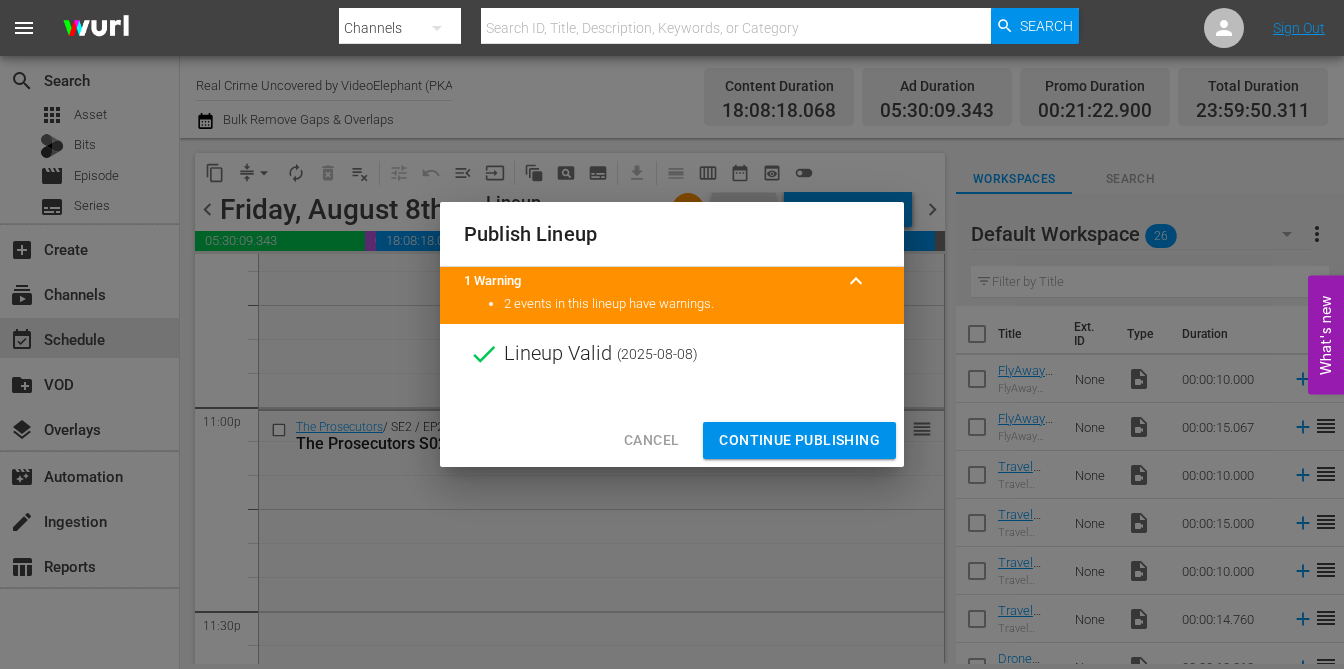 click on "Continue Publishing" at bounding box center [799, 440] 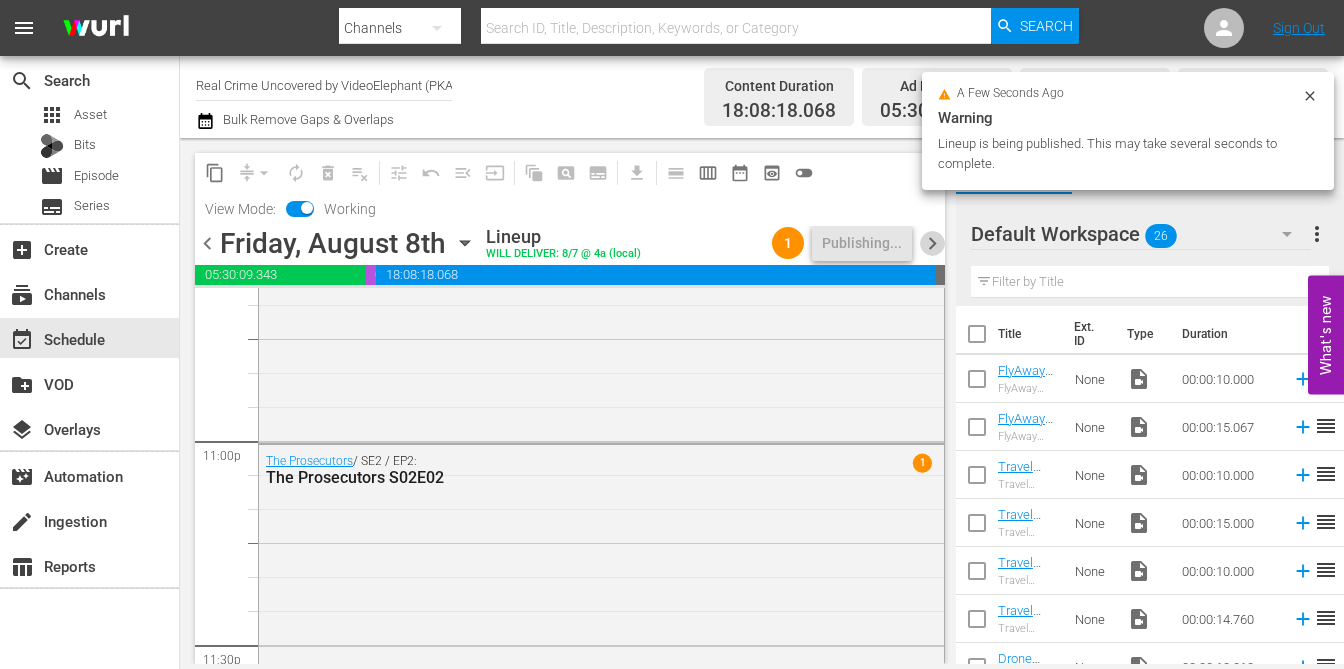 click on "chevron_right" at bounding box center [932, 243] 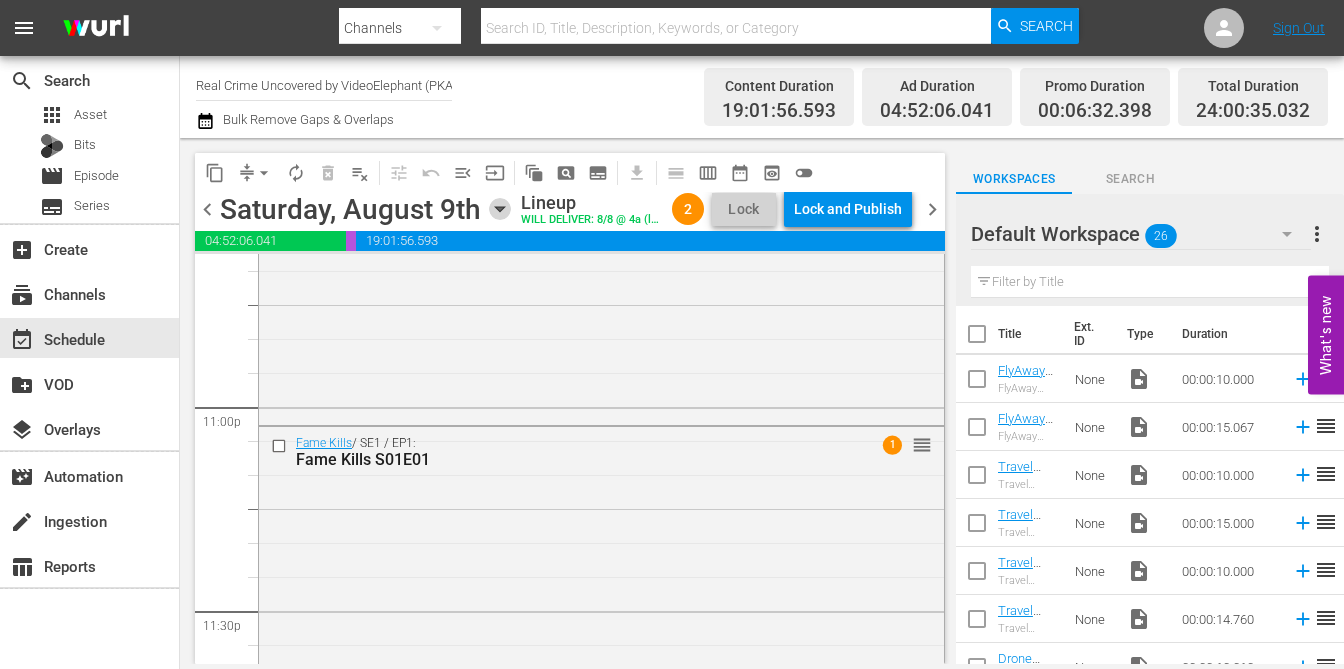 click 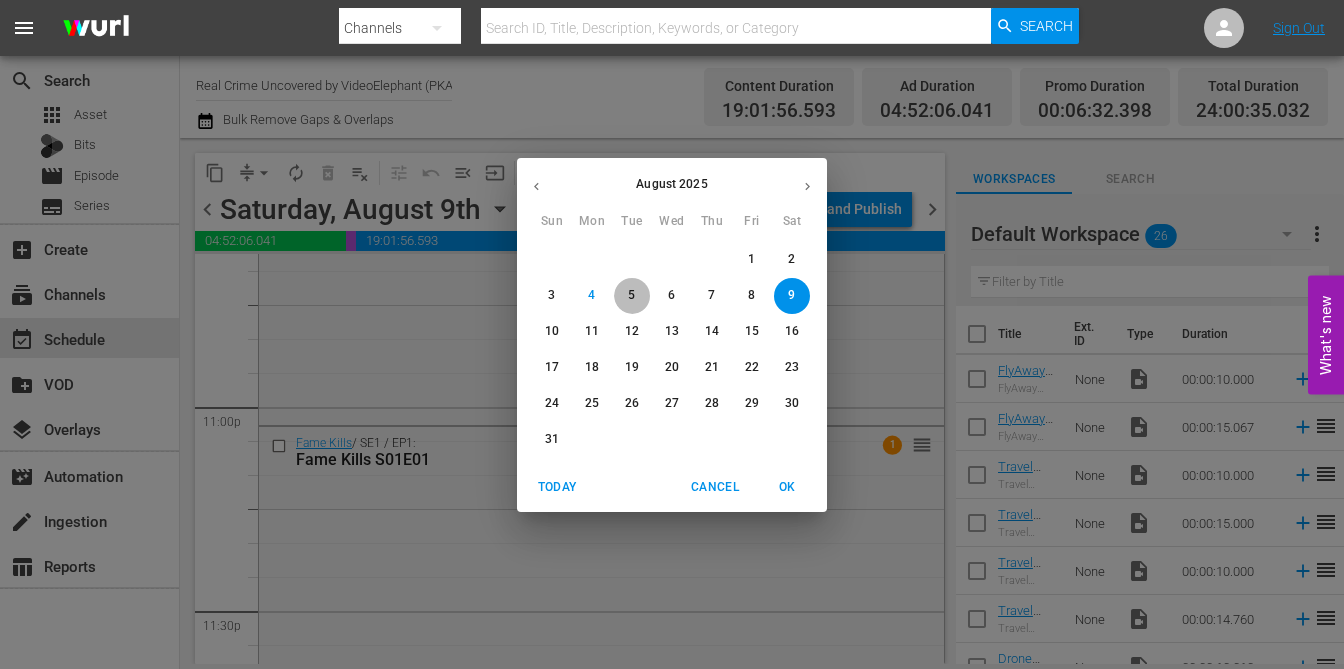 click on "5" at bounding box center (631, 295) 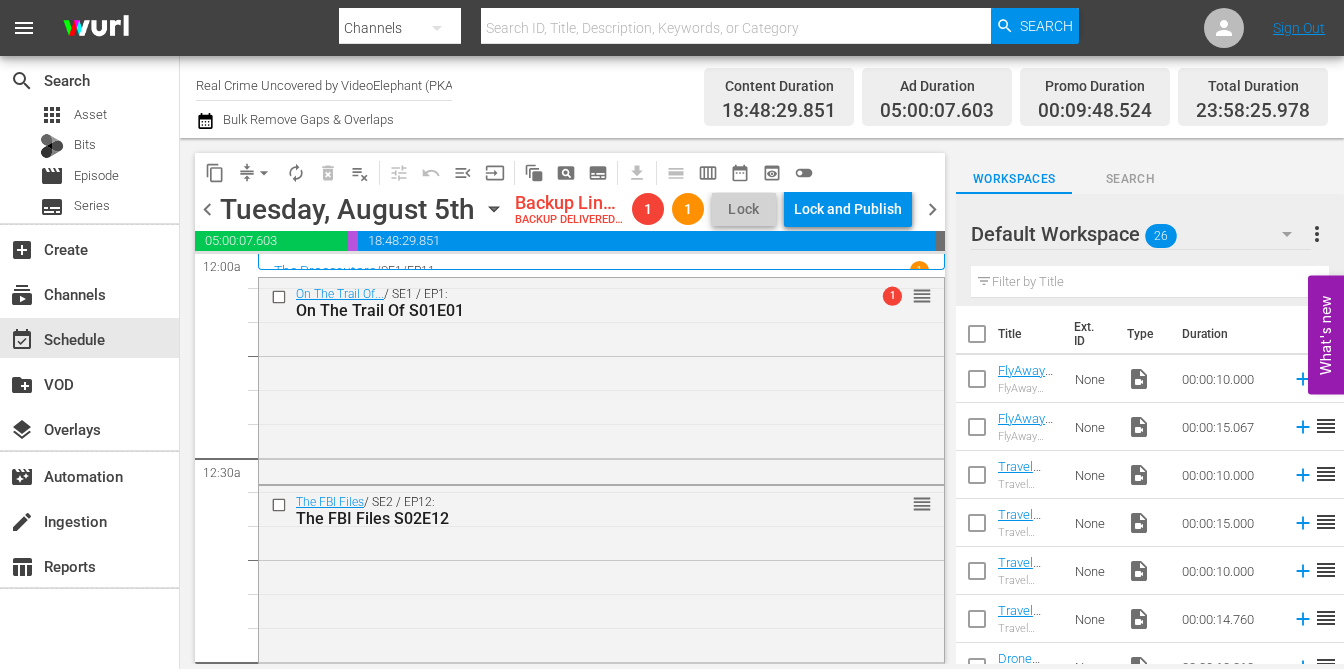 scroll, scrollTop: 0, scrollLeft: 0, axis: both 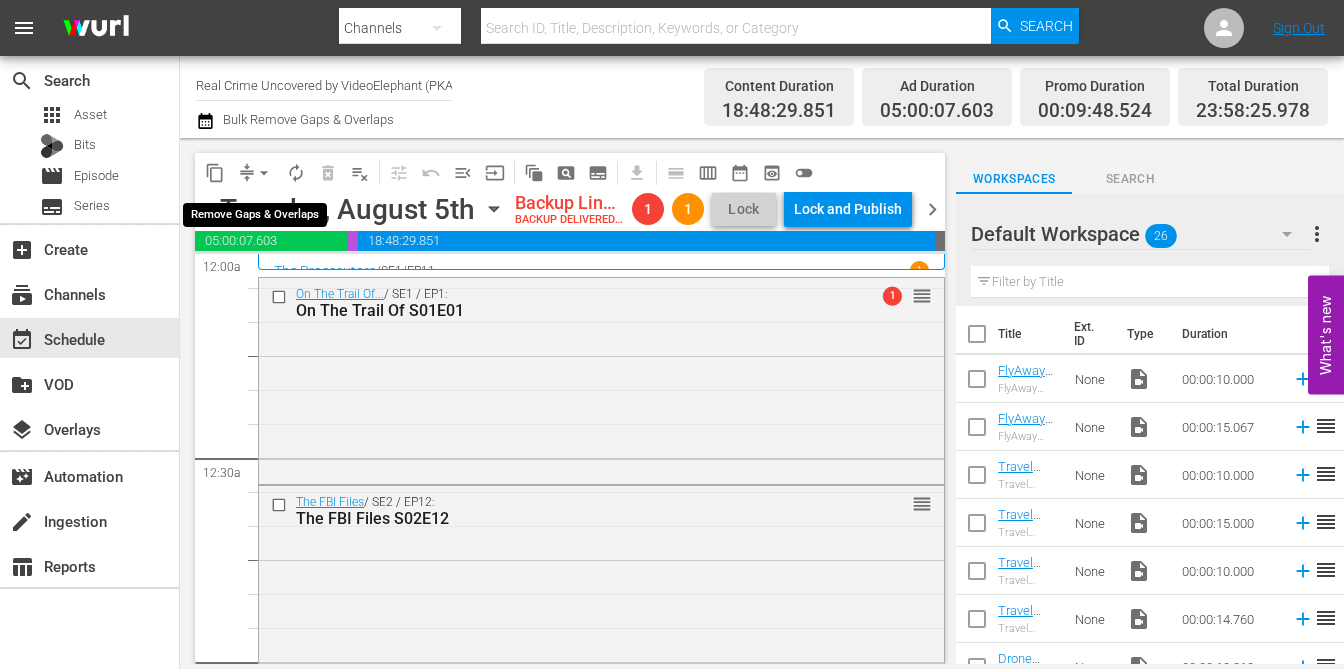 click on "arrow_drop_down" at bounding box center (264, 173) 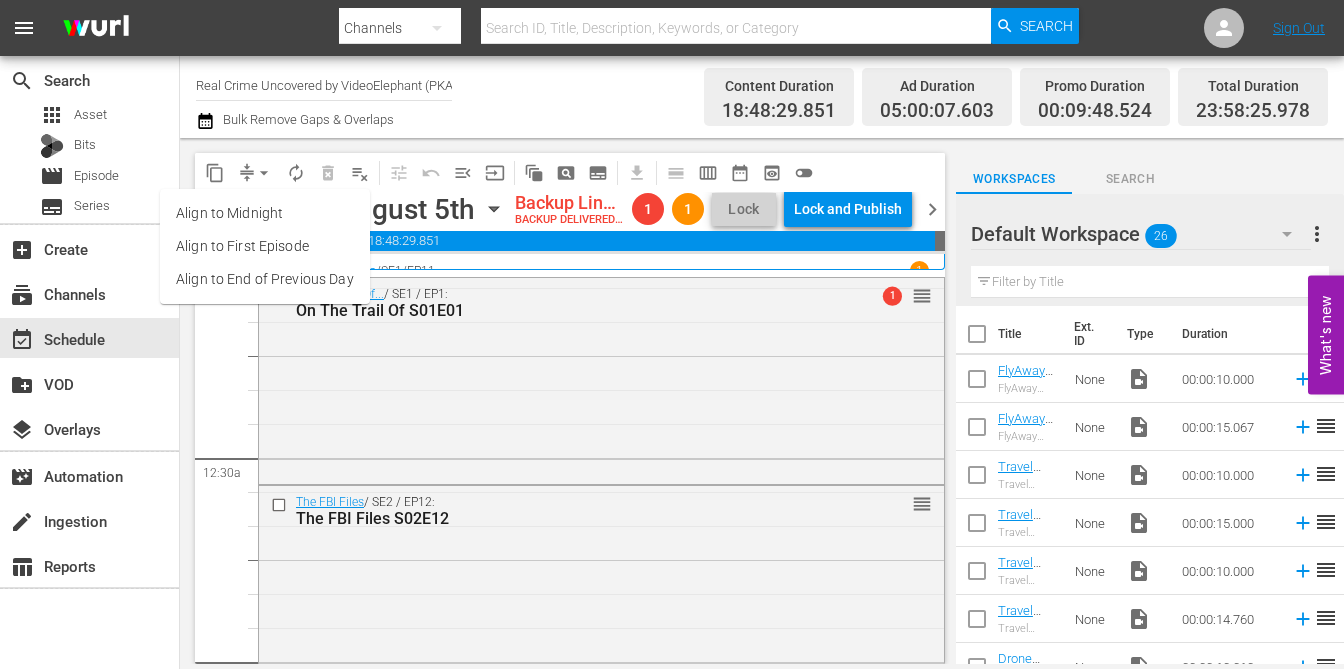 click on "Align to End of Previous Day" at bounding box center (265, 279) 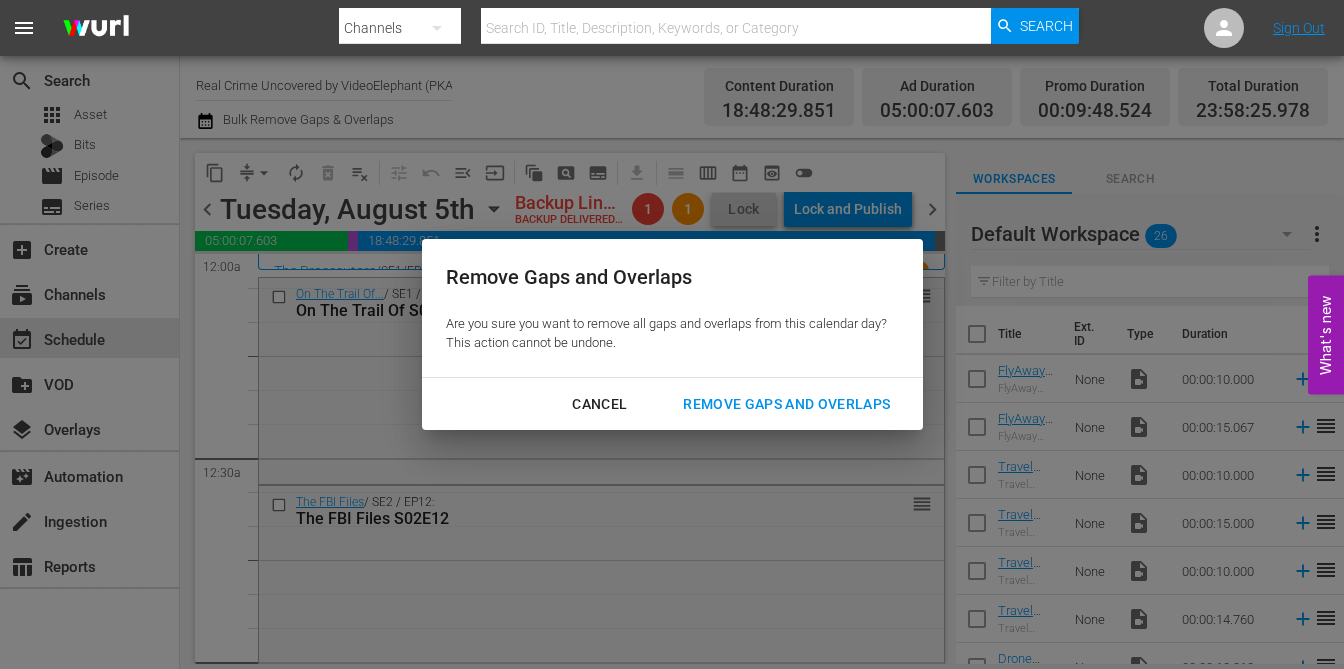 click on "Remove Gaps and Overlaps" at bounding box center [786, 404] 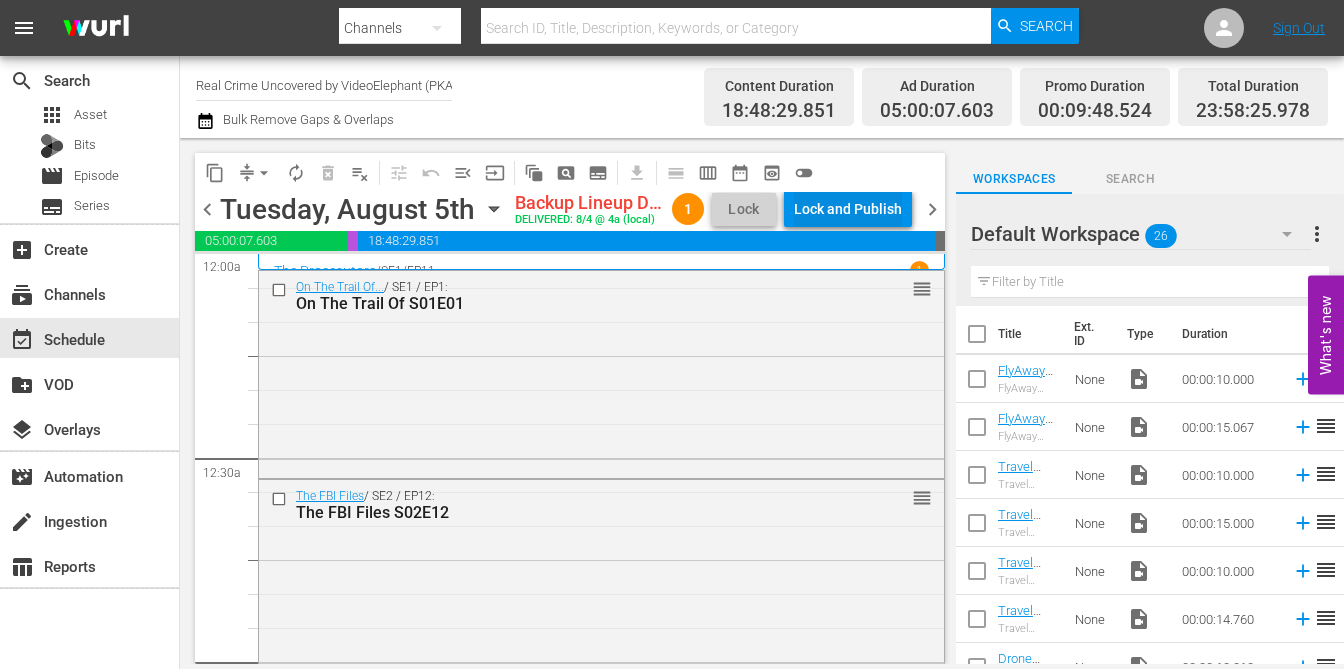 scroll, scrollTop: 0, scrollLeft: 0, axis: both 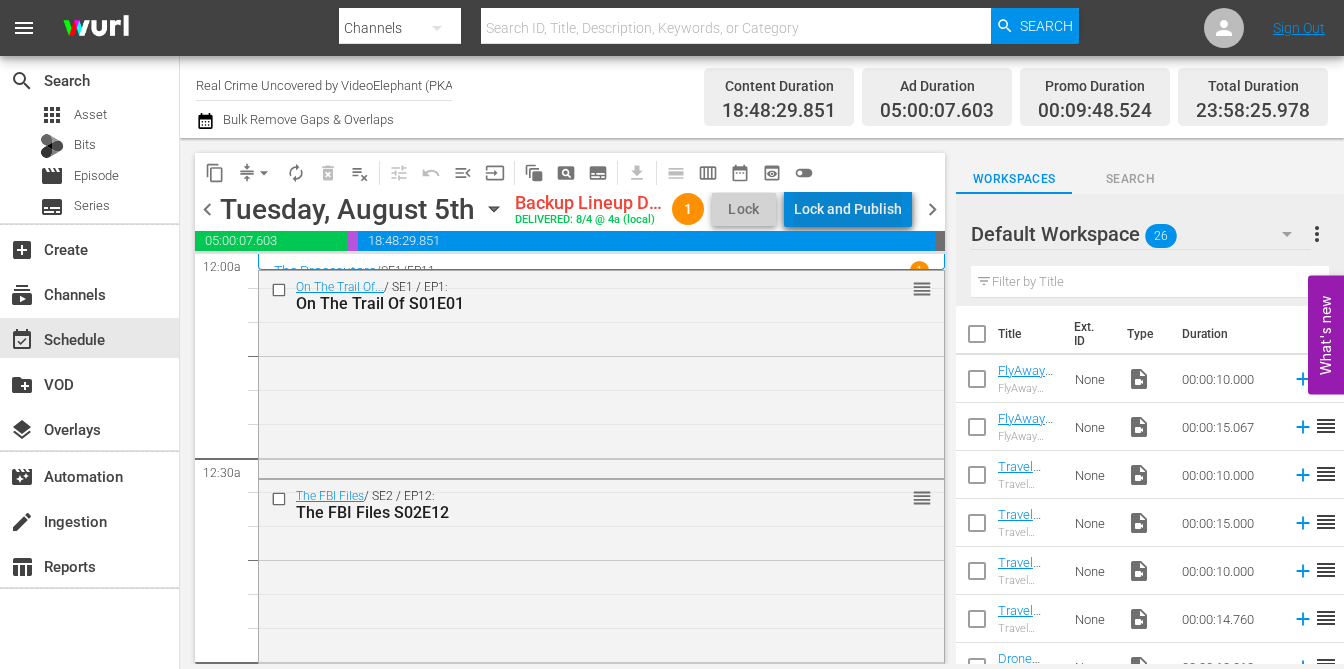 click on "Lock and Publish" at bounding box center [848, 209] 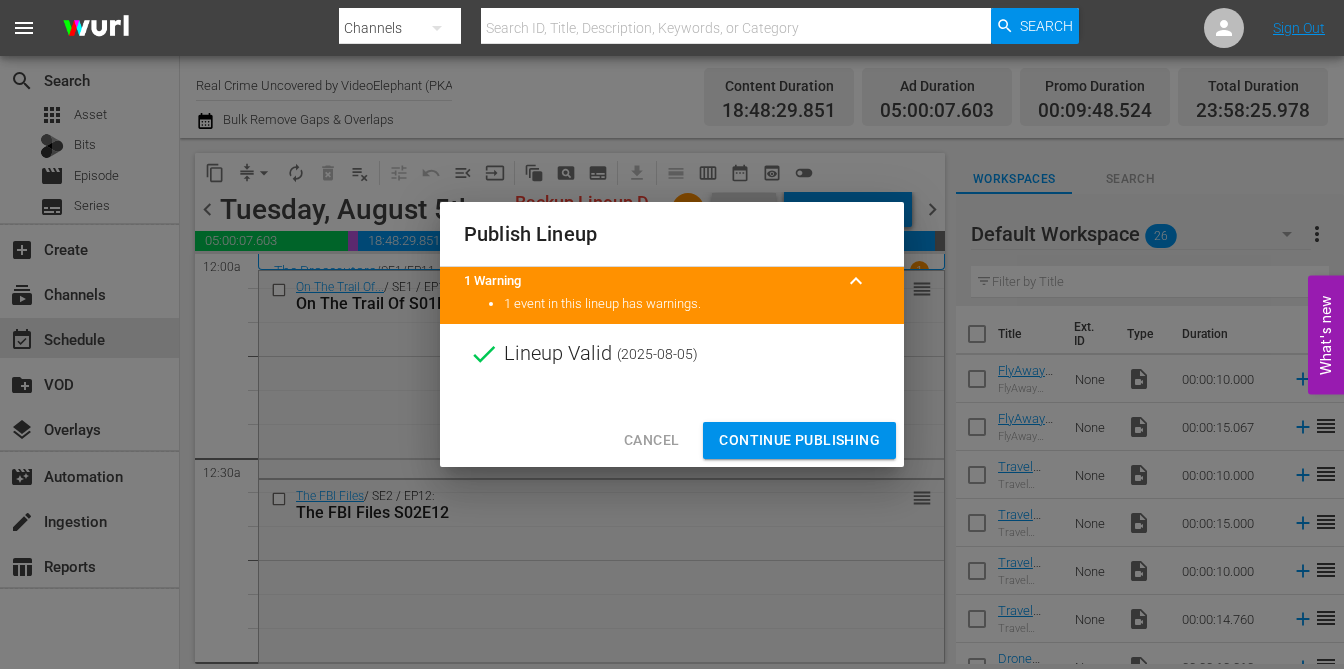 click on "Continue Publishing" at bounding box center (799, 440) 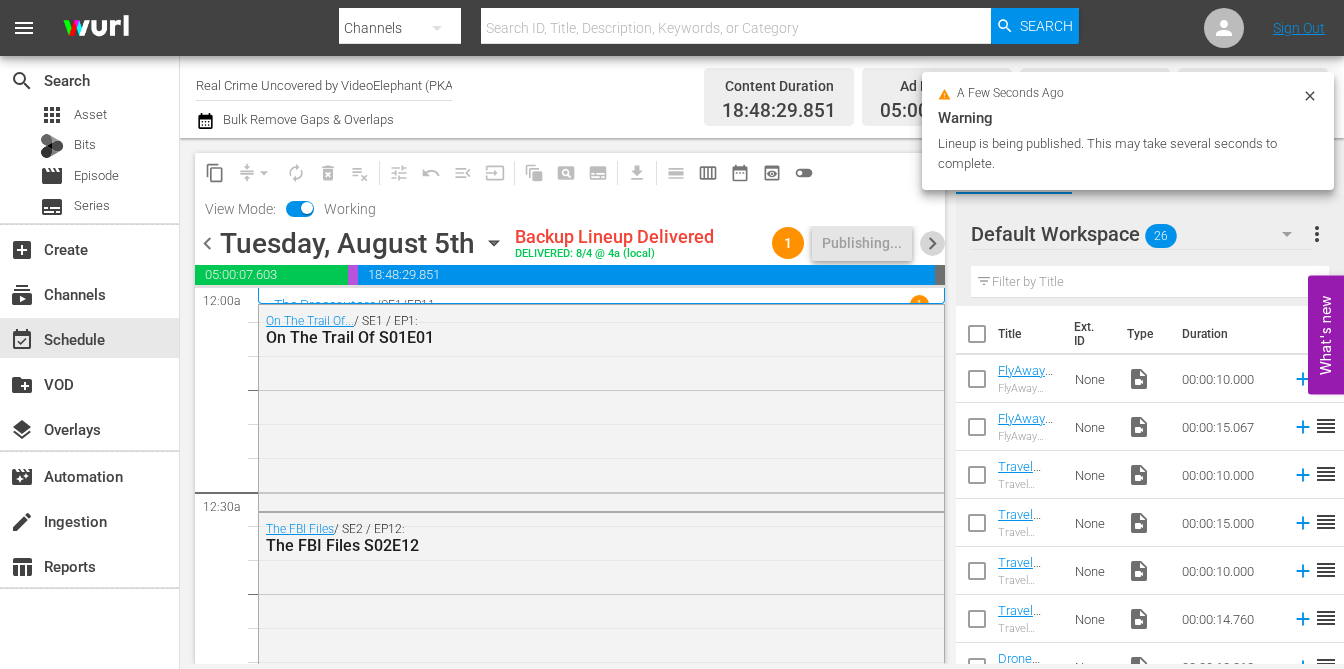 click on "chevron_right" at bounding box center [932, 243] 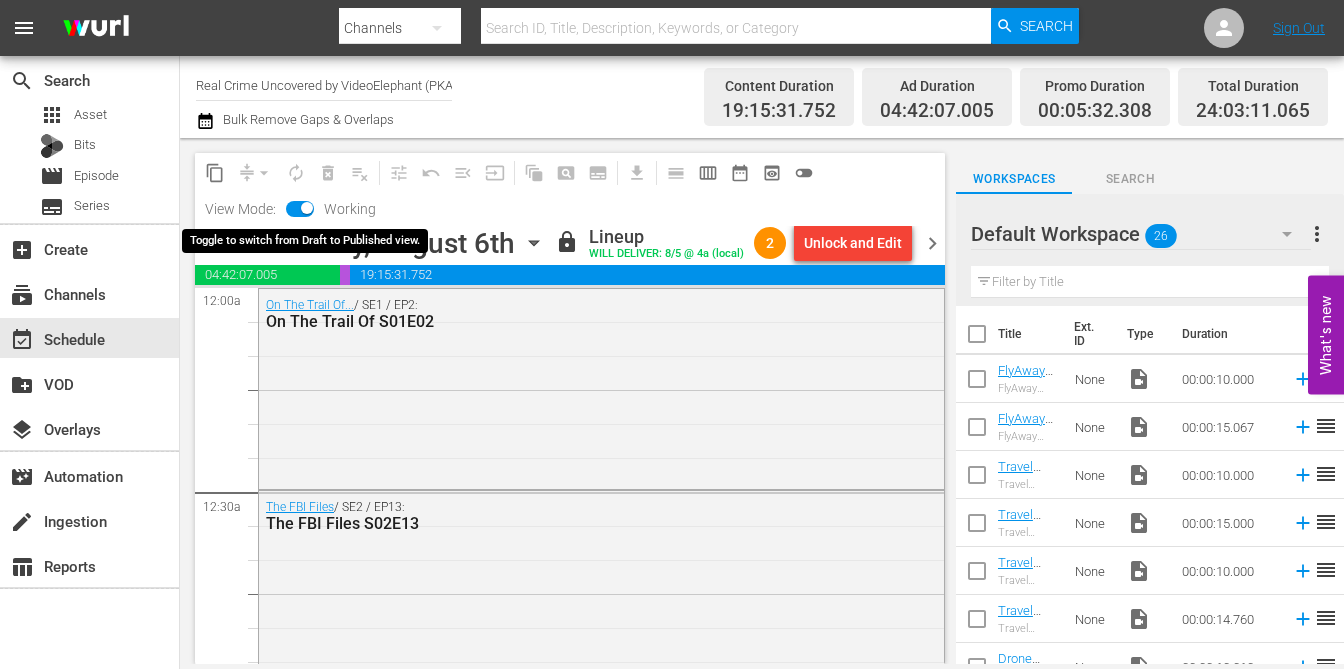 click at bounding box center [307, 212] 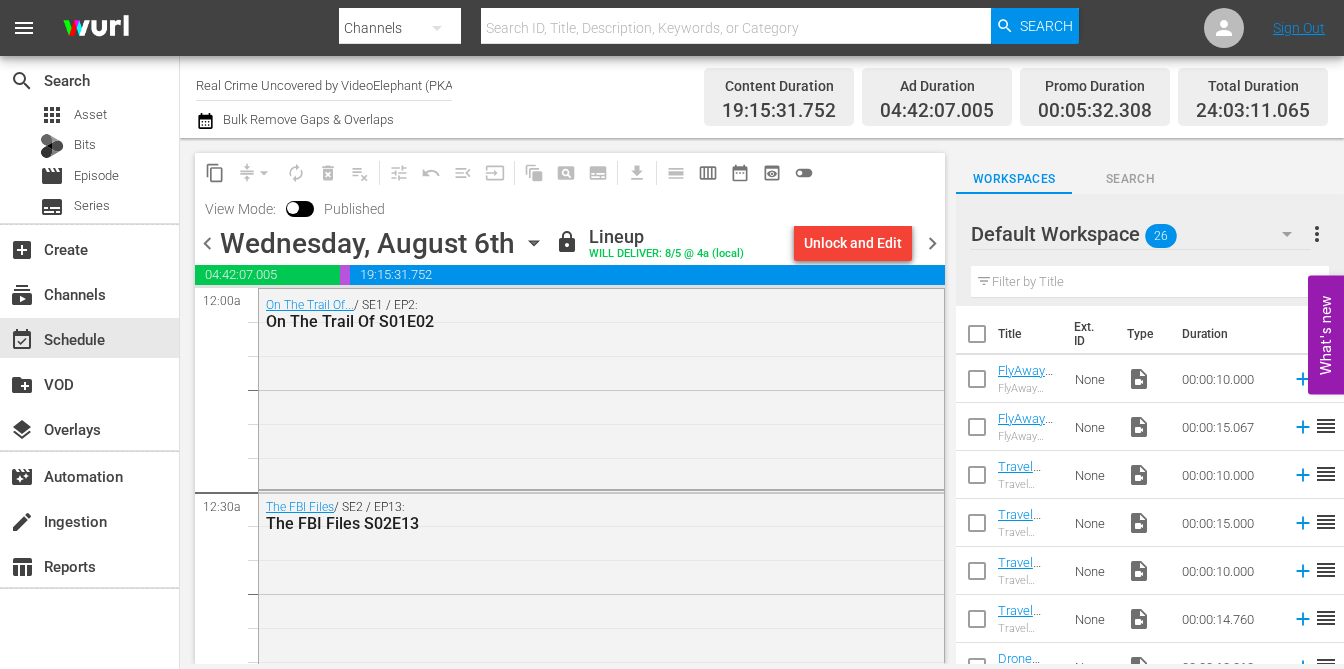 click on "chevron_left" at bounding box center [207, 243] 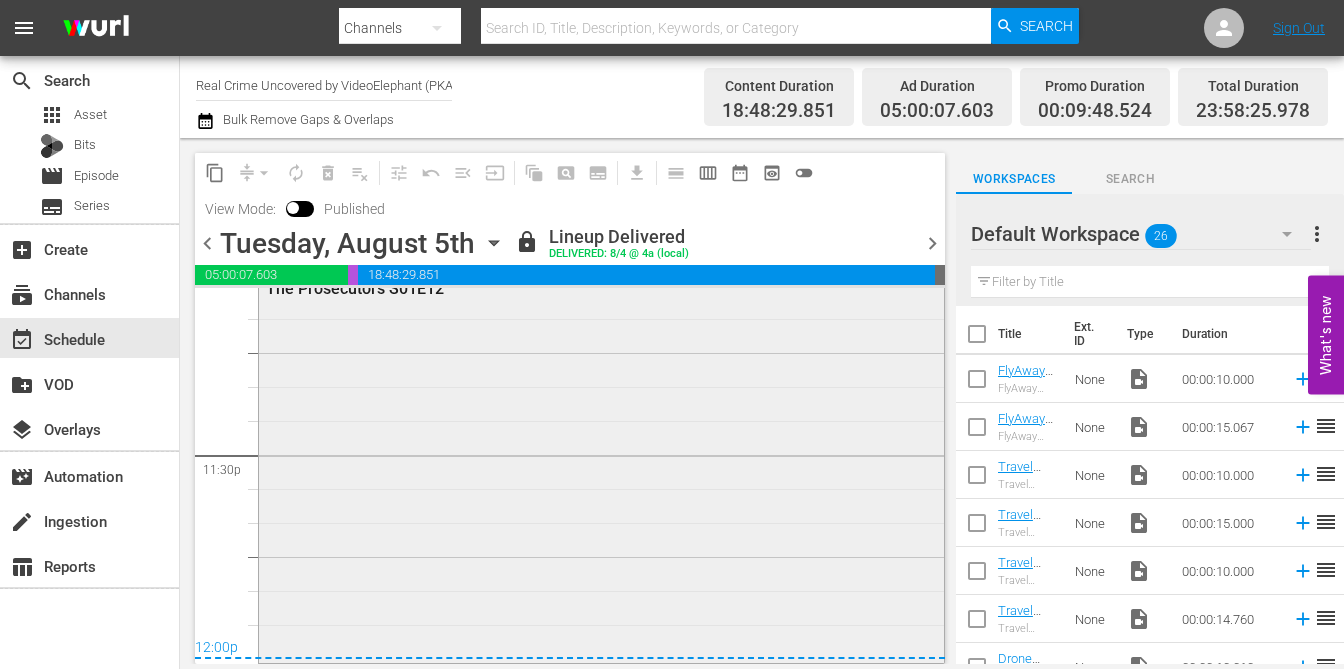 scroll, scrollTop: 9421, scrollLeft: 0, axis: vertical 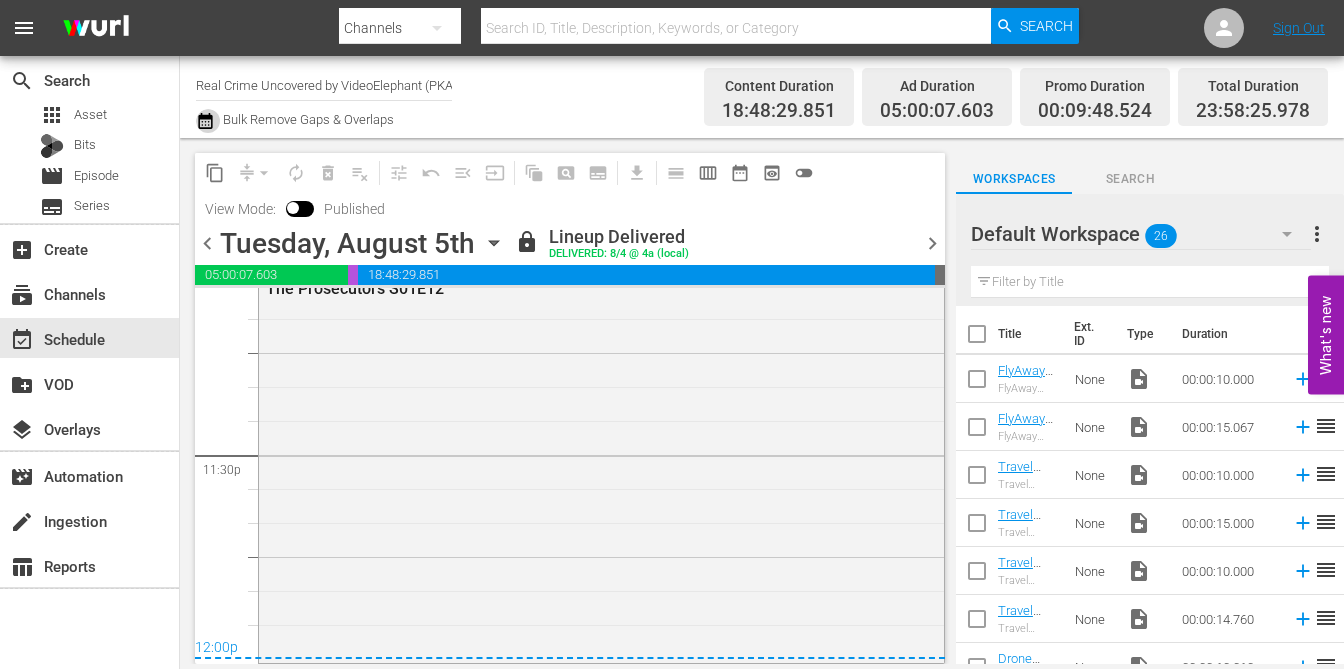 click 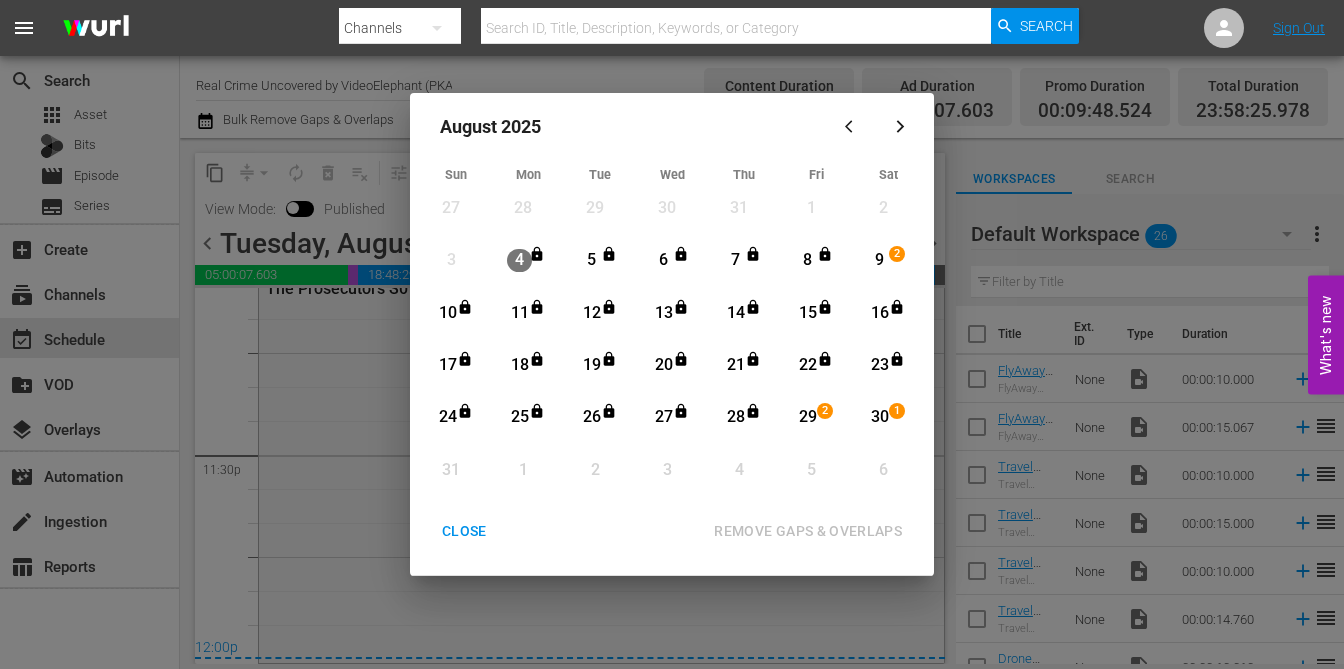 click on "CLOSE" at bounding box center [464, 531] 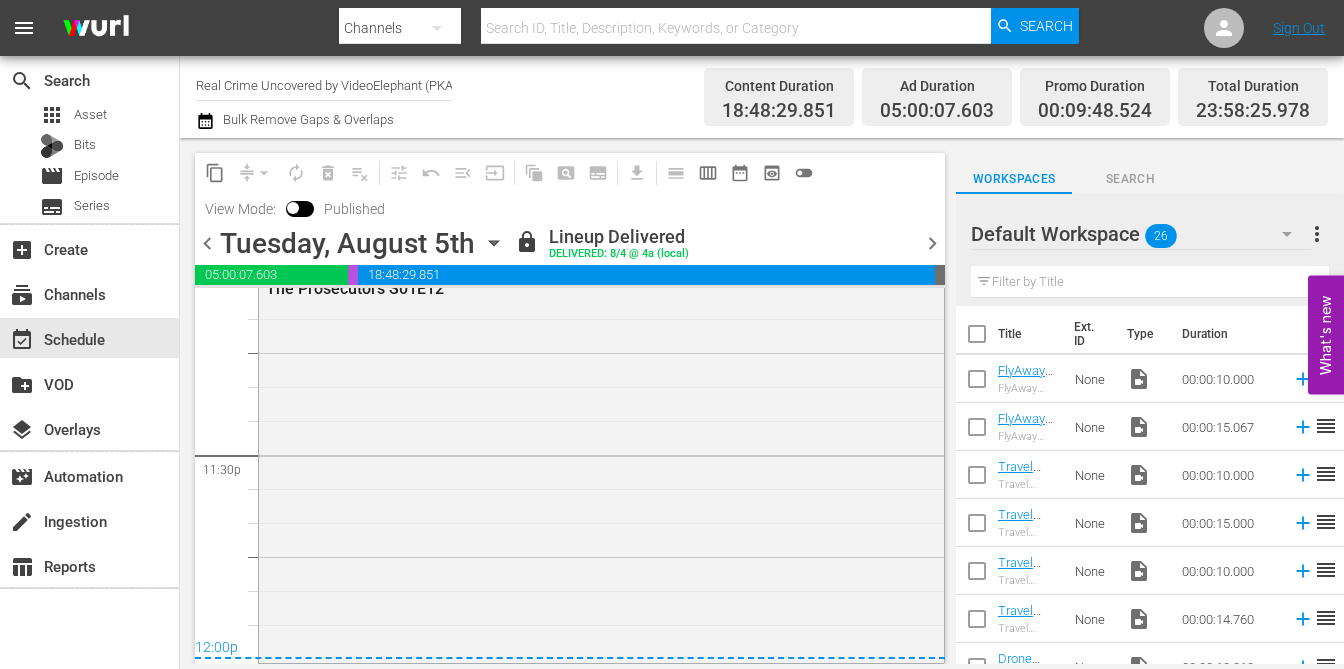 click 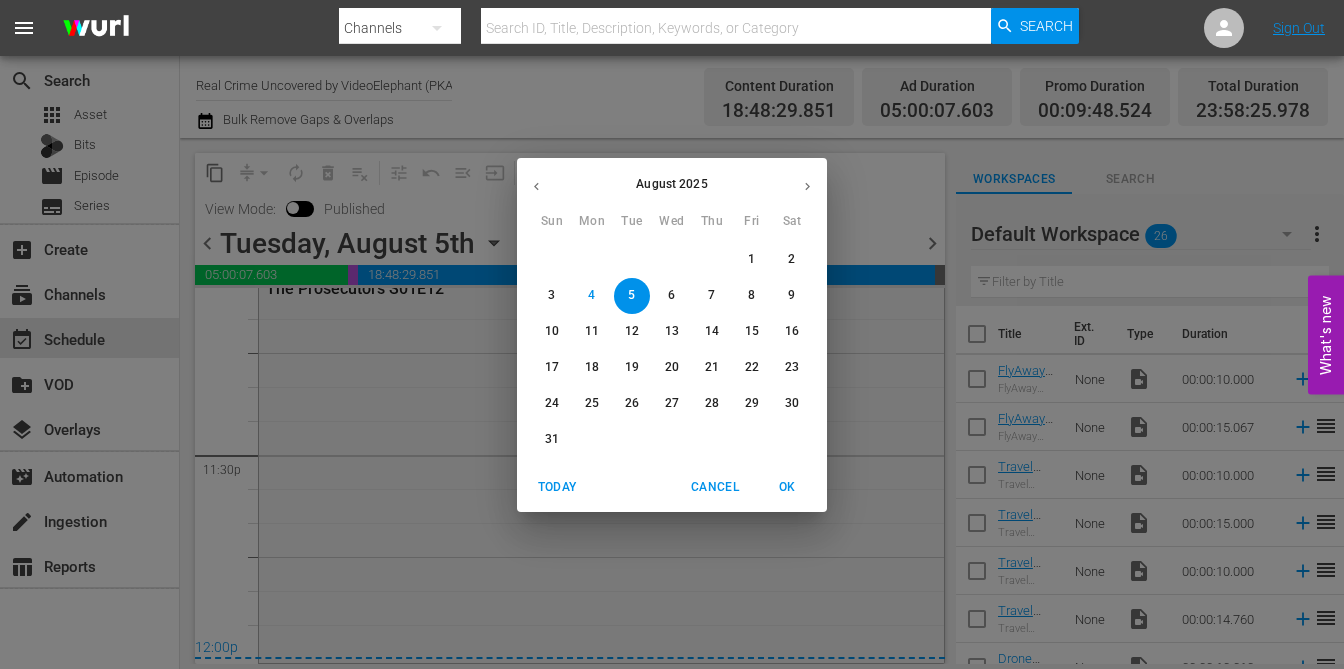 click on "9" at bounding box center [792, 295] 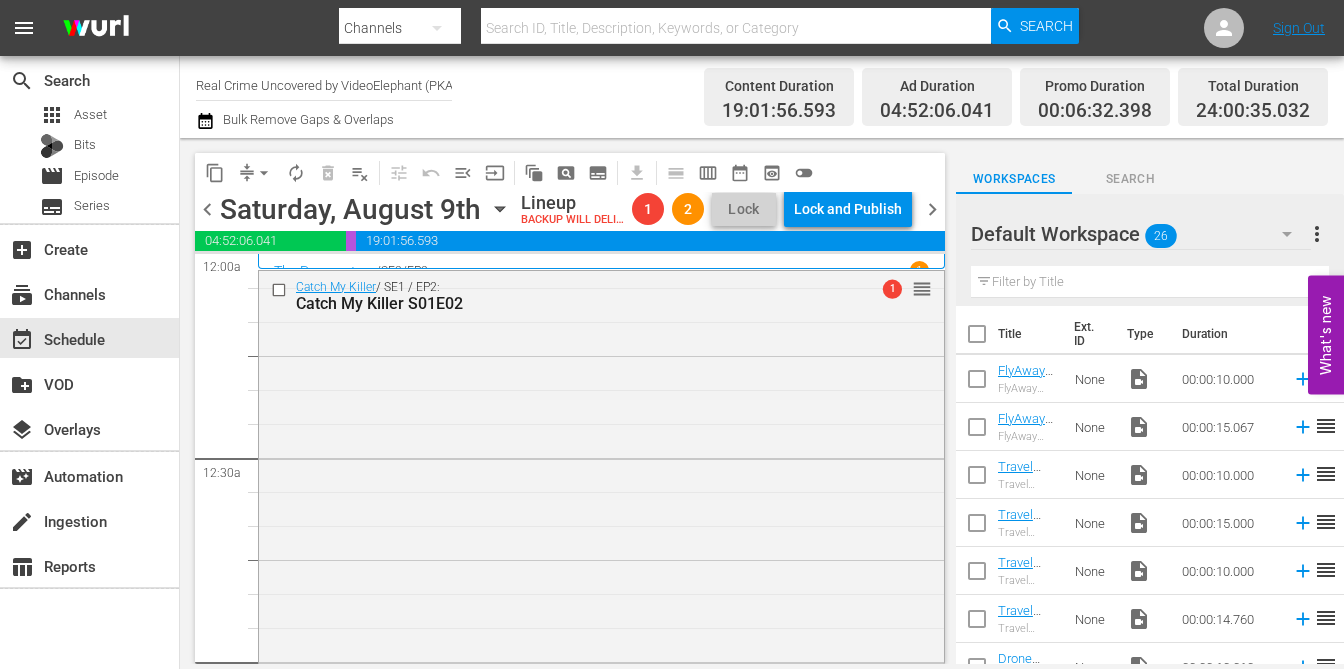 scroll, scrollTop: 0, scrollLeft: 0, axis: both 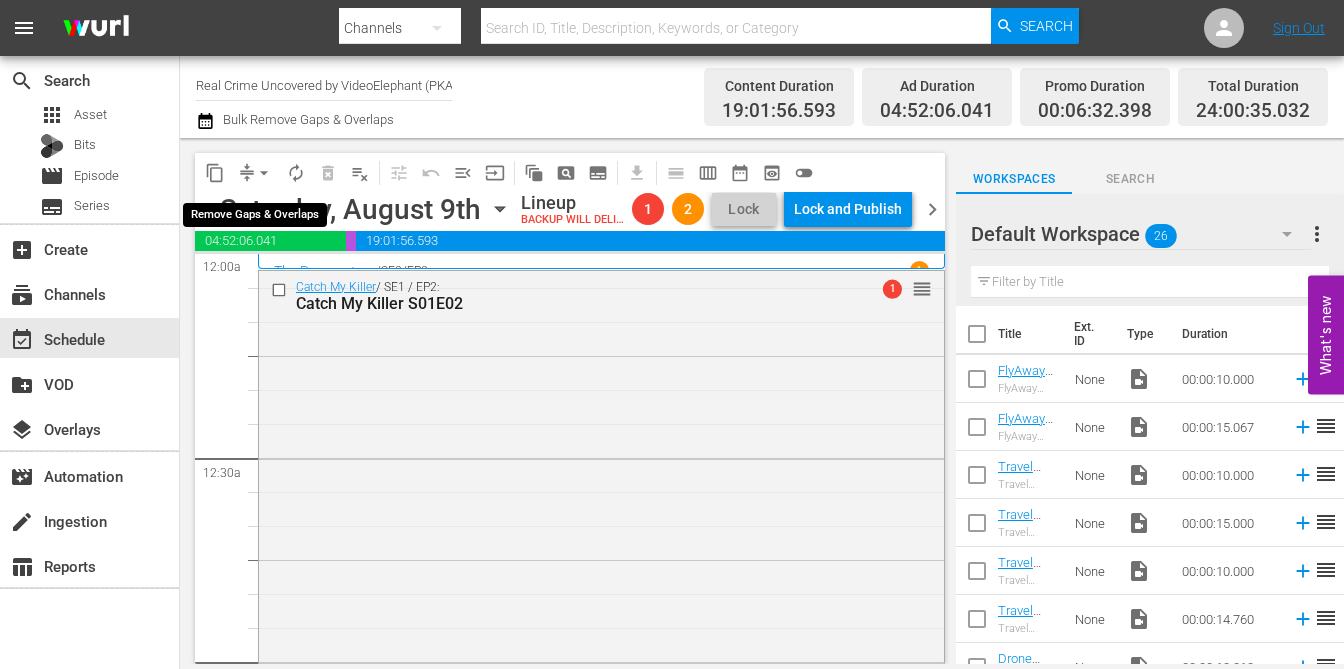 click on "arrow_drop_down" at bounding box center (264, 173) 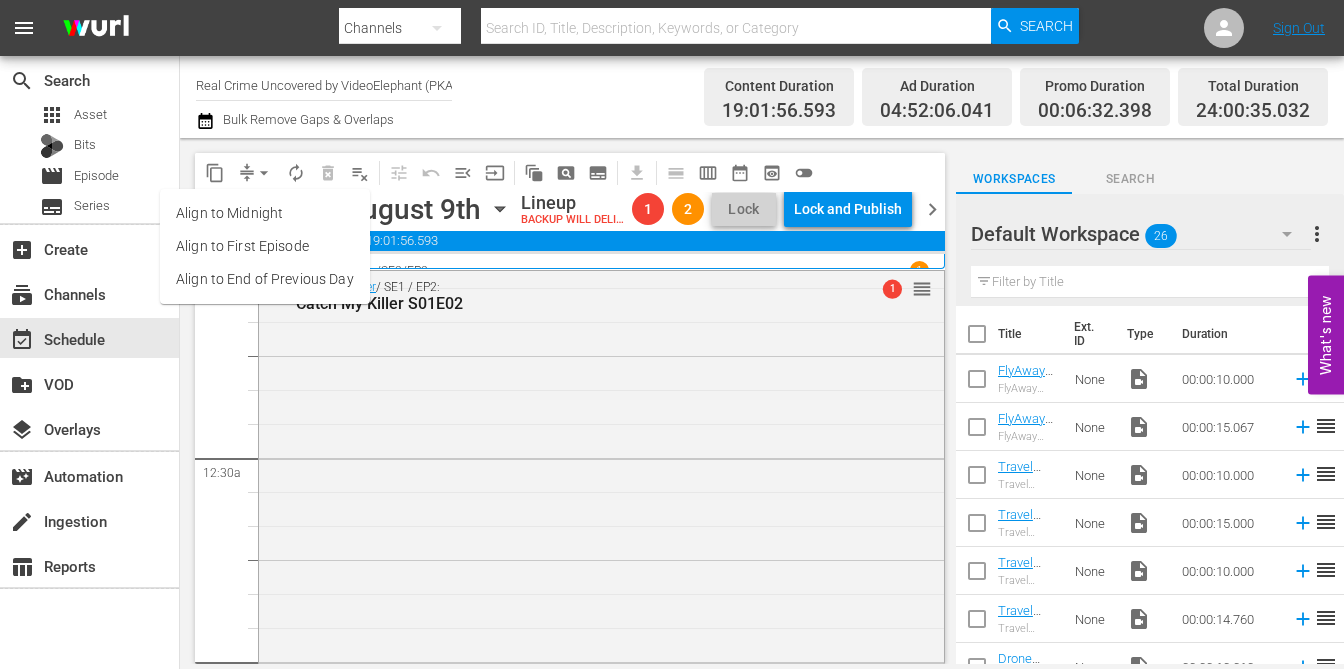 click on "Align to End of Previous Day" at bounding box center [265, 279] 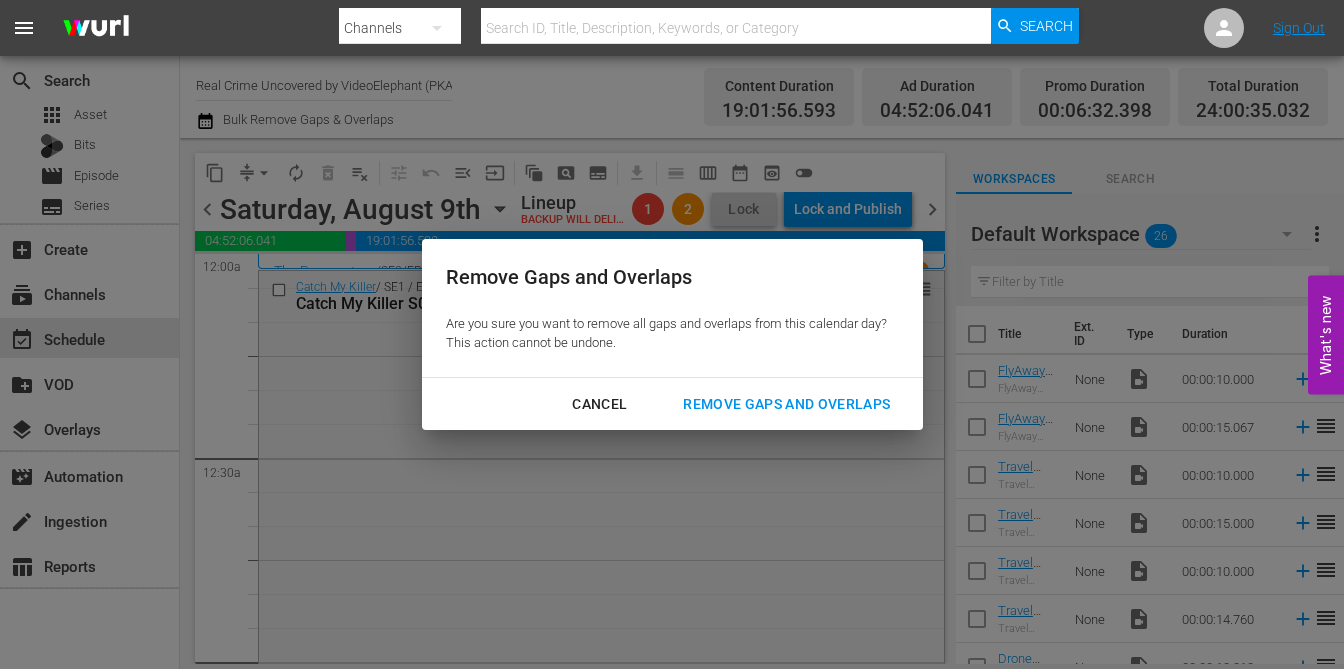 click on "Remove Gaps and Overlaps" at bounding box center (786, 404) 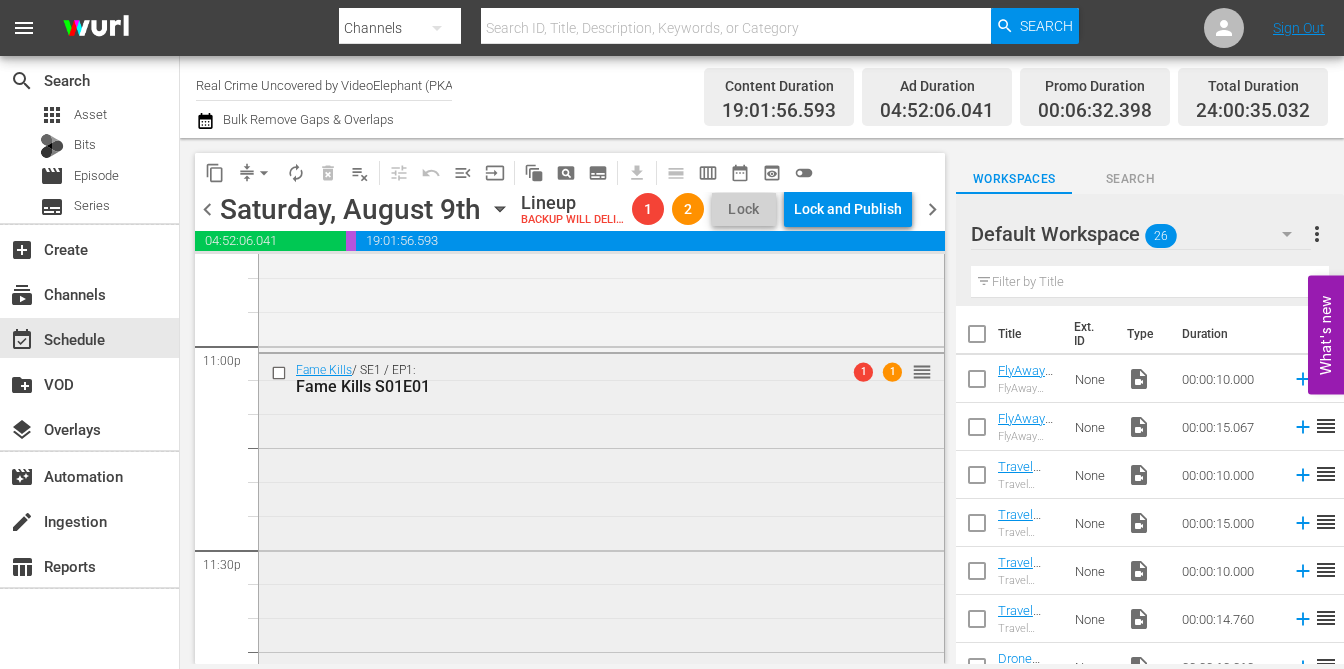 scroll, scrollTop: 9290, scrollLeft: 0, axis: vertical 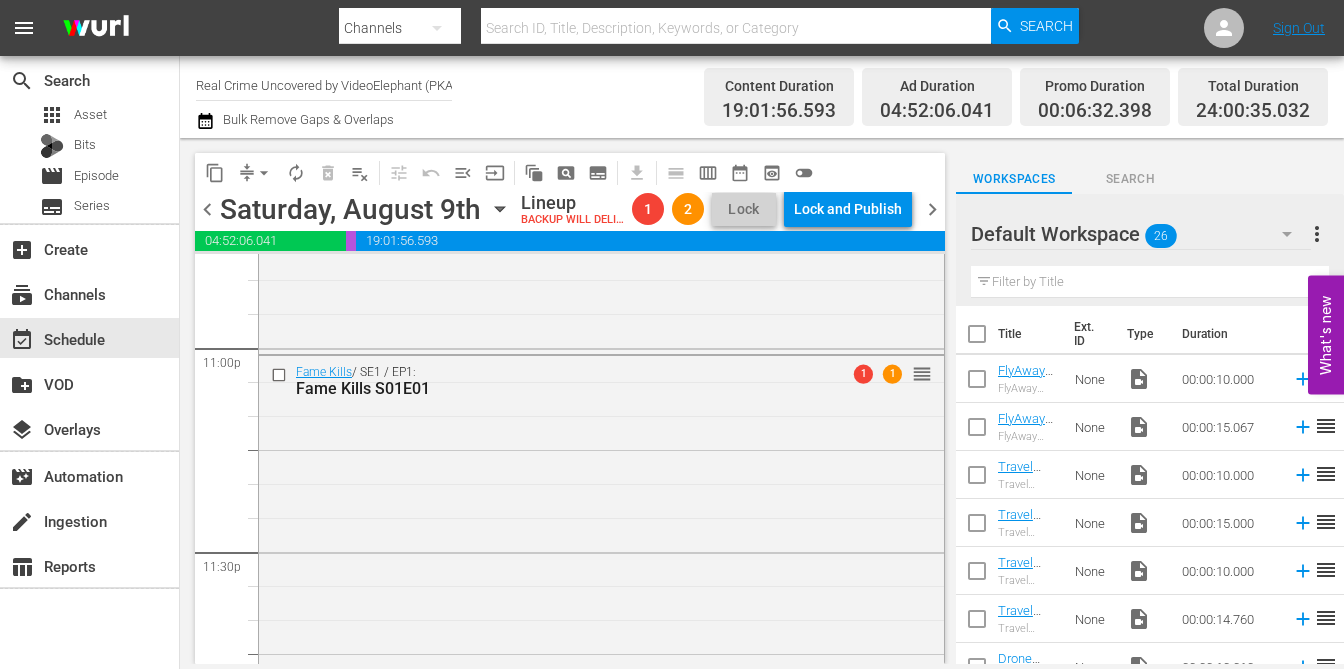 click on "chevron_right" at bounding box center (932, 209) 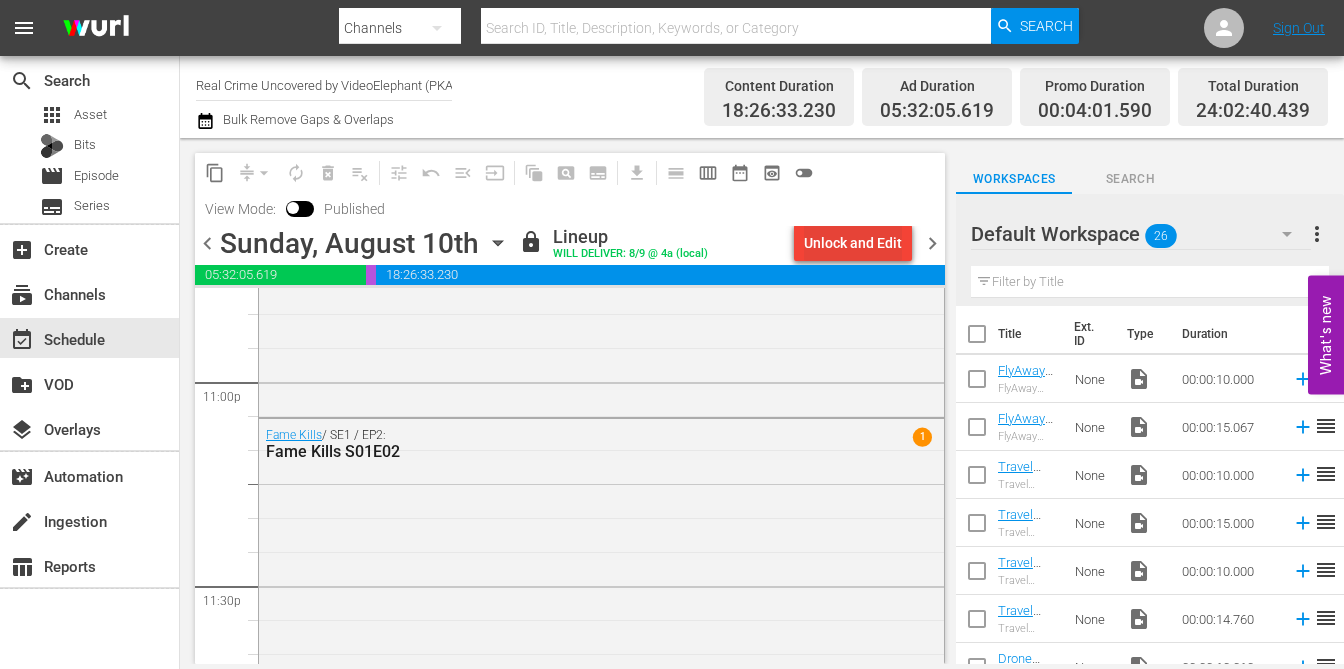 click on "Unlock and Edit" at bounding box center (853, 243) 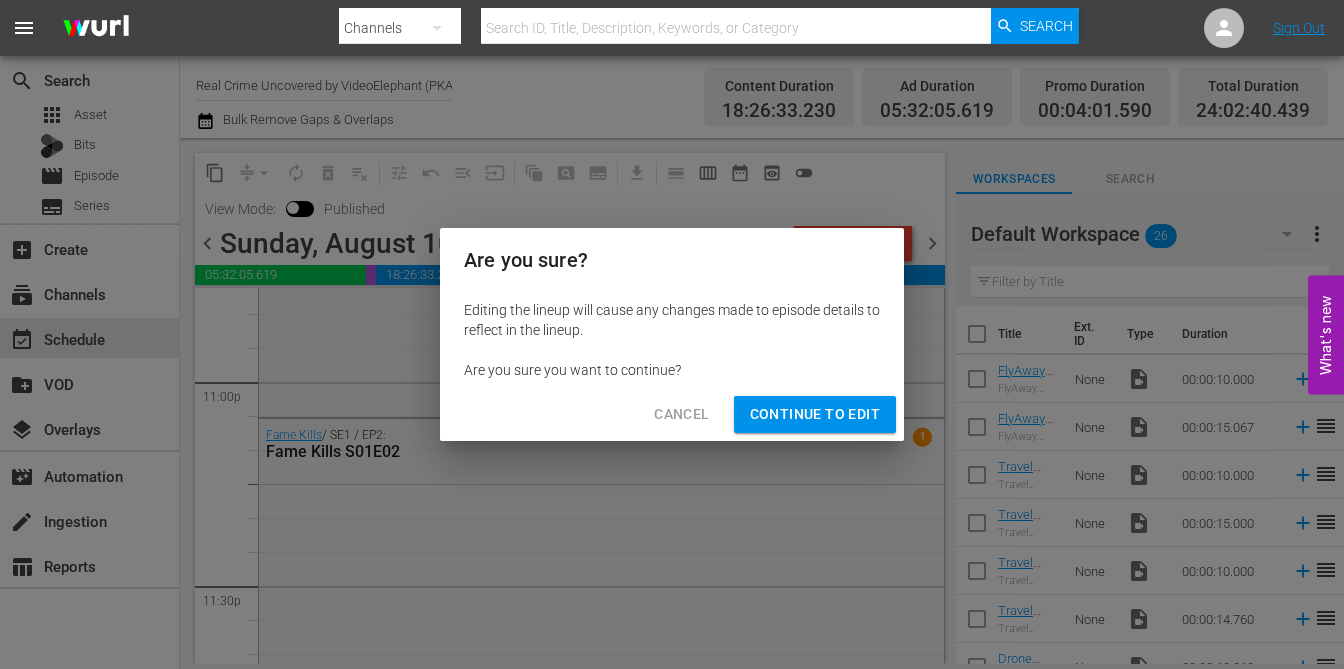 click on "Continue to Edit" at bounding box center [815, 414] 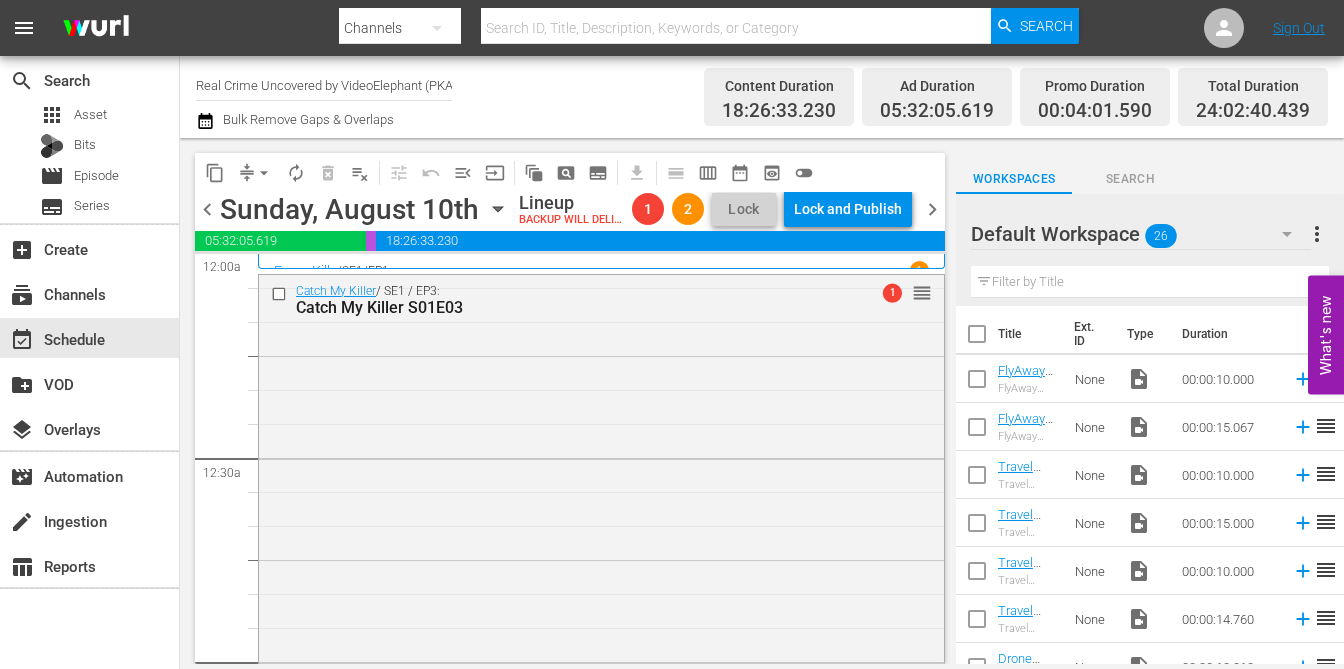 scroll, scrollTop: 0, scrollLeft: 0, axis: both 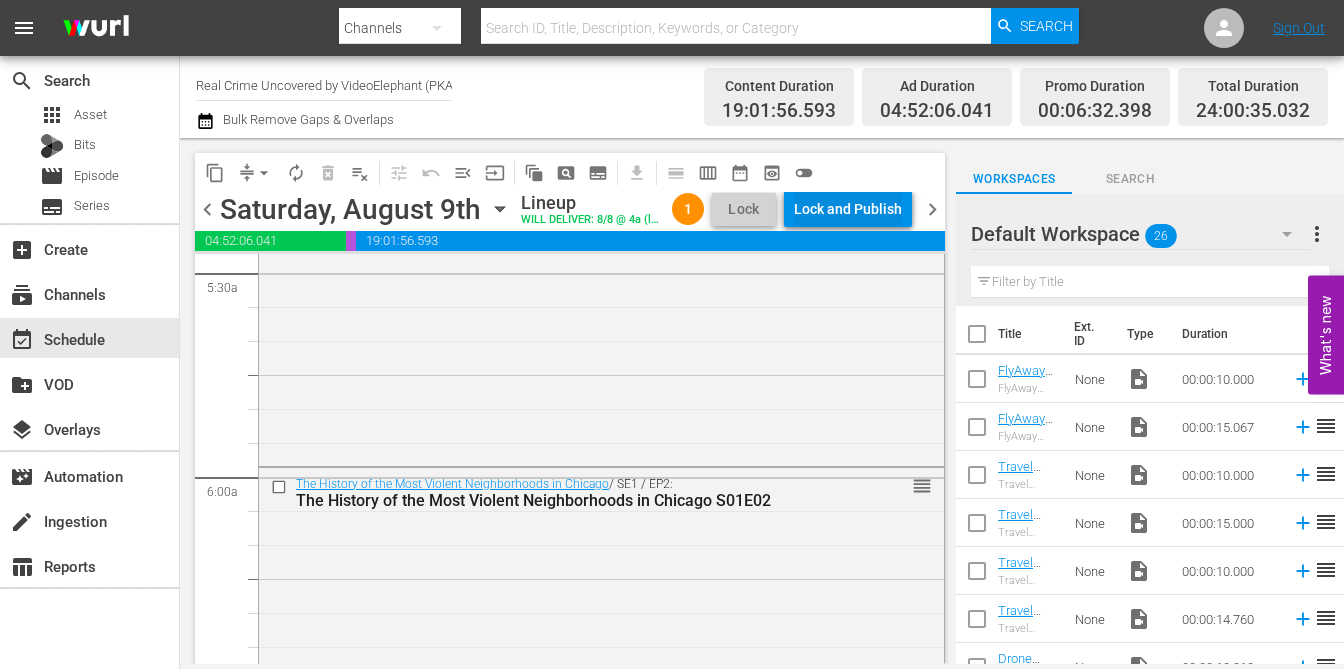 click on "Lock and Publish" at bounding box center [848, 209] 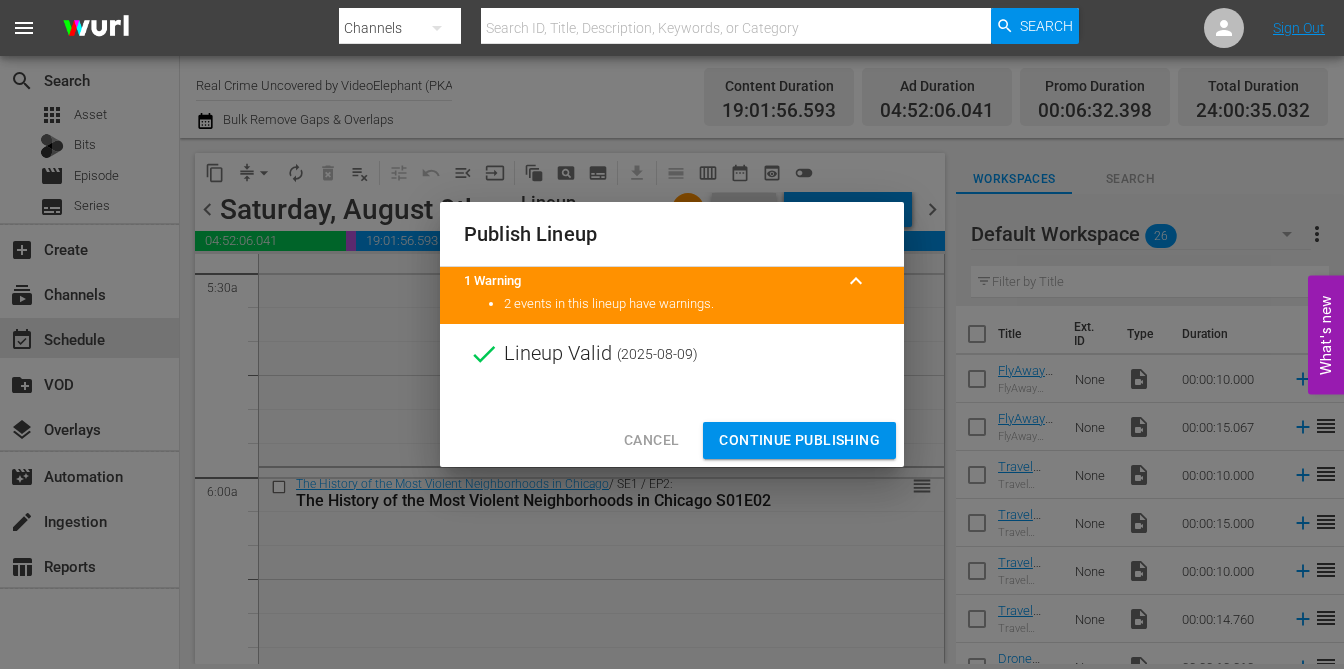 click on "Continue Publishing" at bounding box center [799, 440] 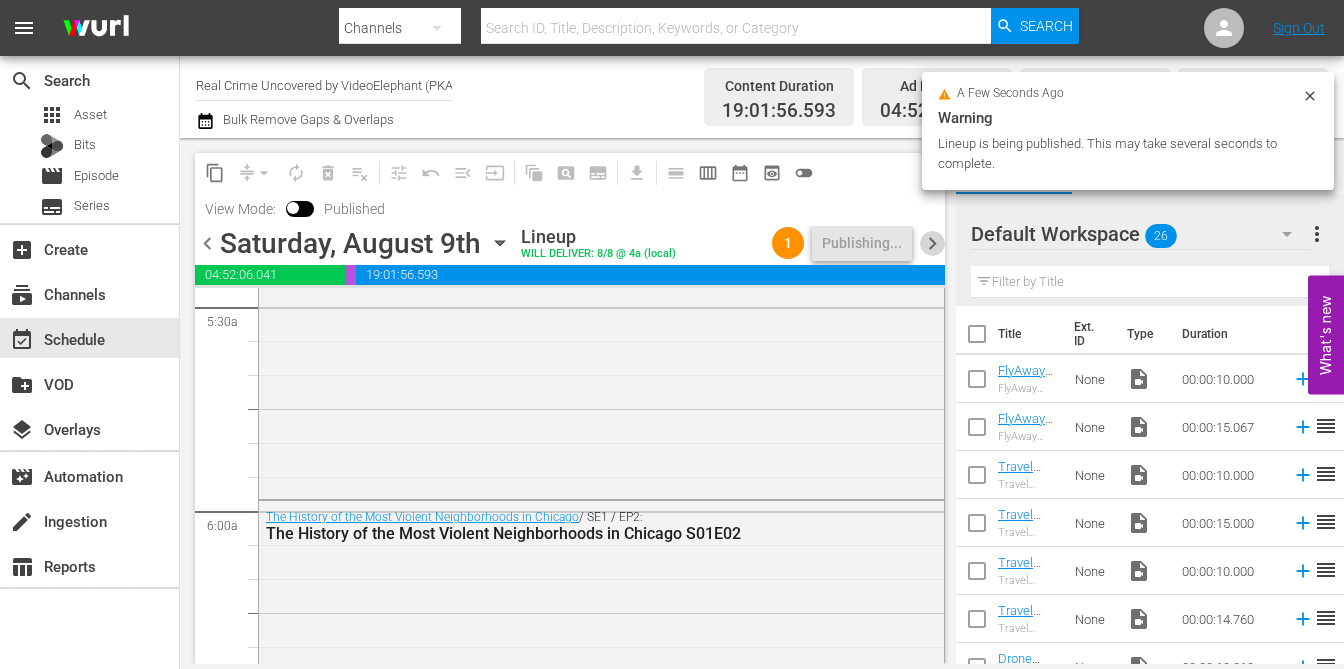 click on "chevron_right" at bounding box center (932, 243) 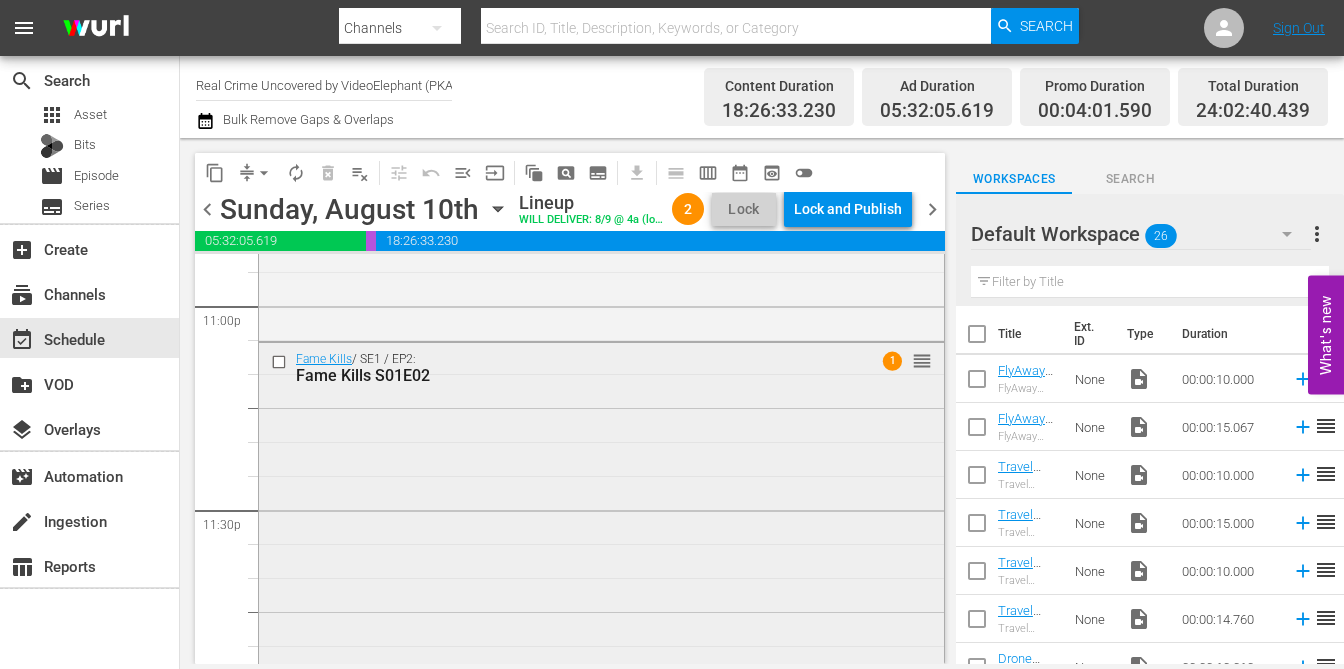 scroll, scrollTop: 9331, scrollLeft: 0, axis: vertical 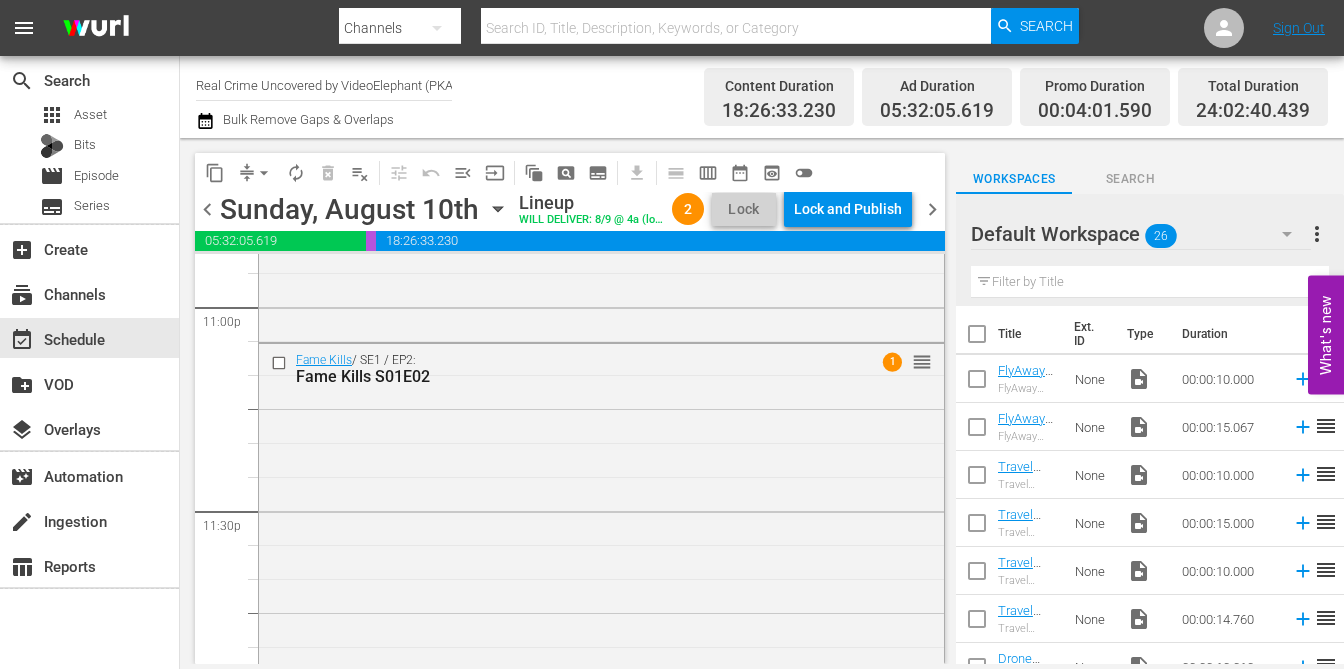 click on "Lock and Publish" at bounding box center [848, 209] 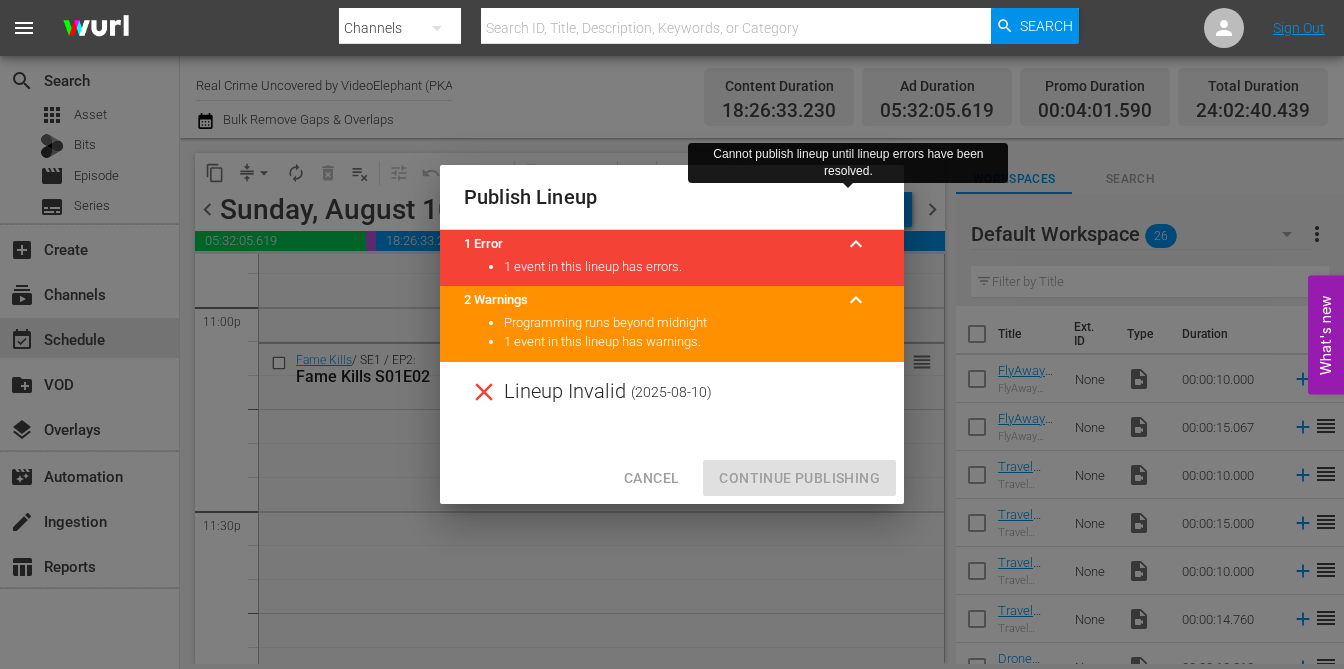 click on "Cancel" at bounding box center [651, 478] 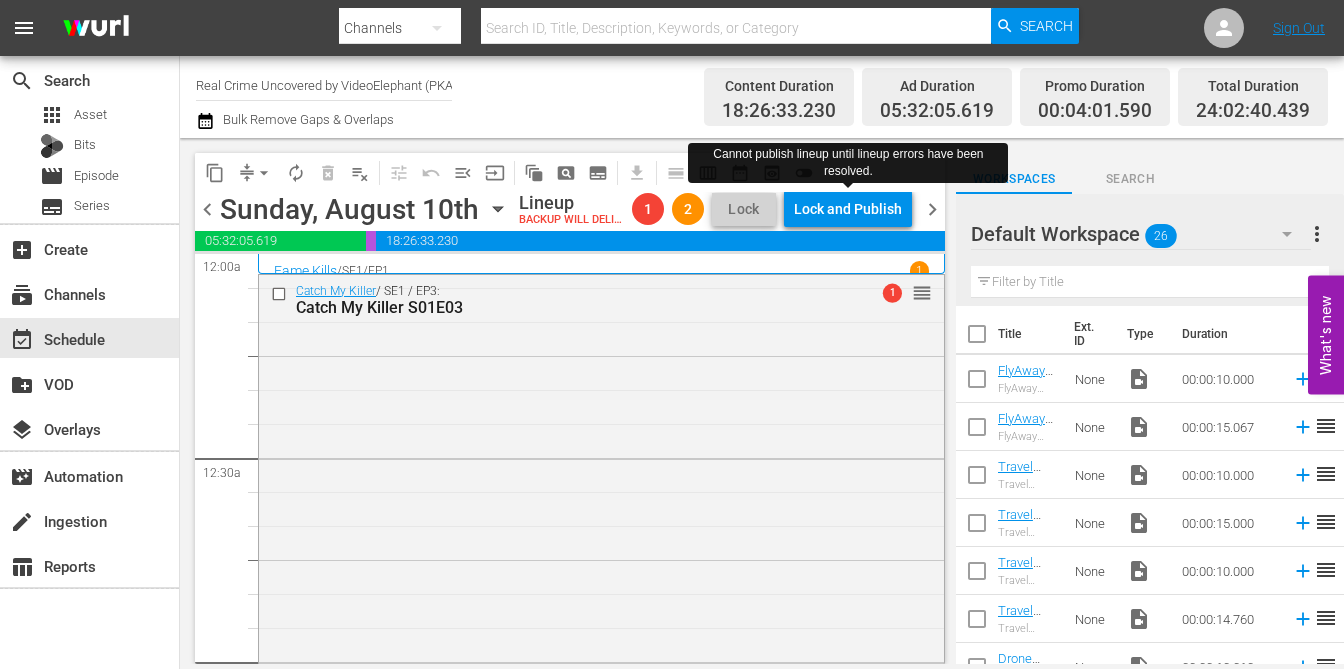 scroll, scrollTop: 0, scrollLeft: 0, axis: both 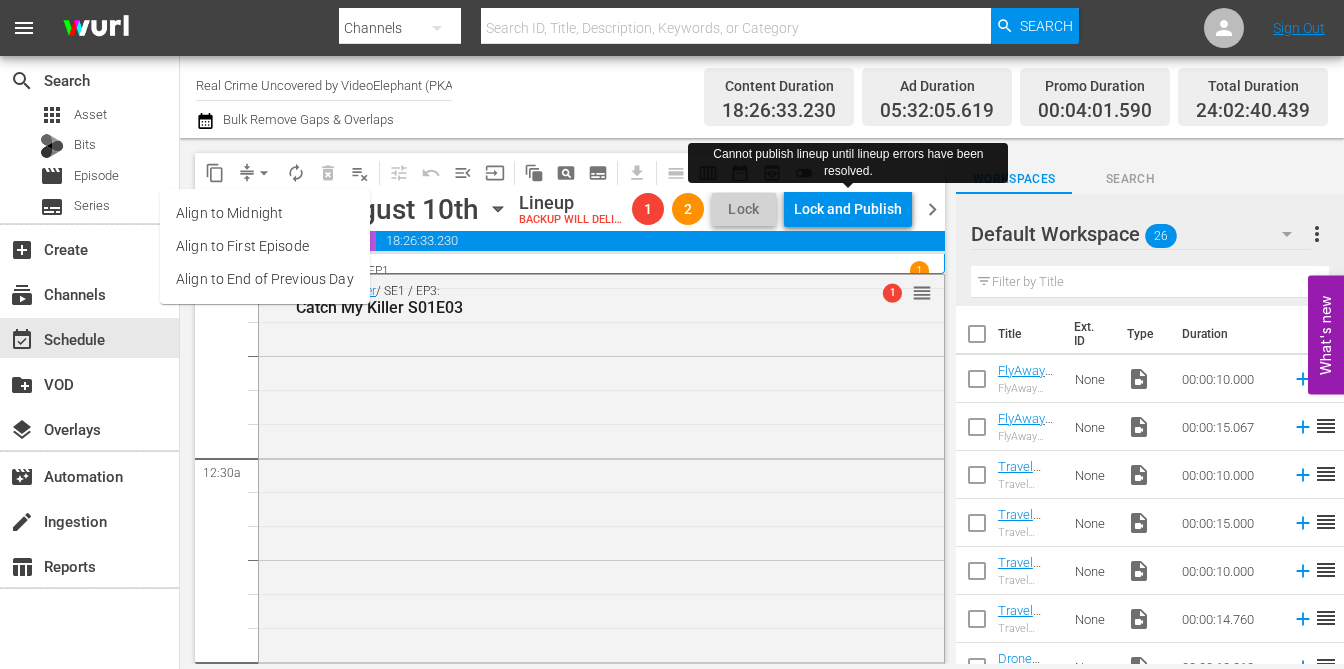 click on "Align to End of Previous Day" at bounding box center (265, 279) 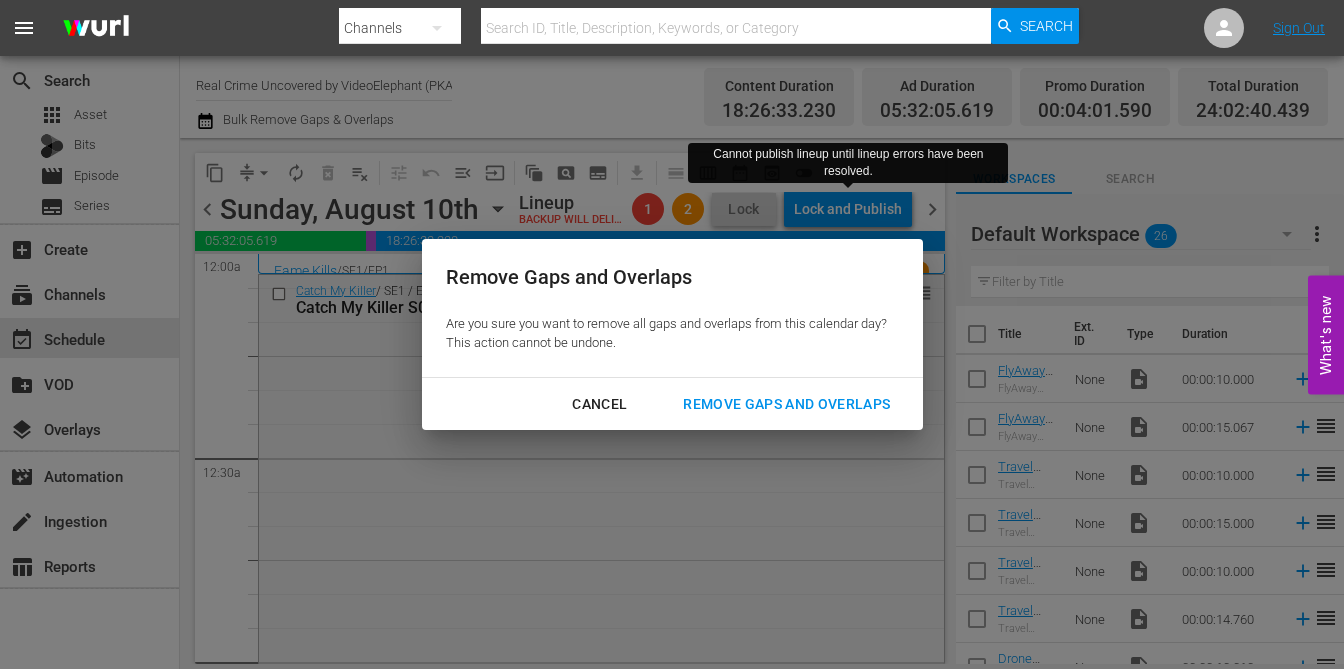 click on "Remove Gaps and Overlaps" at bounding box center [786, 404] 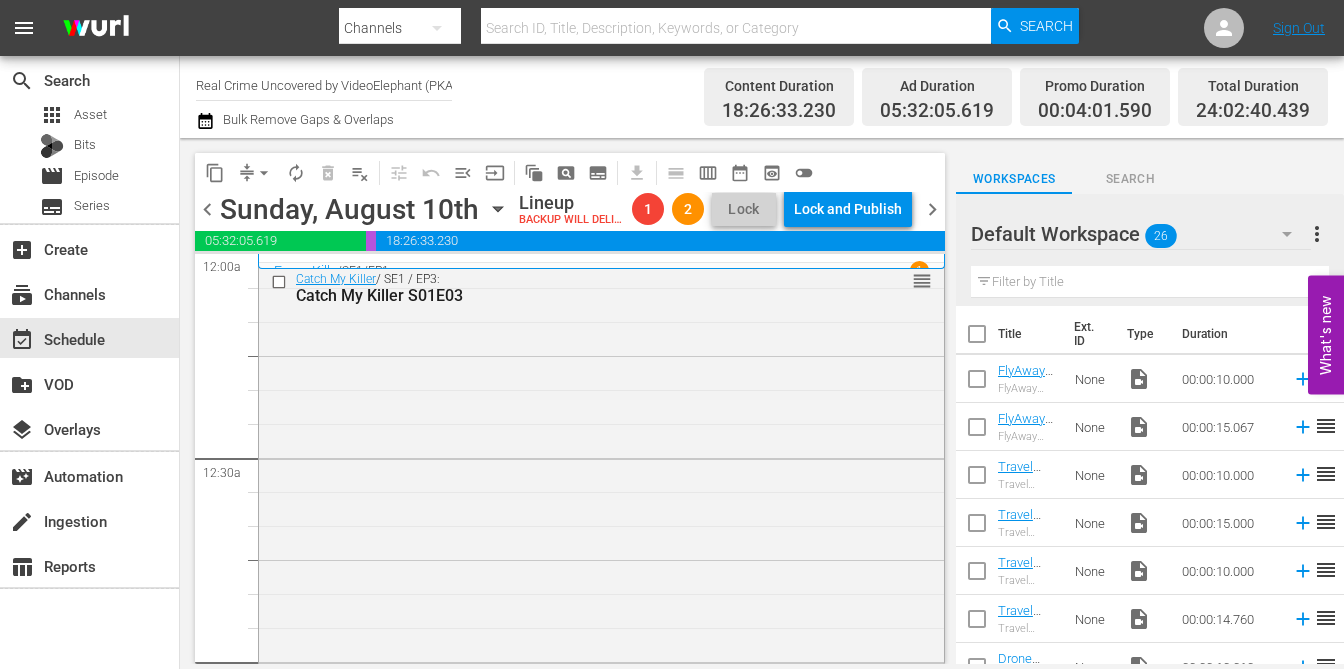 click on "chevron_right" at bounding box center [932, 209] 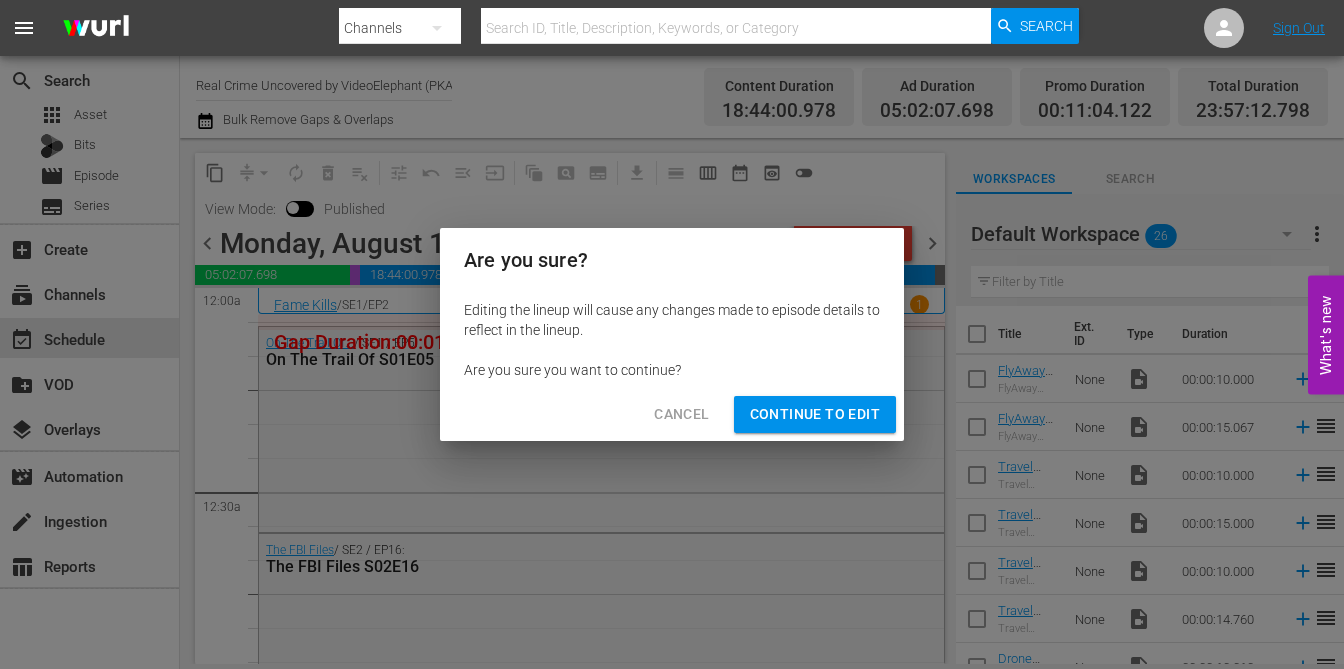 click on "Continue to Edit" at bounding box center [815, 414] 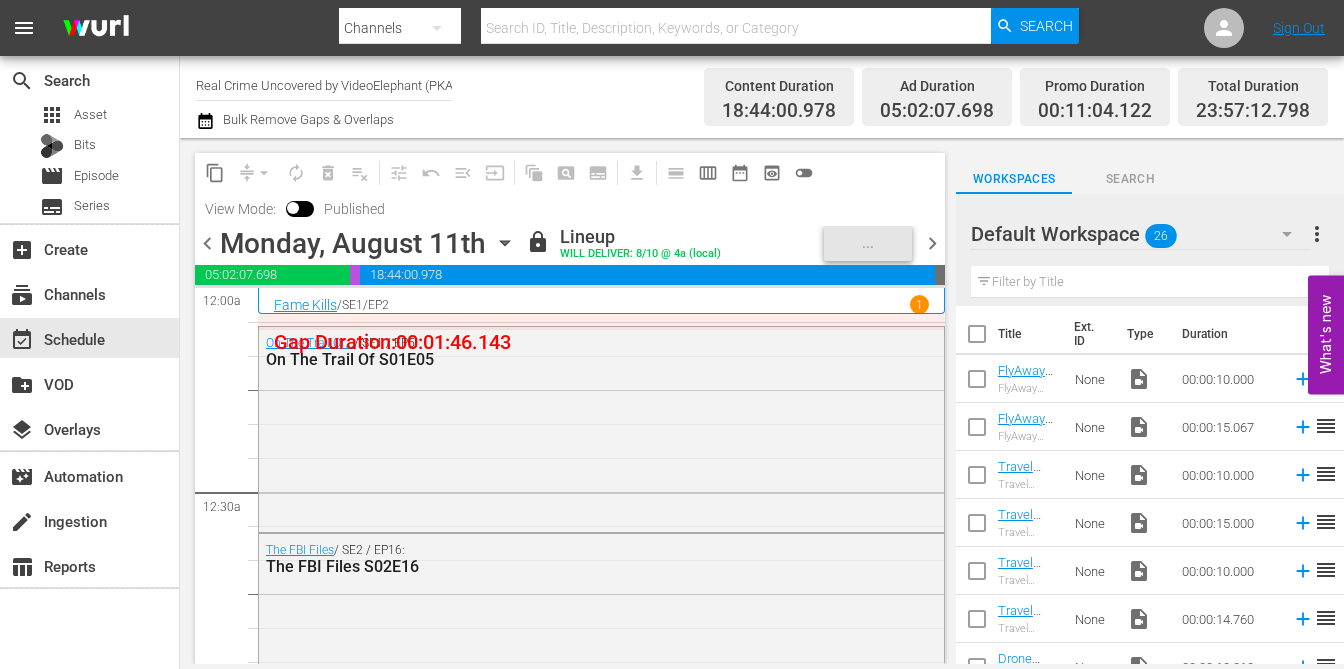scroll, scrollTop: 0, scrollLeft: 0, axis: both 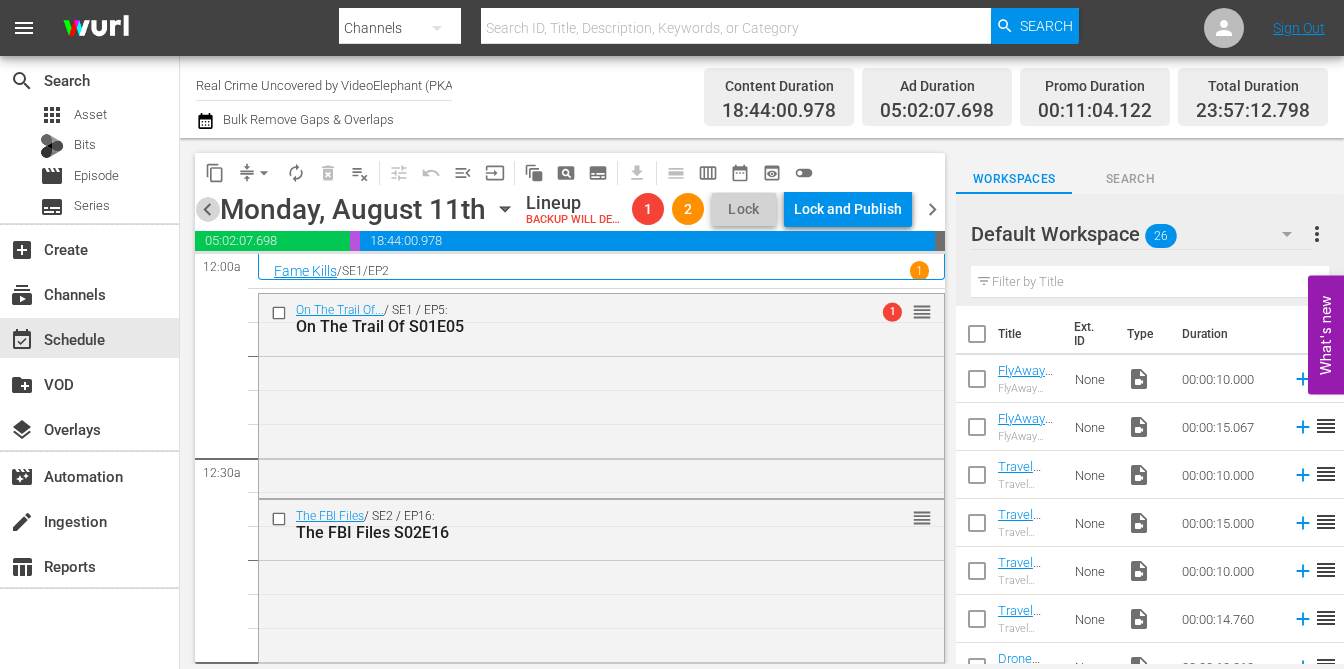 click on "chevron_left" at bounding box center (207, 209) 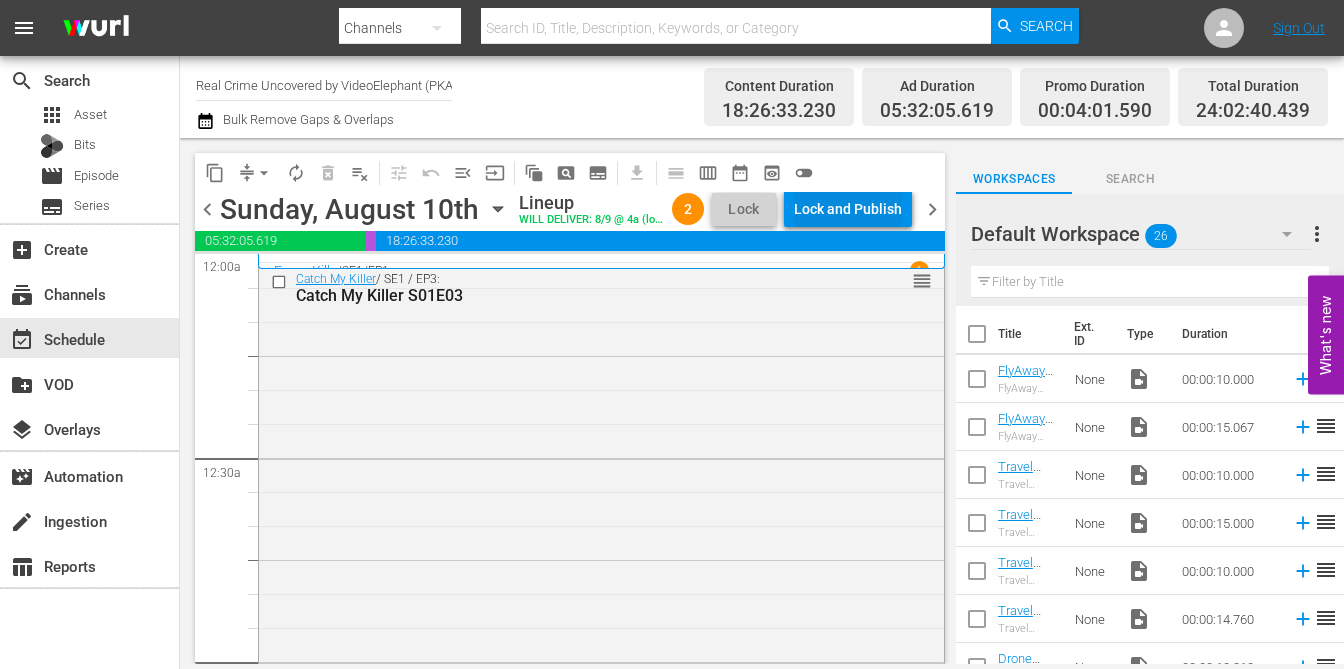 click on "Lock and Publish" at bounding box center [848, 209] 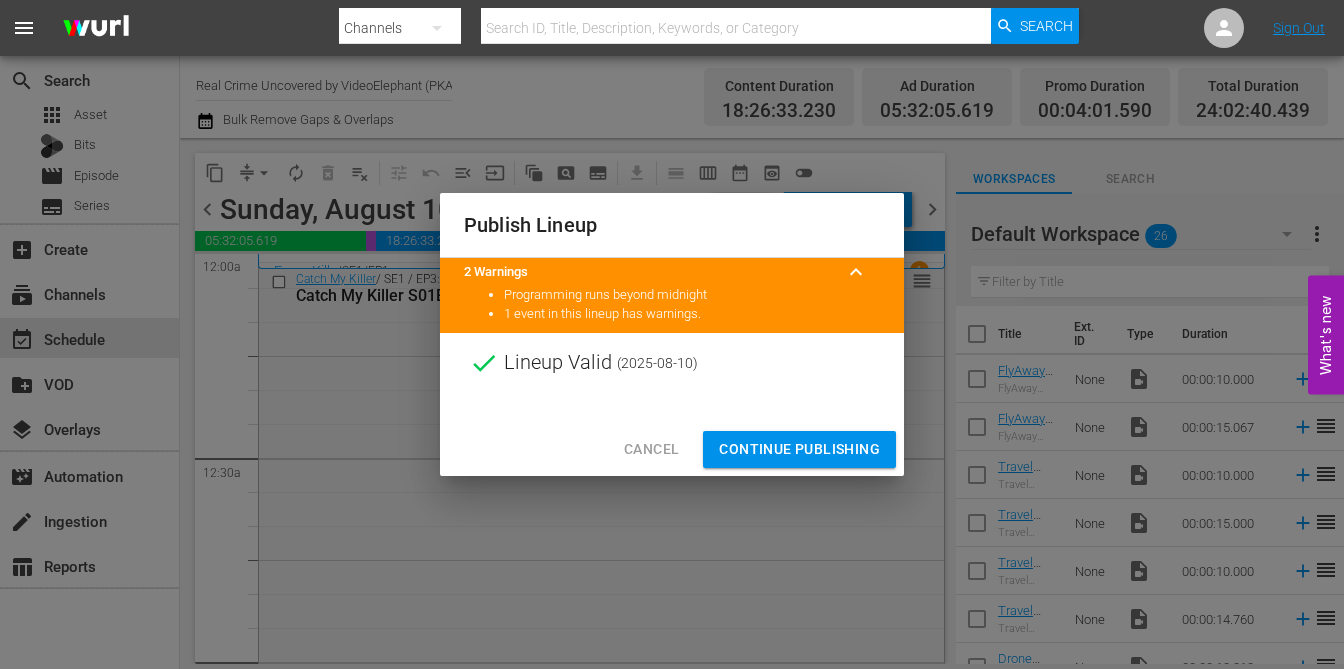 click on "Continue Publishing" at bounding box center (799, 449) 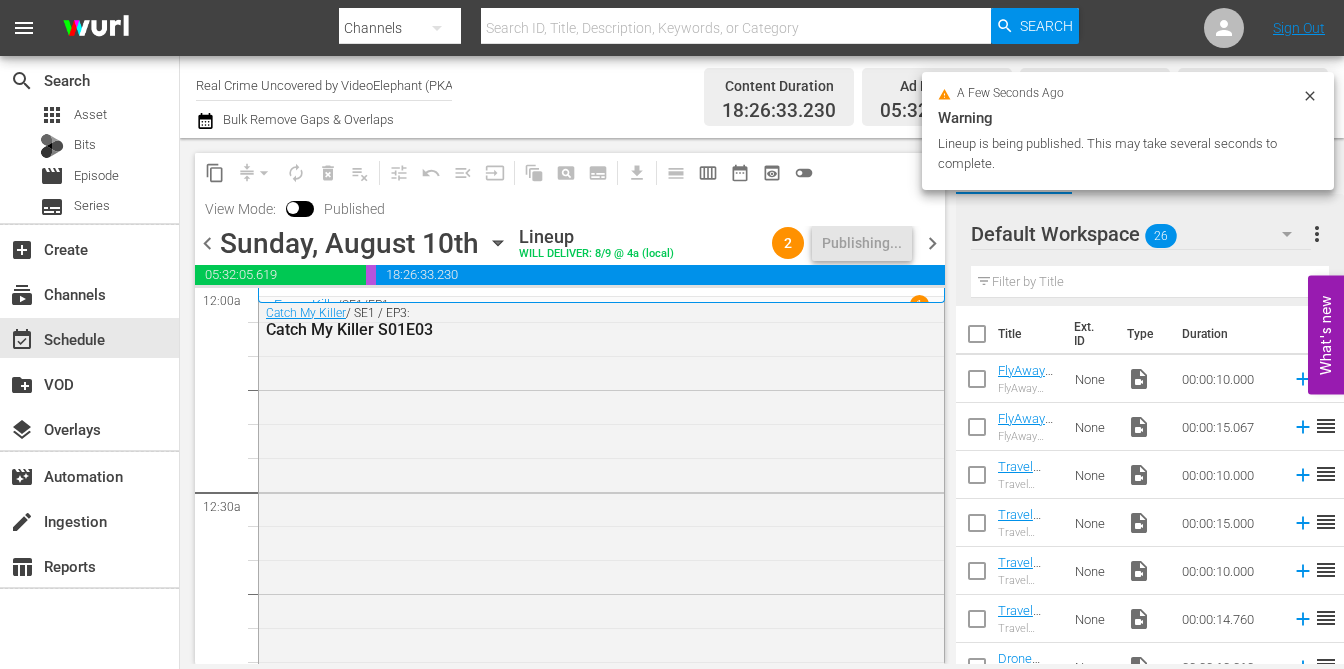 click on "chevron_right" at bounding box center (932, 243) 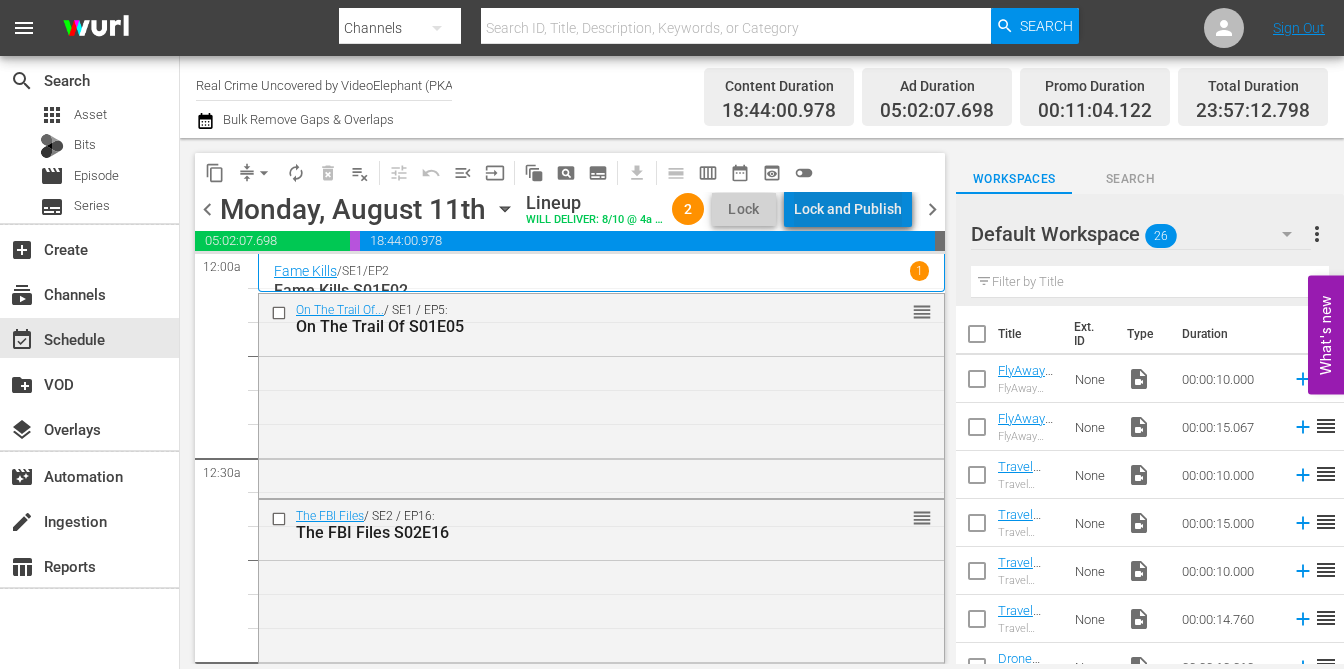 click on "Lock and Publish" at bounding box center (848, 209) 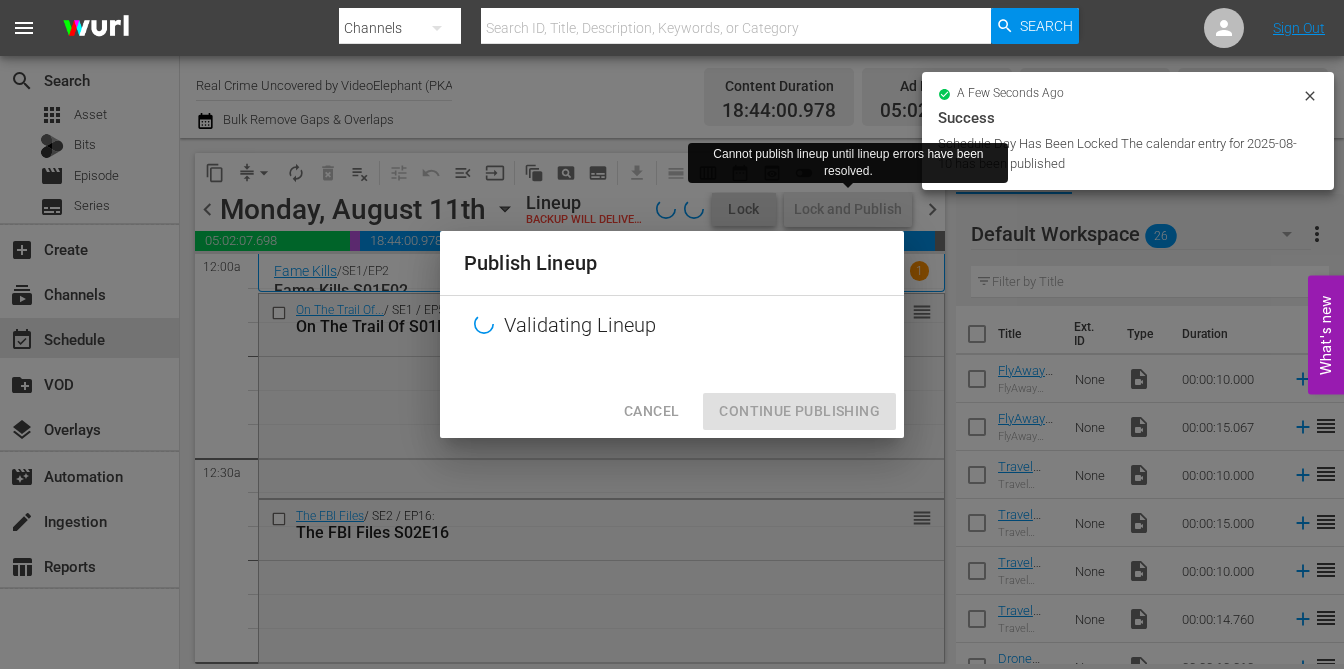 click on "Cancel" at bounding box center (651, 411) 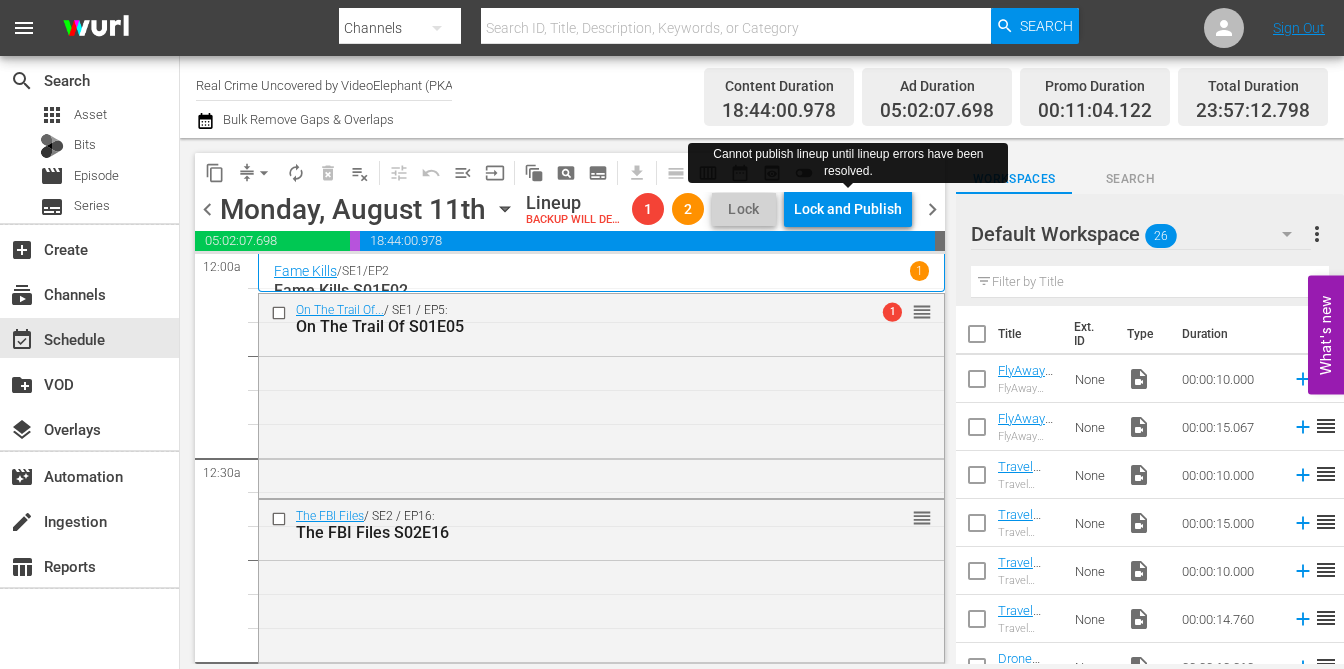 click 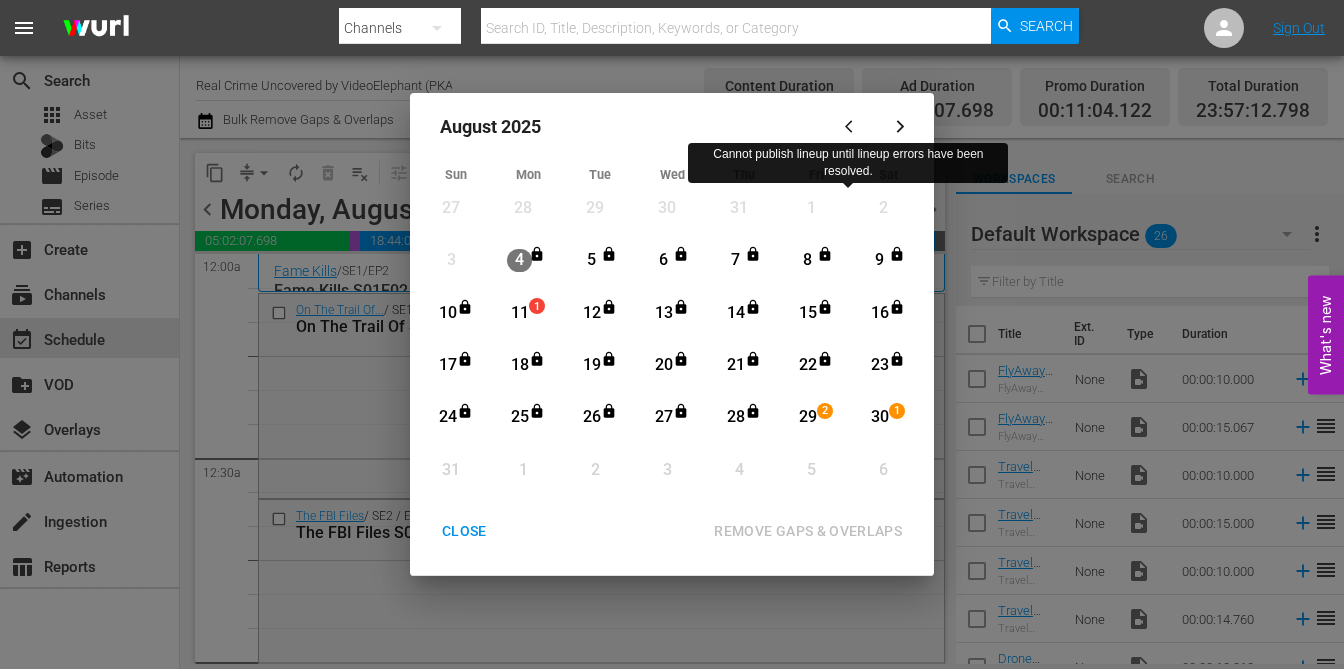 click on "11" at bounding box center [519, 313] 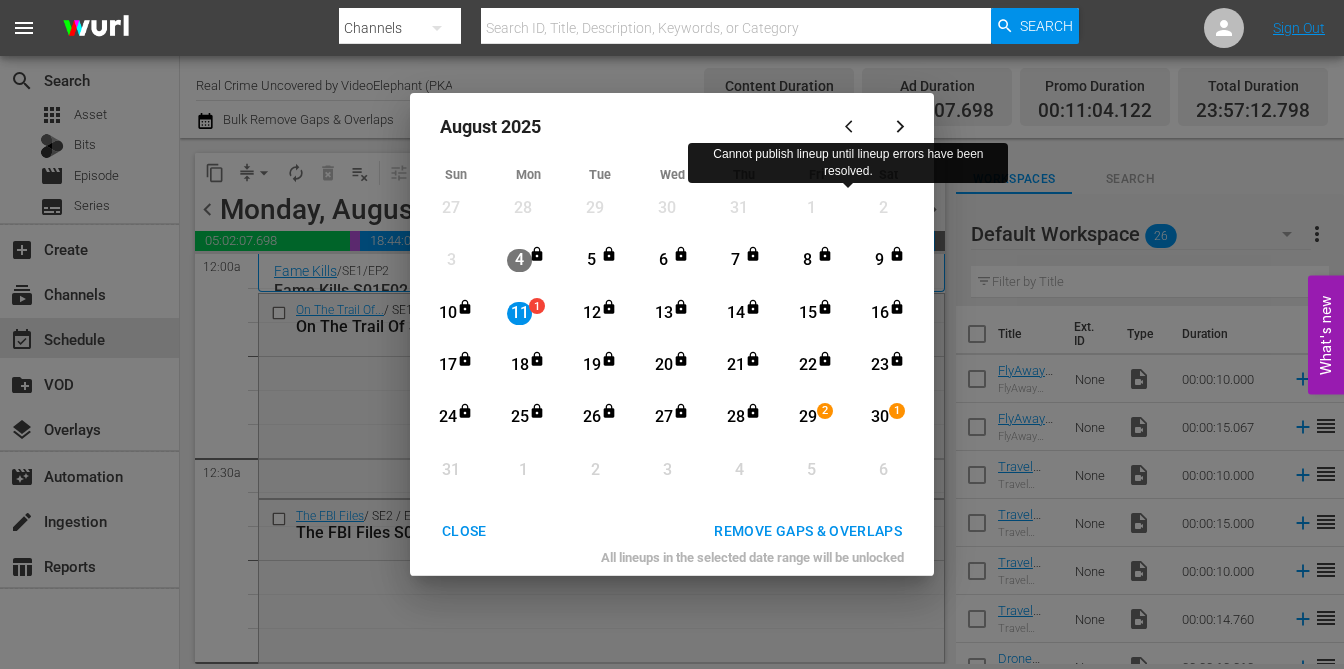 click on "12" at bounding box center (591, 313) 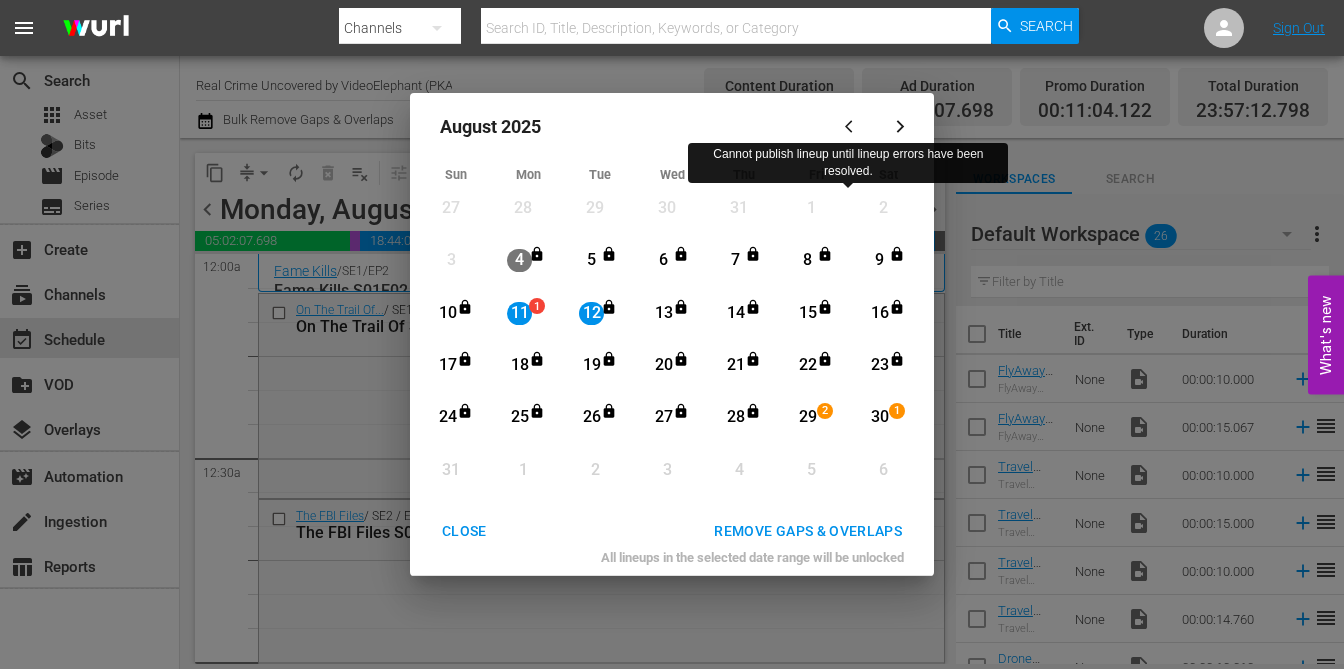click on "13" at bounding box center [663, 313] 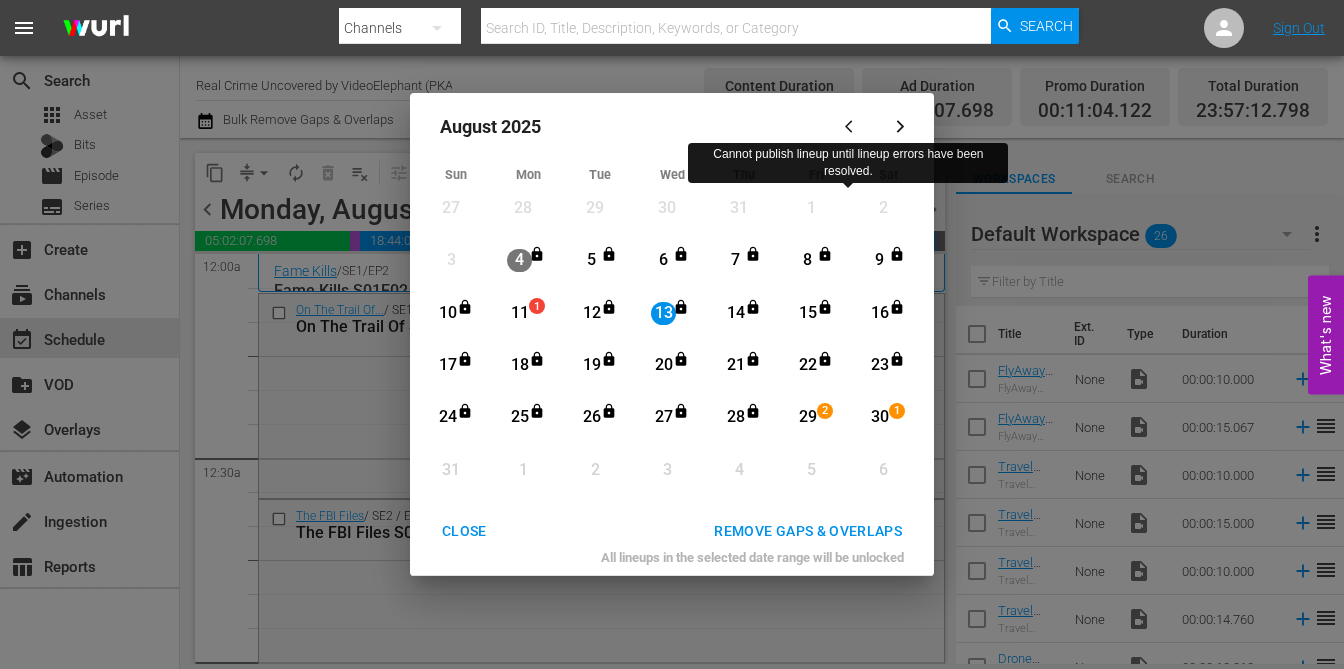 click on "14" at bounding box center (735, 313) 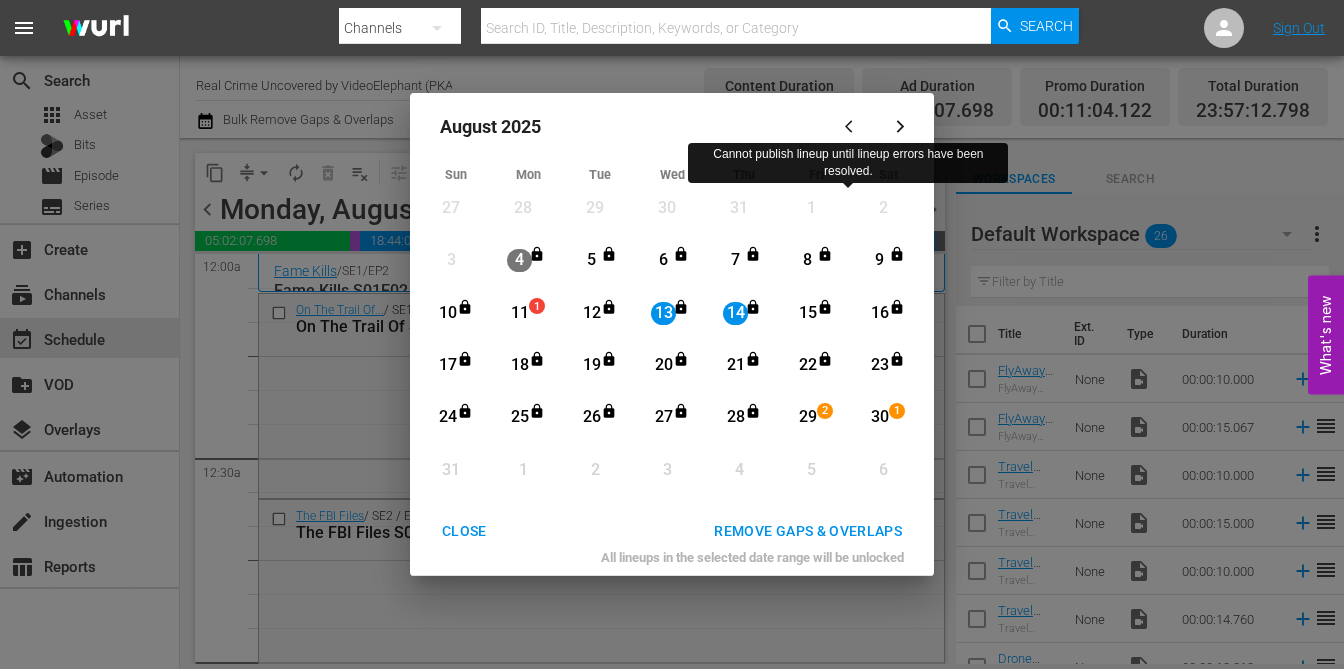 click on "15" at bounding box center (807, 313) 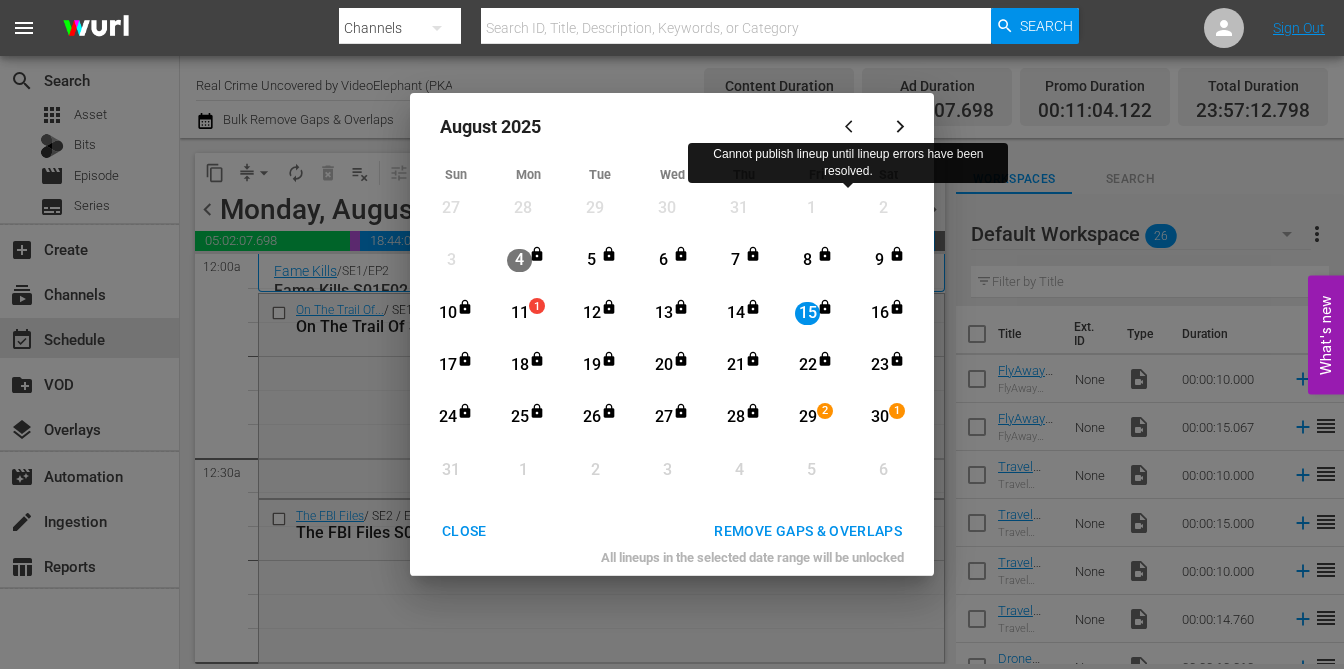 click on "11" at bounding box center (519, 313) 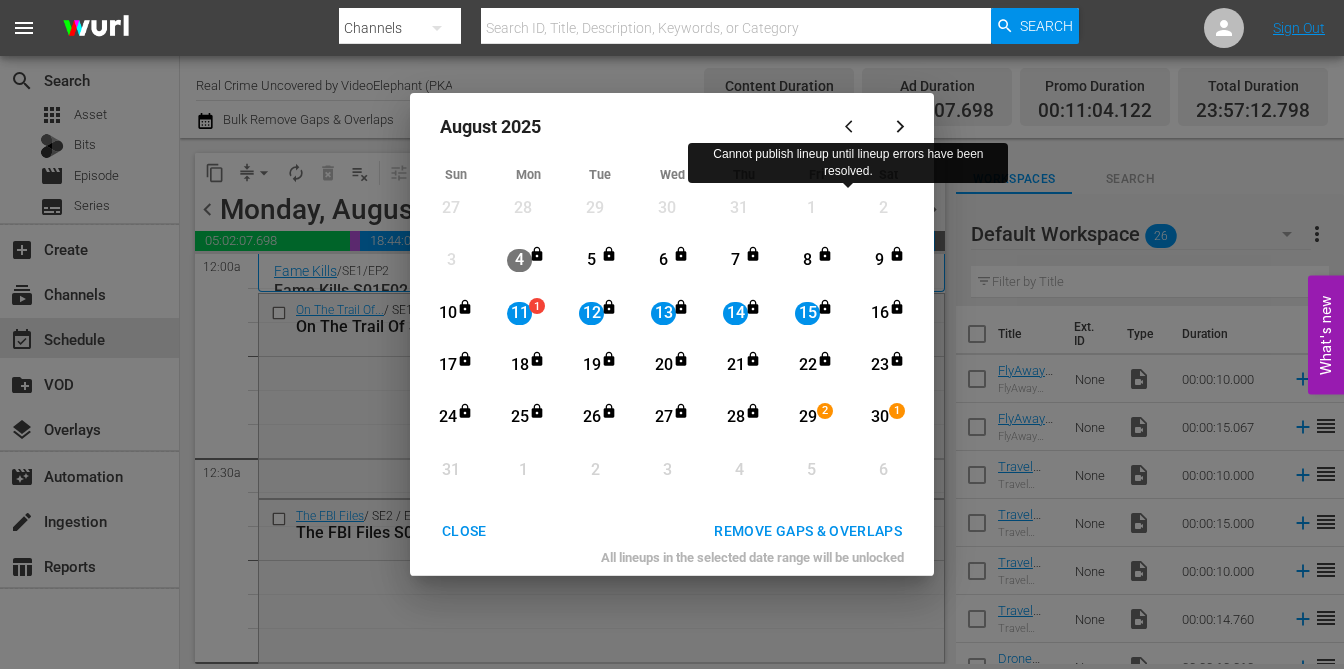 click on "29" at bounding box center [807, 417] 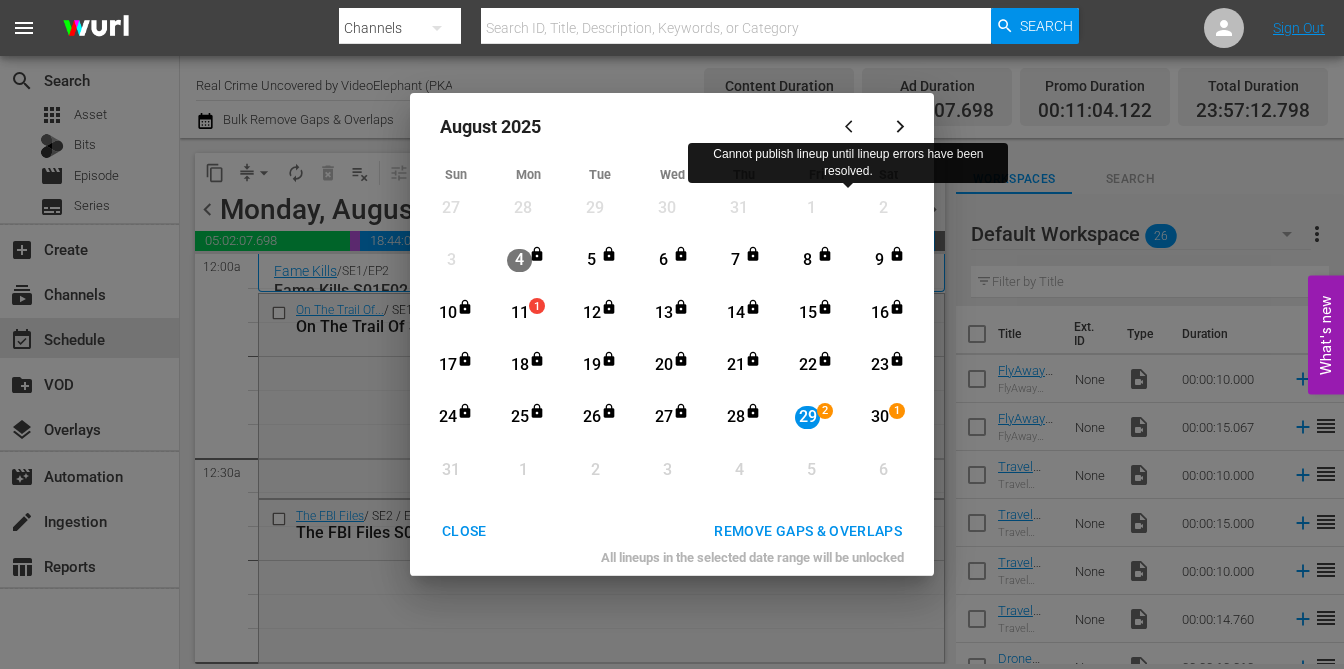 click on "11" at bounding box center [519, 313] 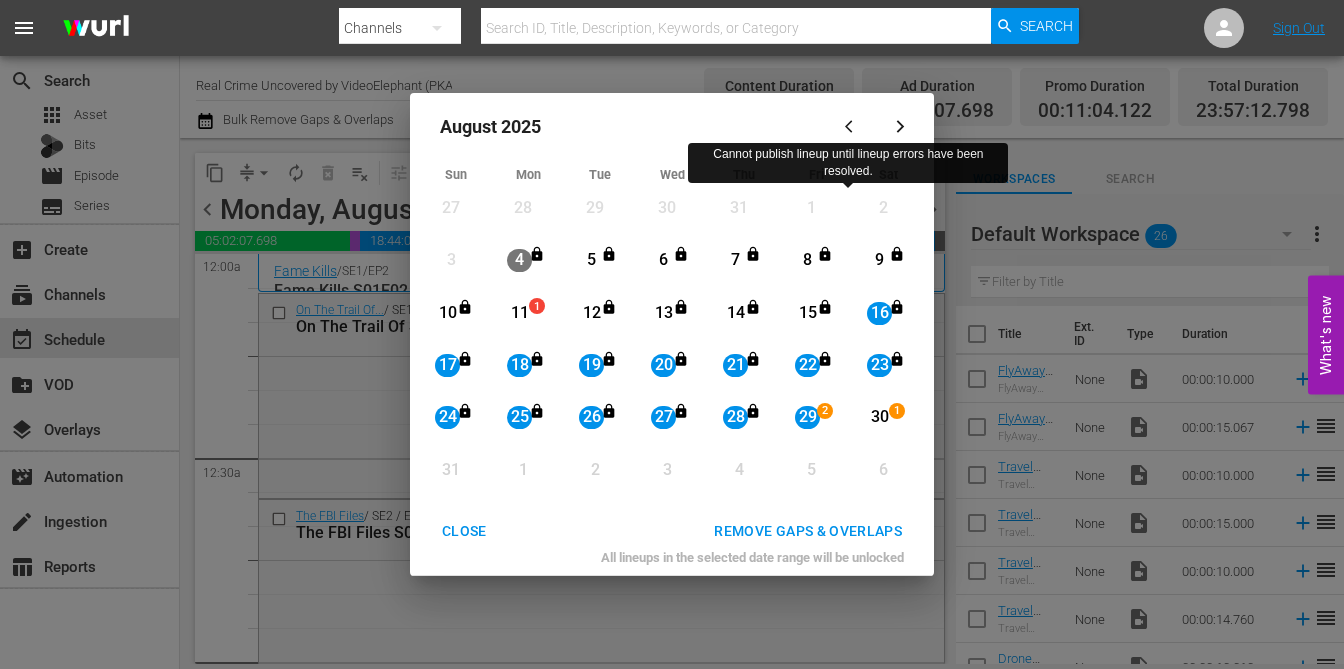 click on "29" at bounding box center (807, 417) 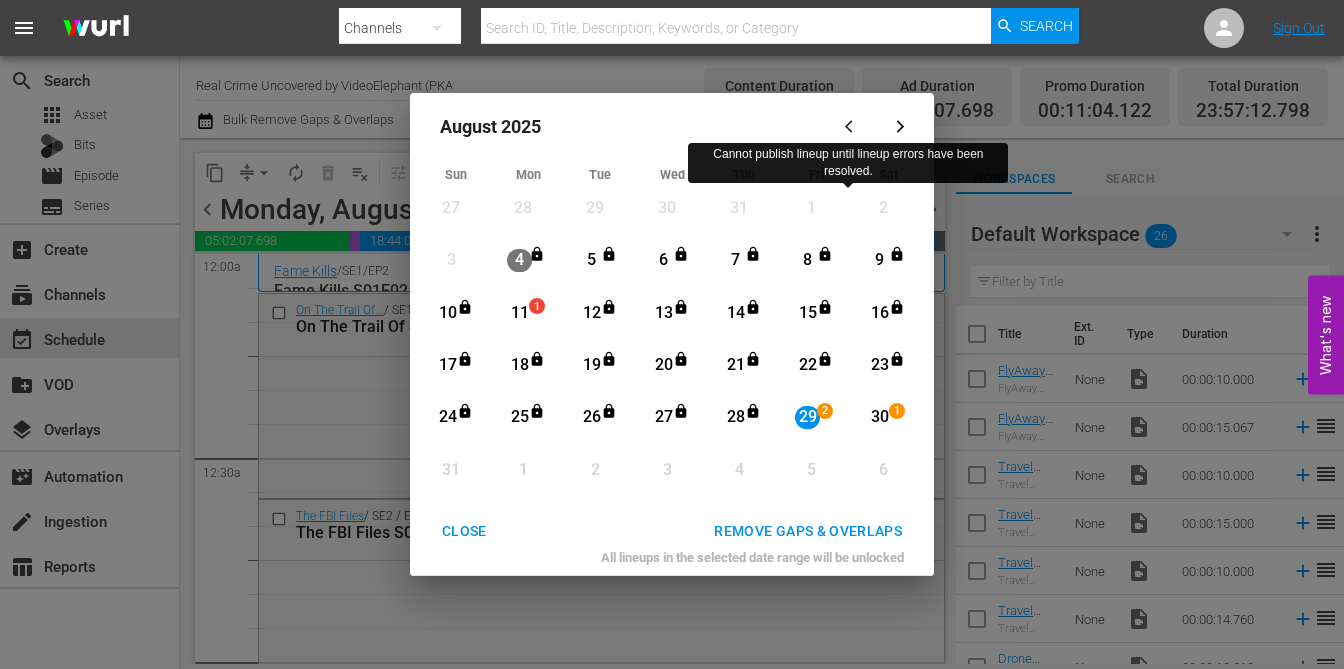 click on "11" at bounding box center [519, 313] 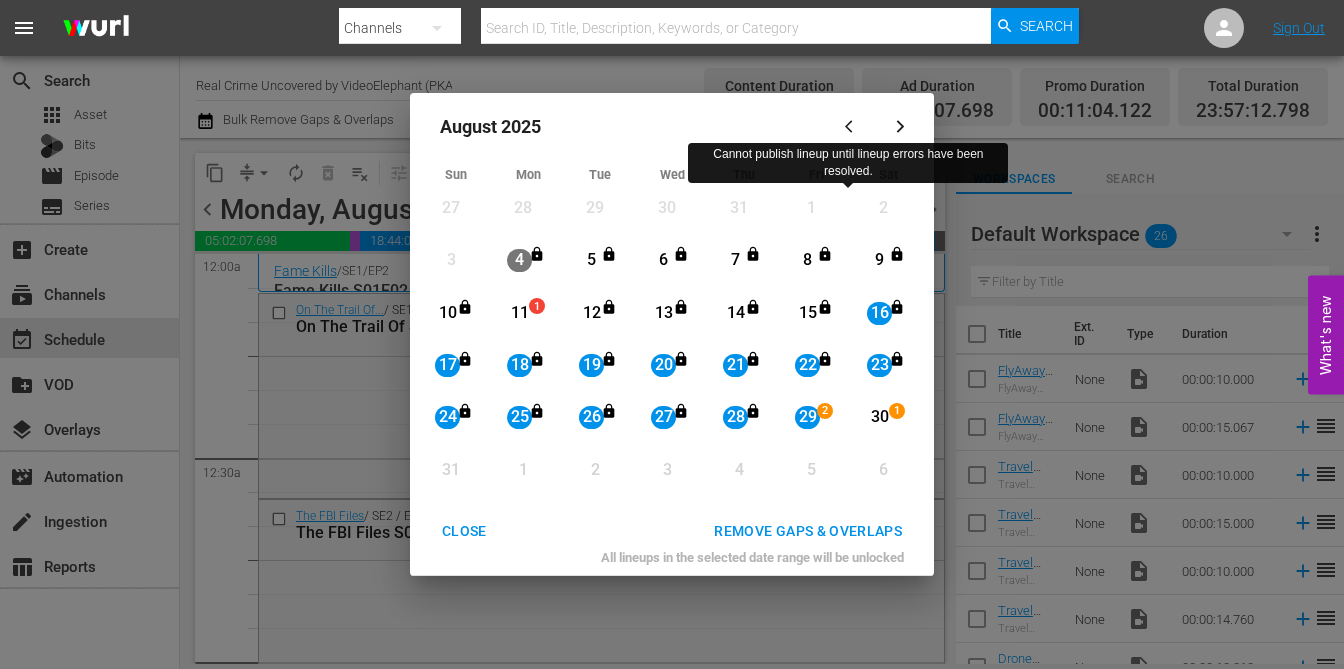click on "29" at bounding box center [807, 417] 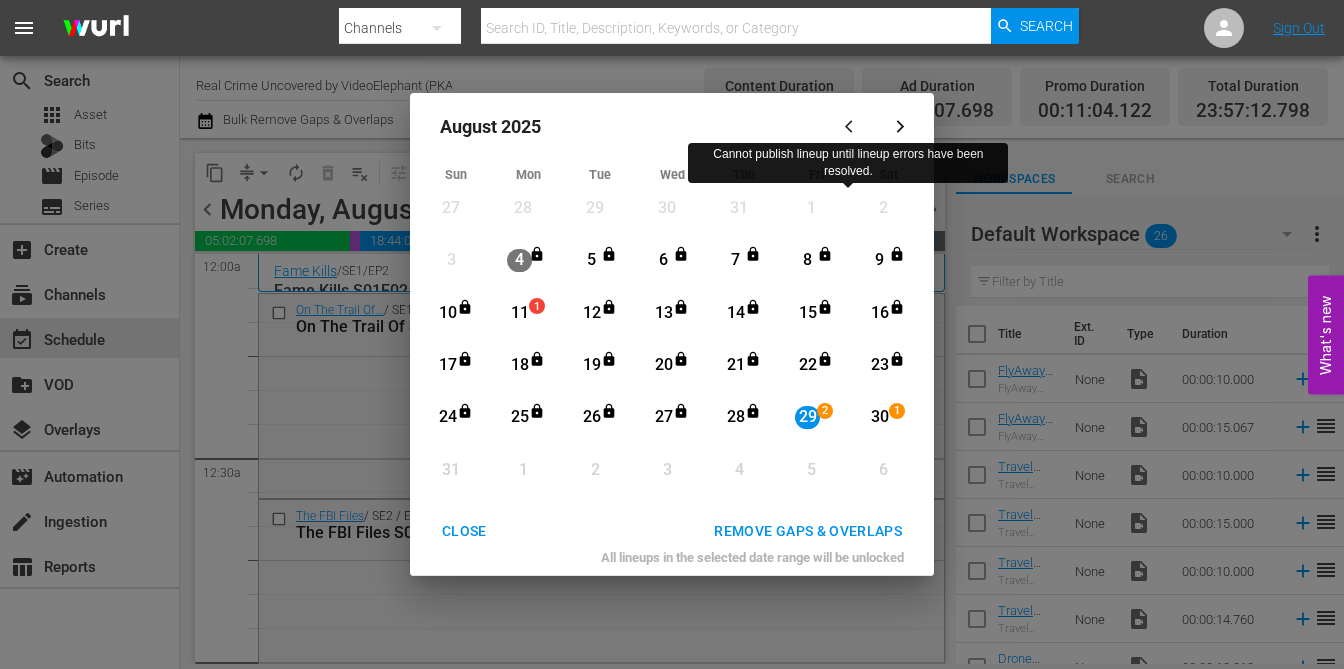 click on "[NUMBER] View Lineup" at bounding box center (600, 470) 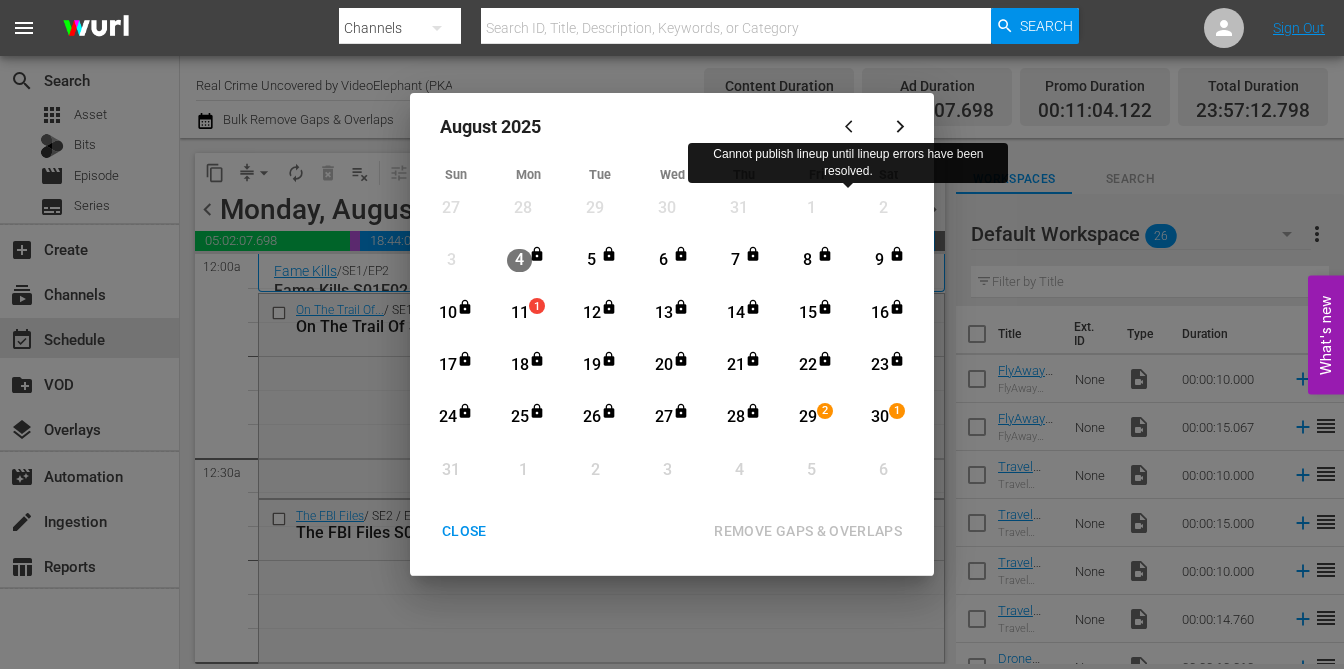 click on "11" at bounding box center [519, 313] 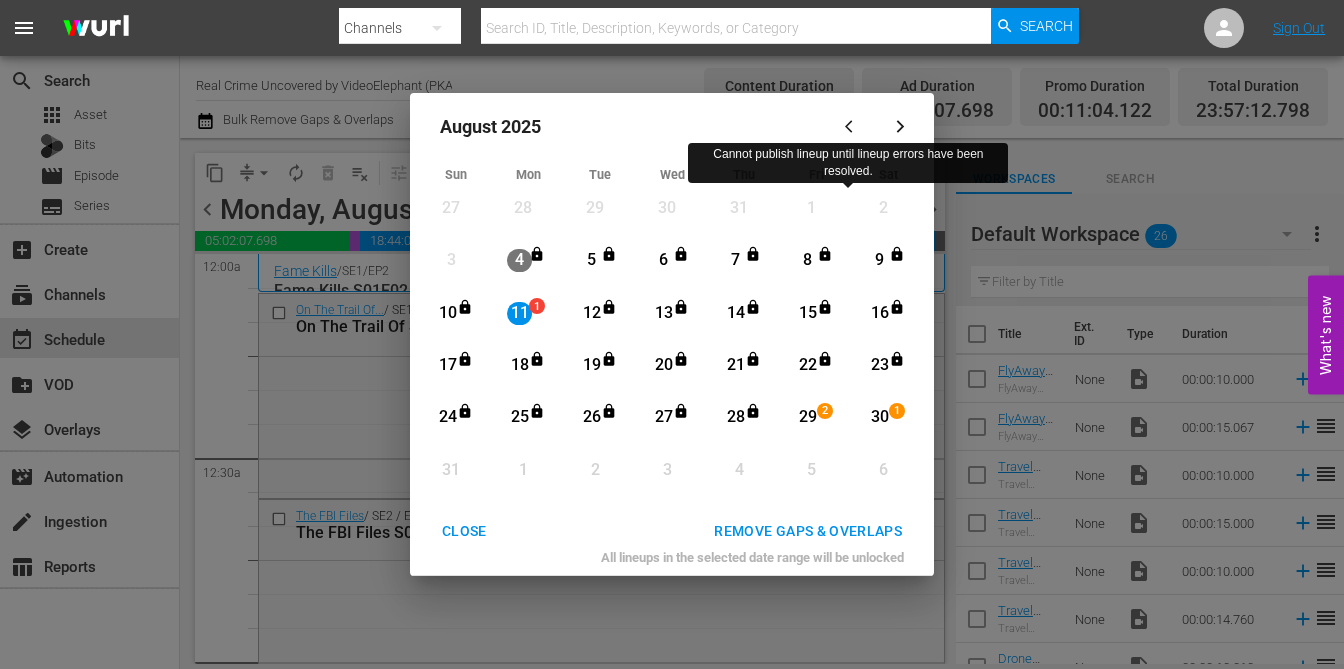 click on "28" at bounding box center (735, 417) 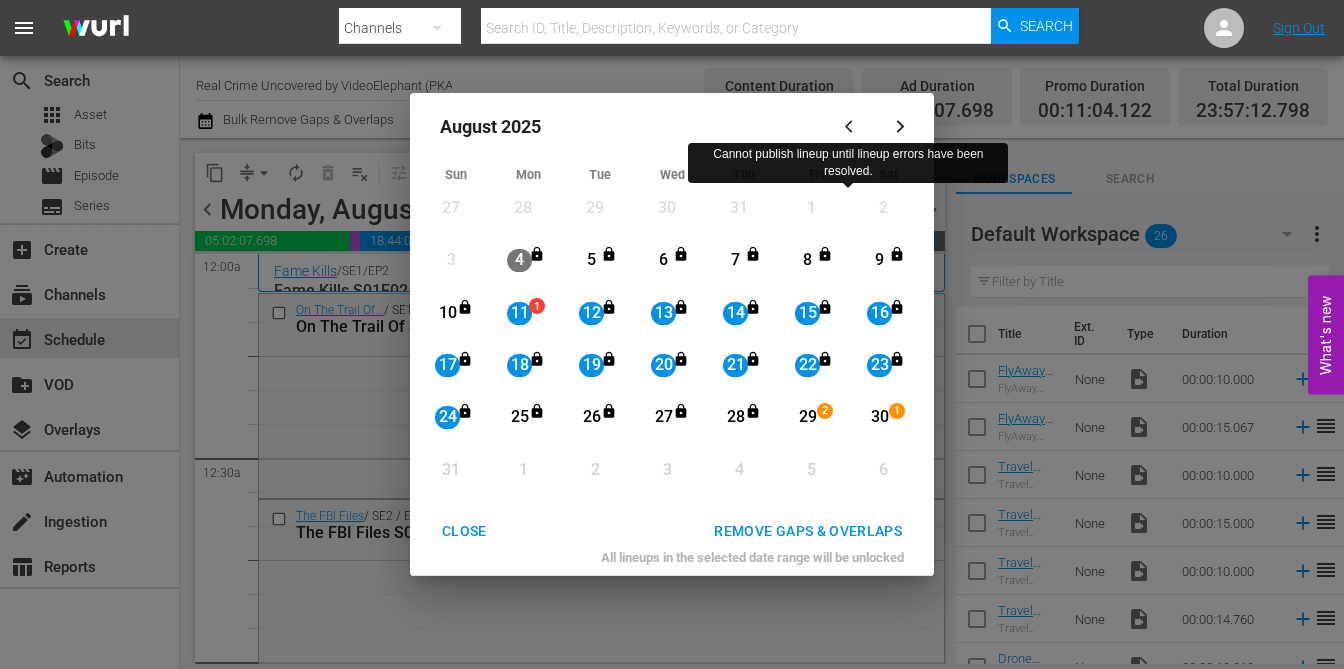 click on "REMOVE GAPS & OVERLAPS" at bounding box center (808, 531) 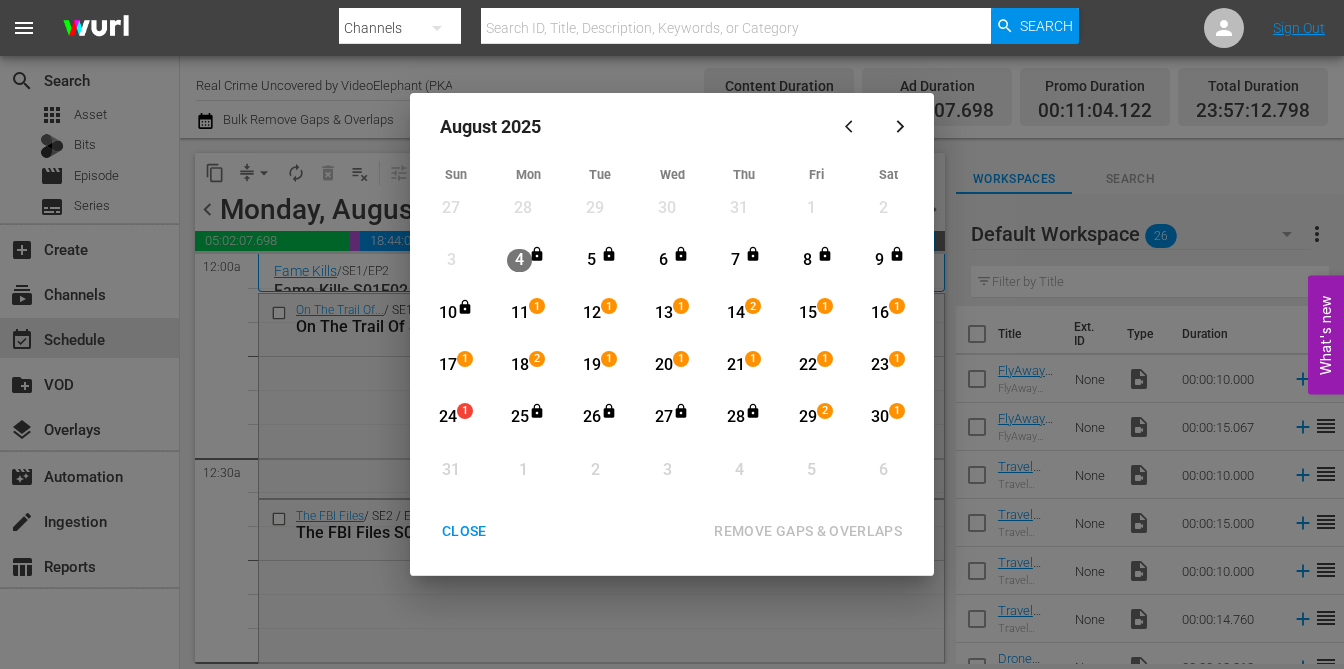 click on "11" at bounding box center [519, 313] 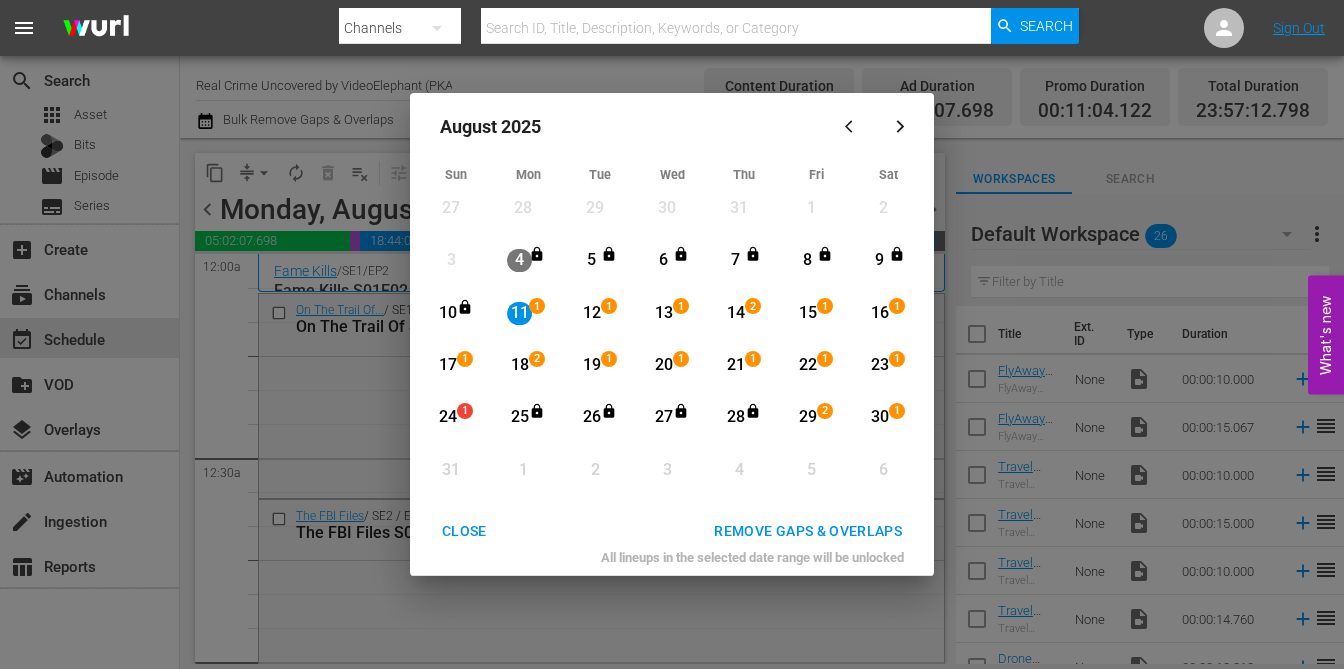 click on "12" at bounding box center (591, 313) 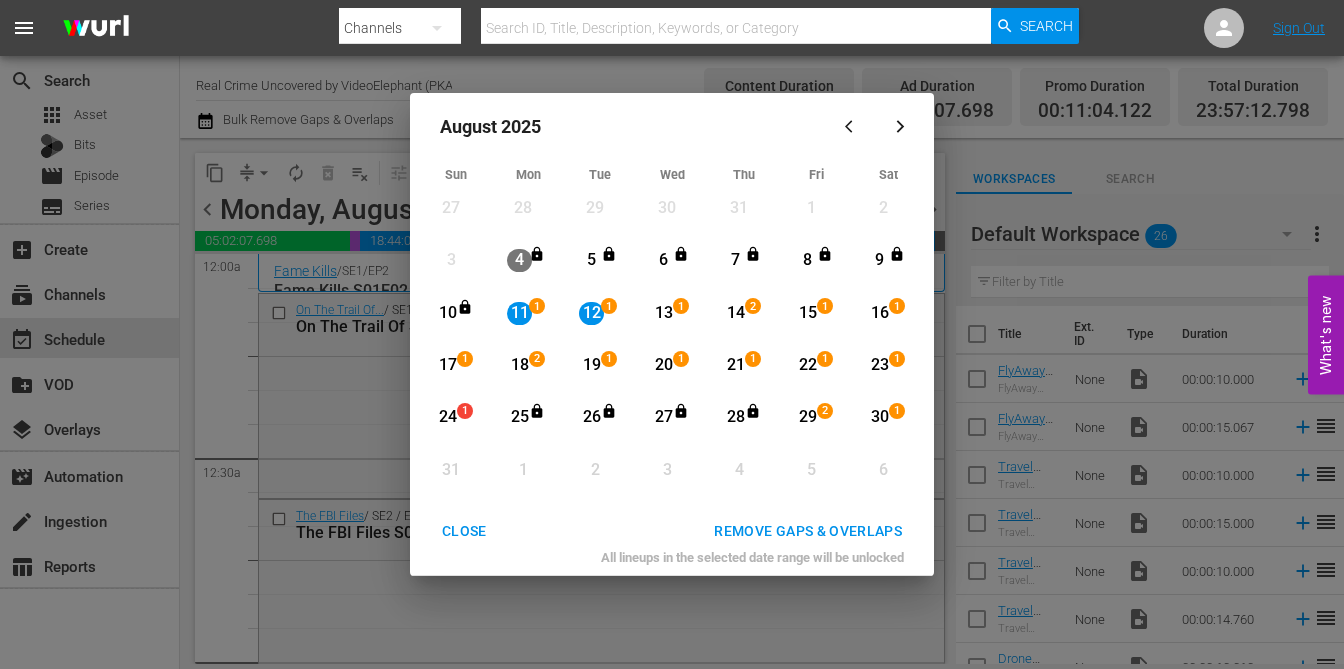 click on "12" at bounding box center [591, 313] 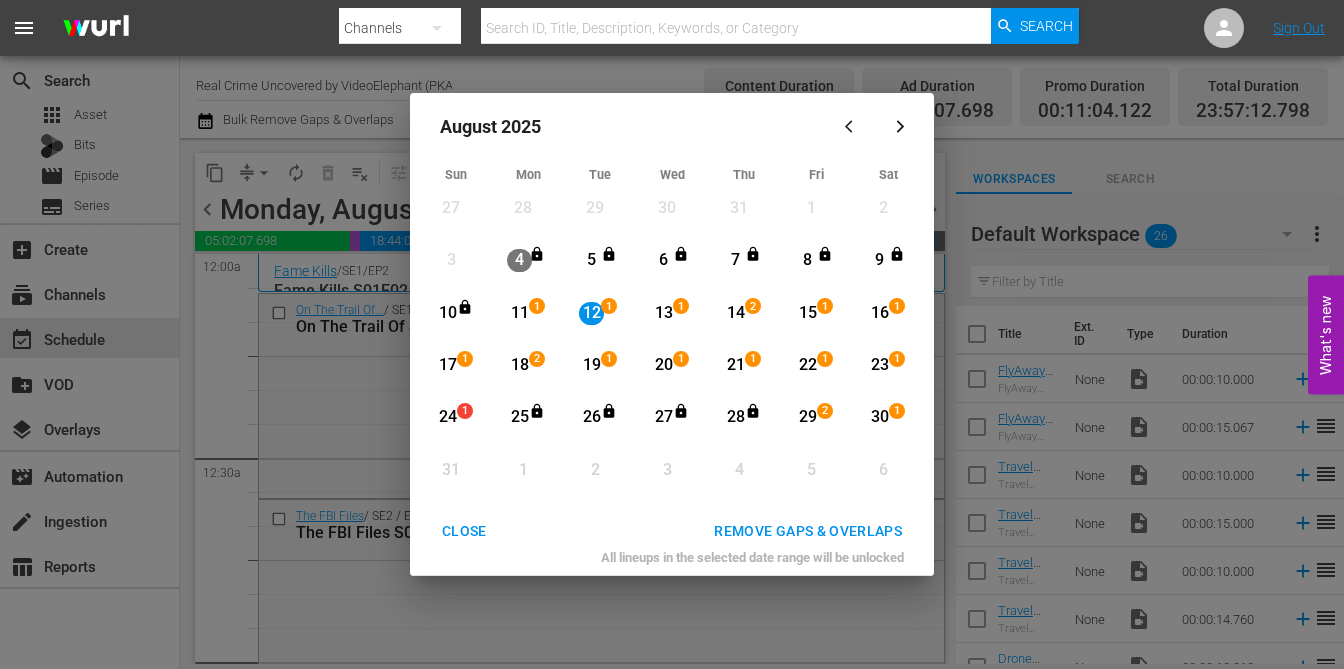 click on "11" at bounding box center [519, 313] 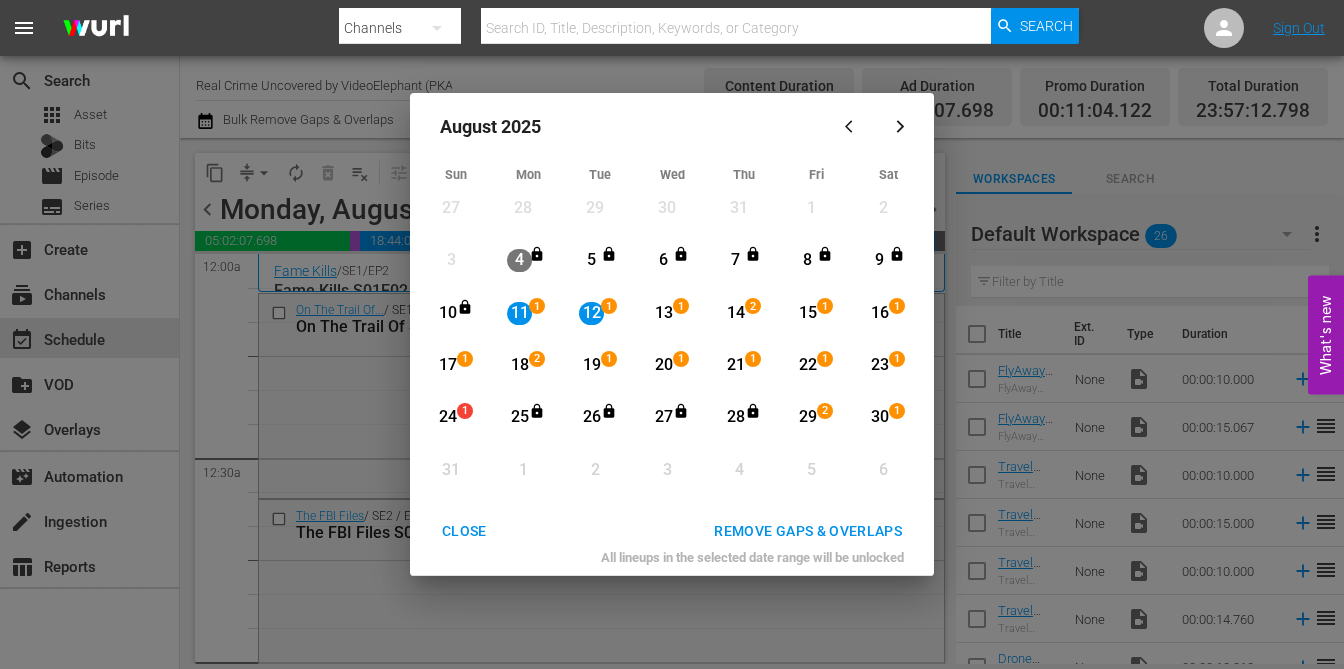click on "12" at bounding box center [591, 313] 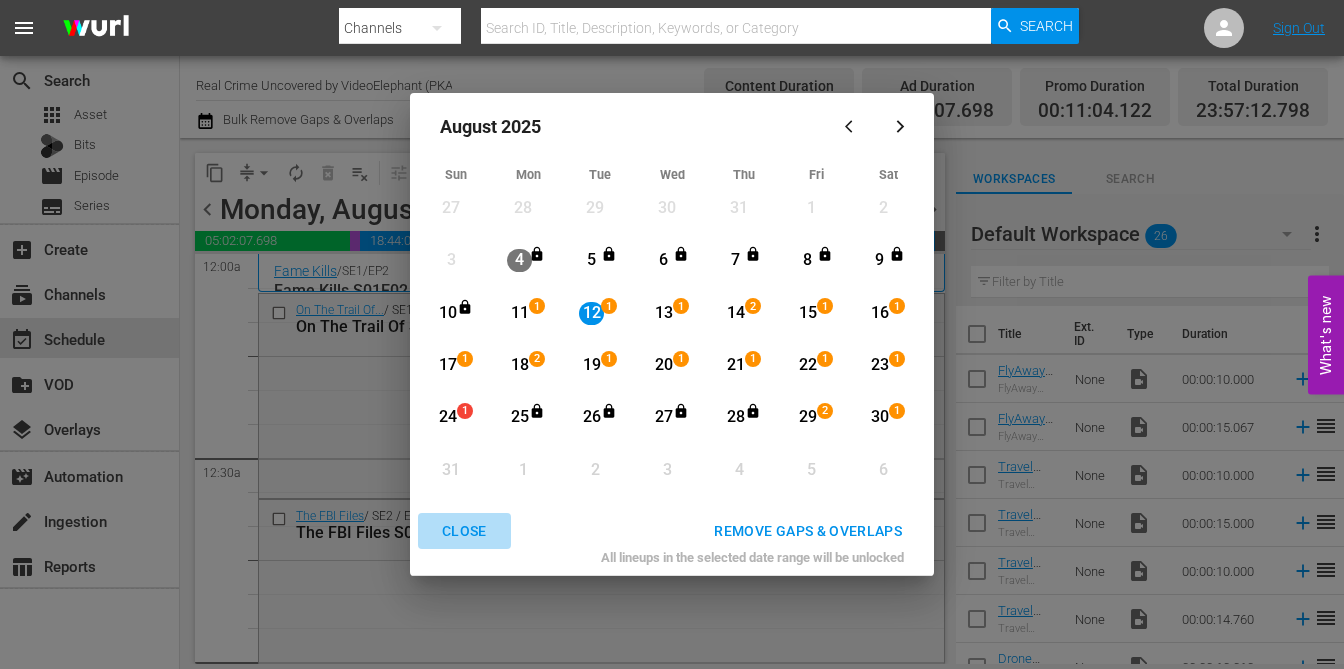click on "CLOSE" at bounding box center [464, 531] 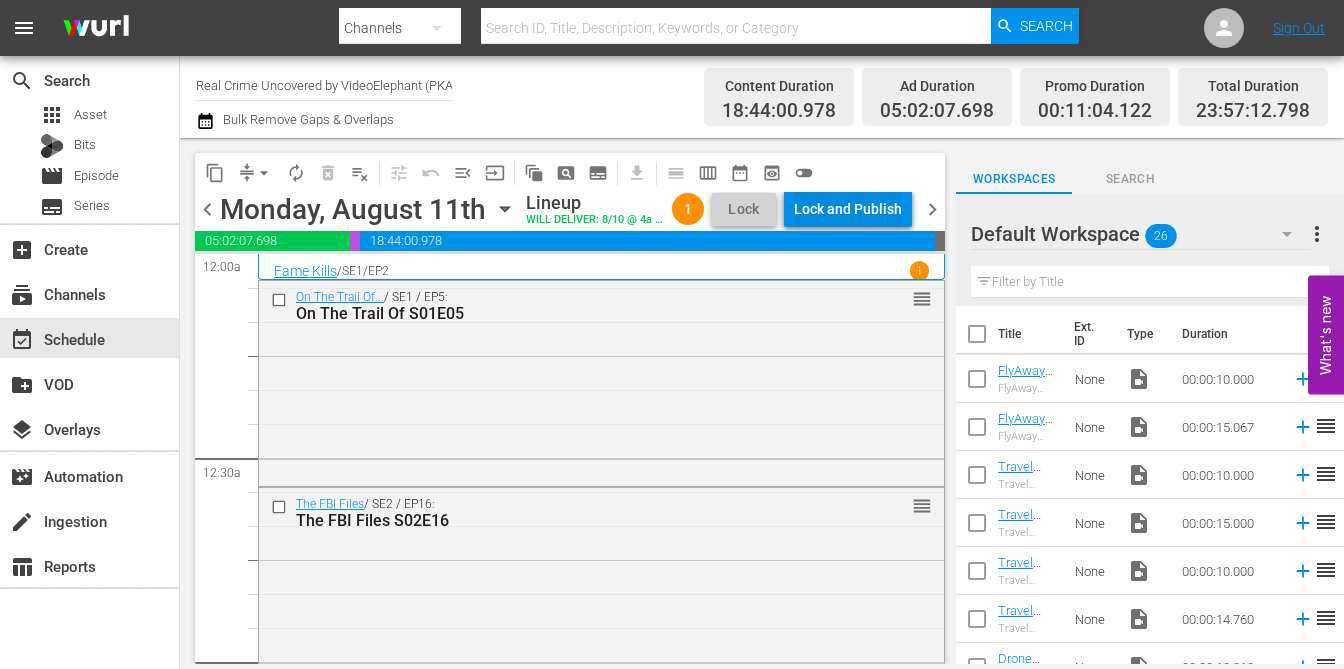 click on "Lock and Publish" at bounding box center (848, 209) 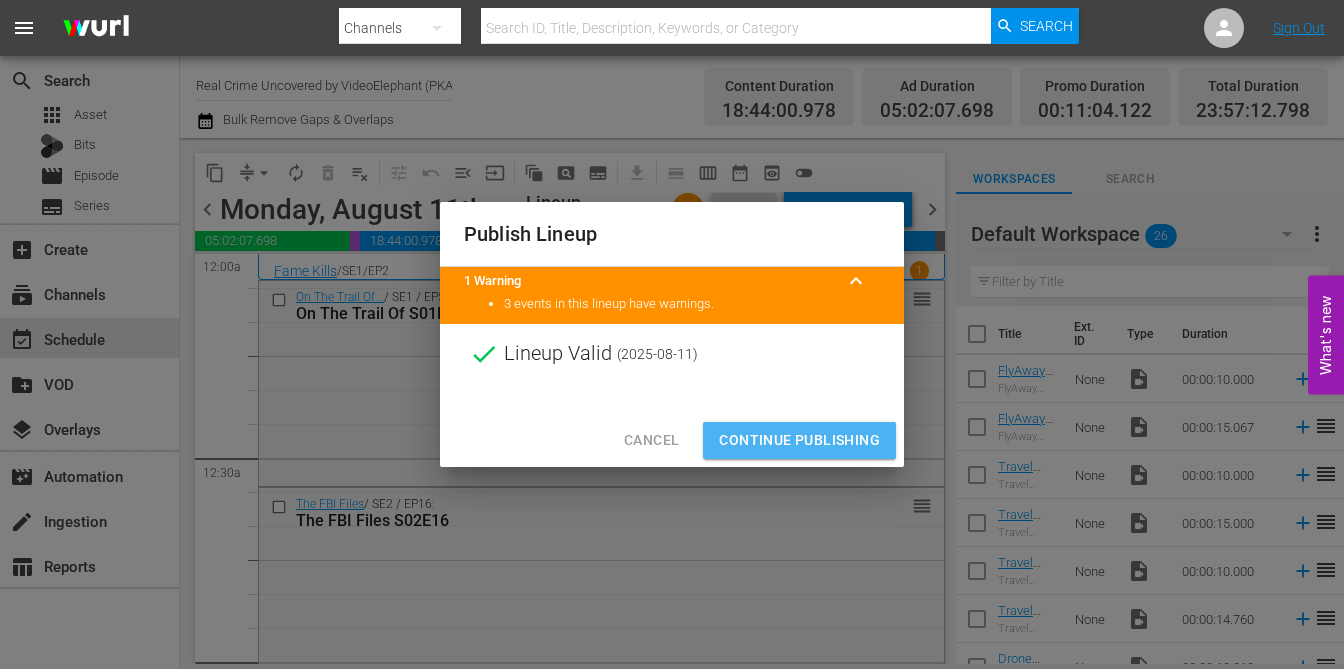 click on "Continue Publishing" at bounding box center [799, 440] 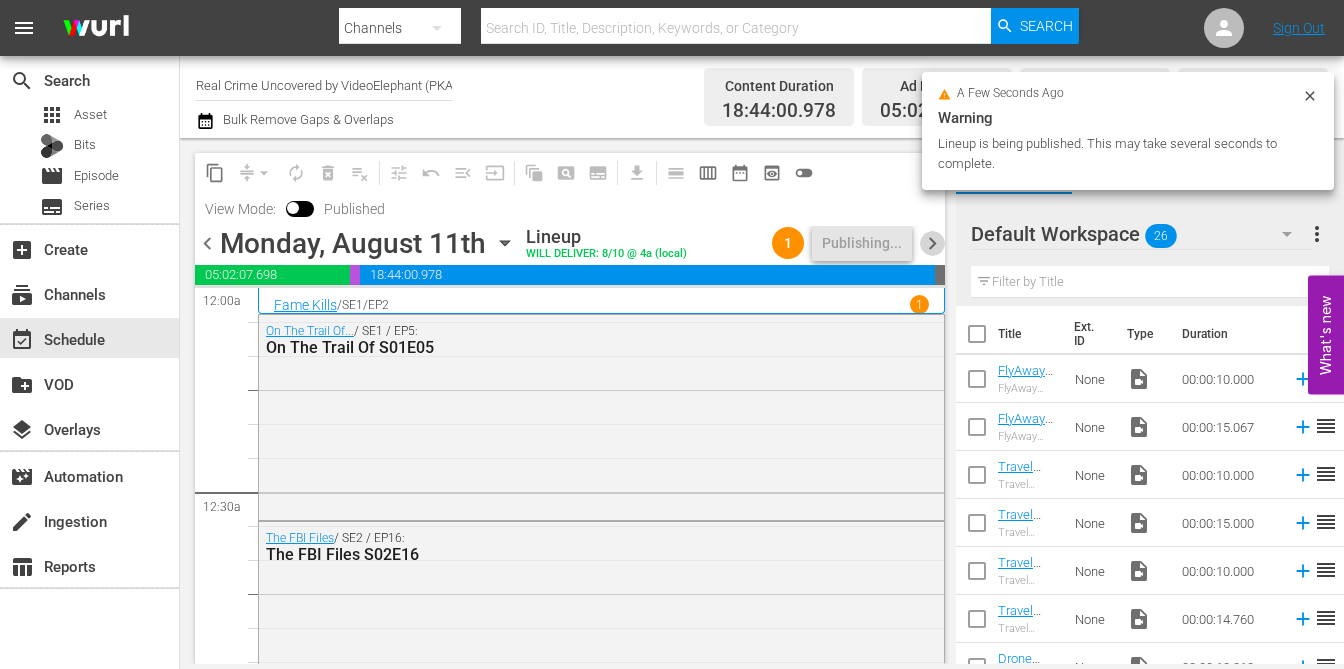 click on "chevron_right" at bounding box center (932, 243) 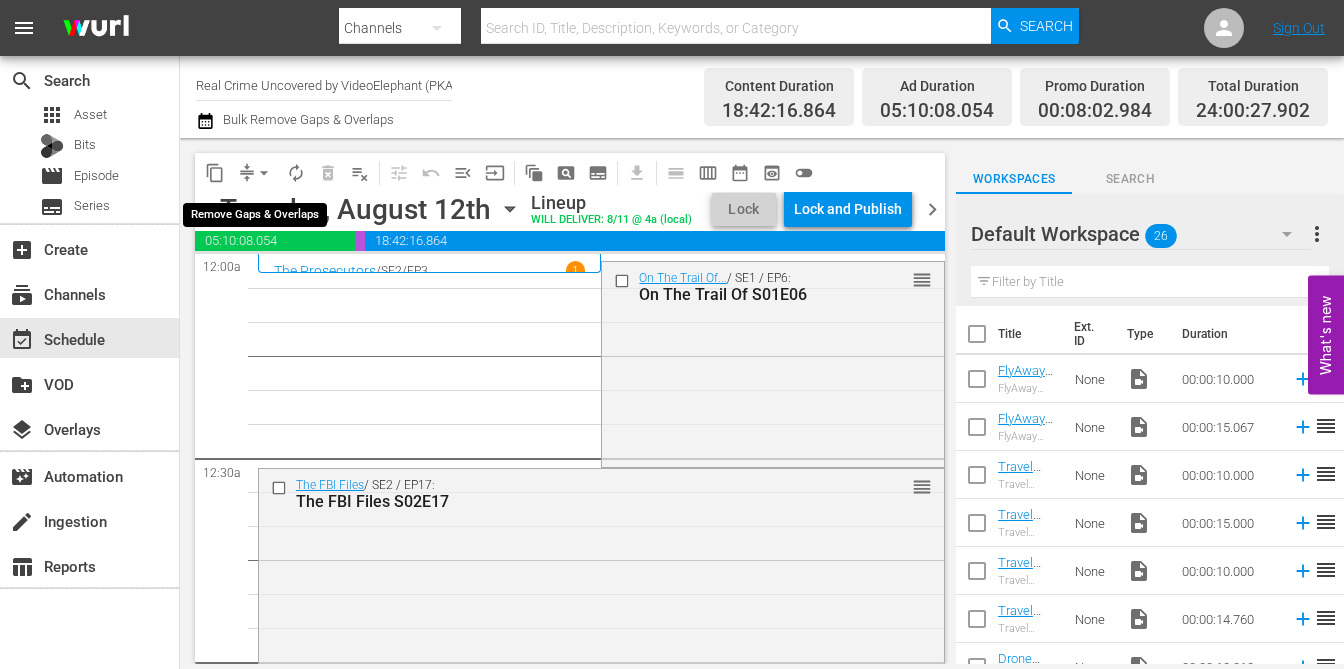 click on "arrow_drop_down" at bounding box center (264, 173) 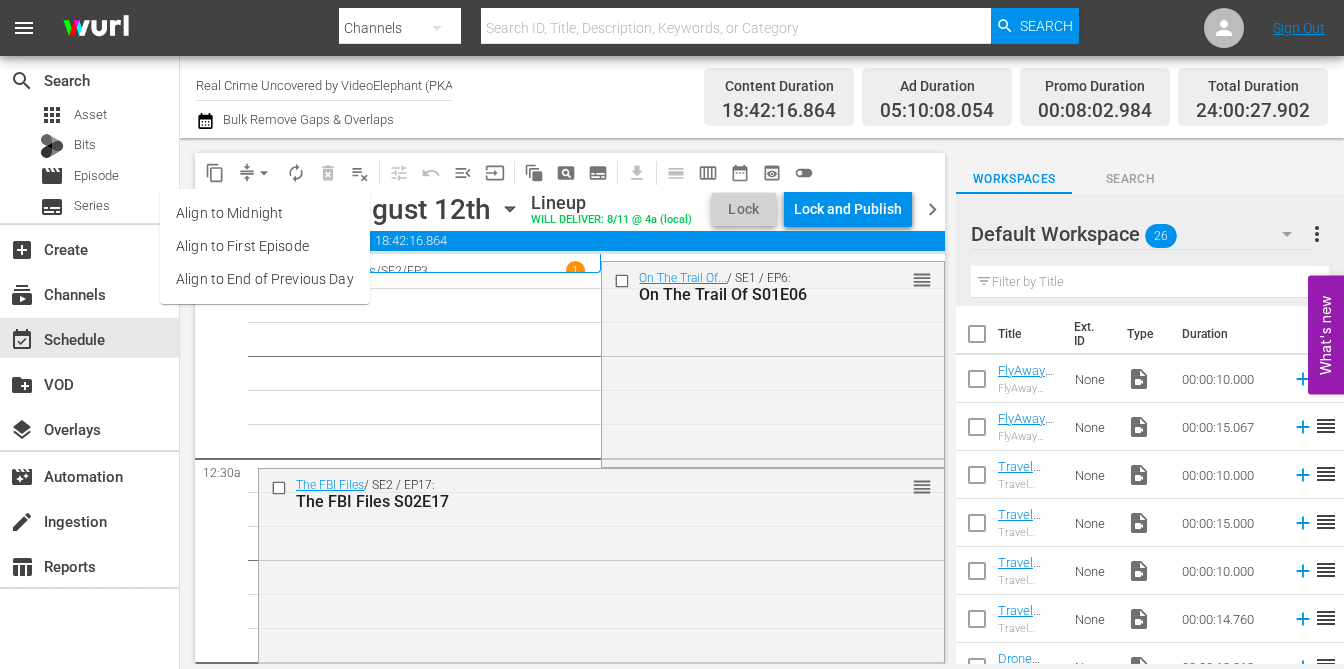 click on "Align to End of Previous Day" at bounding box center (265, 279) 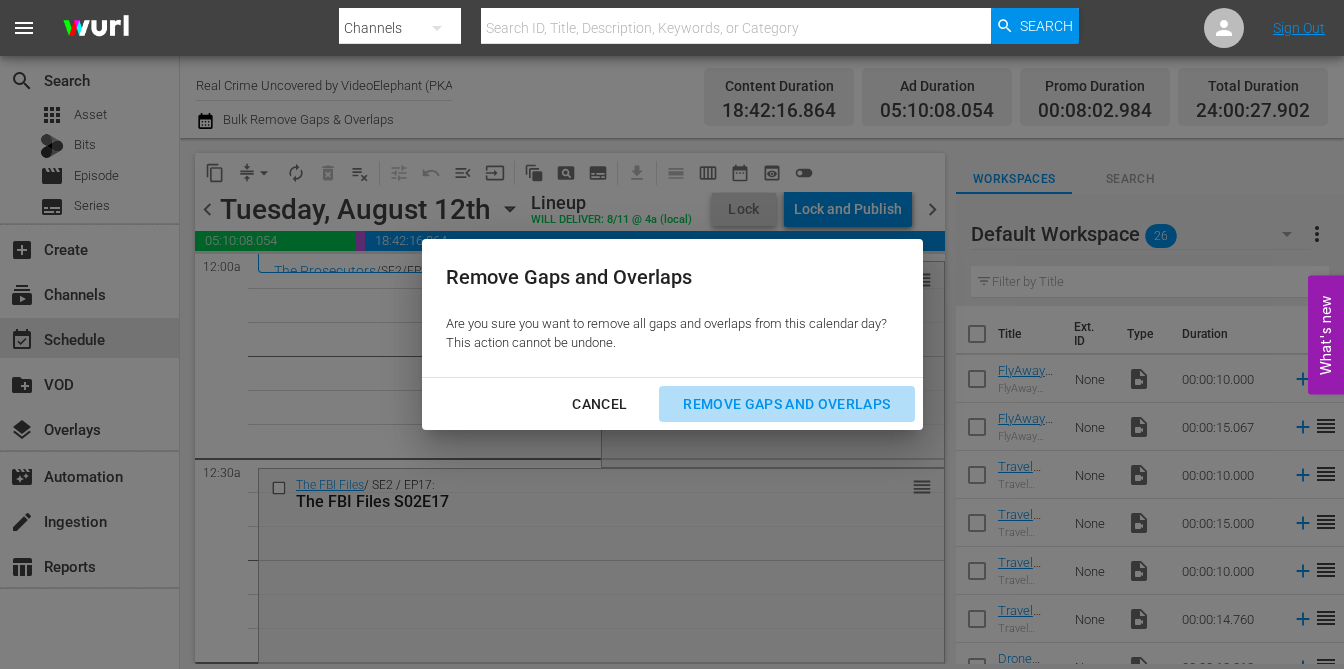 click on "Remove Gaps and Overlaps" at bounding box center [786, 404] 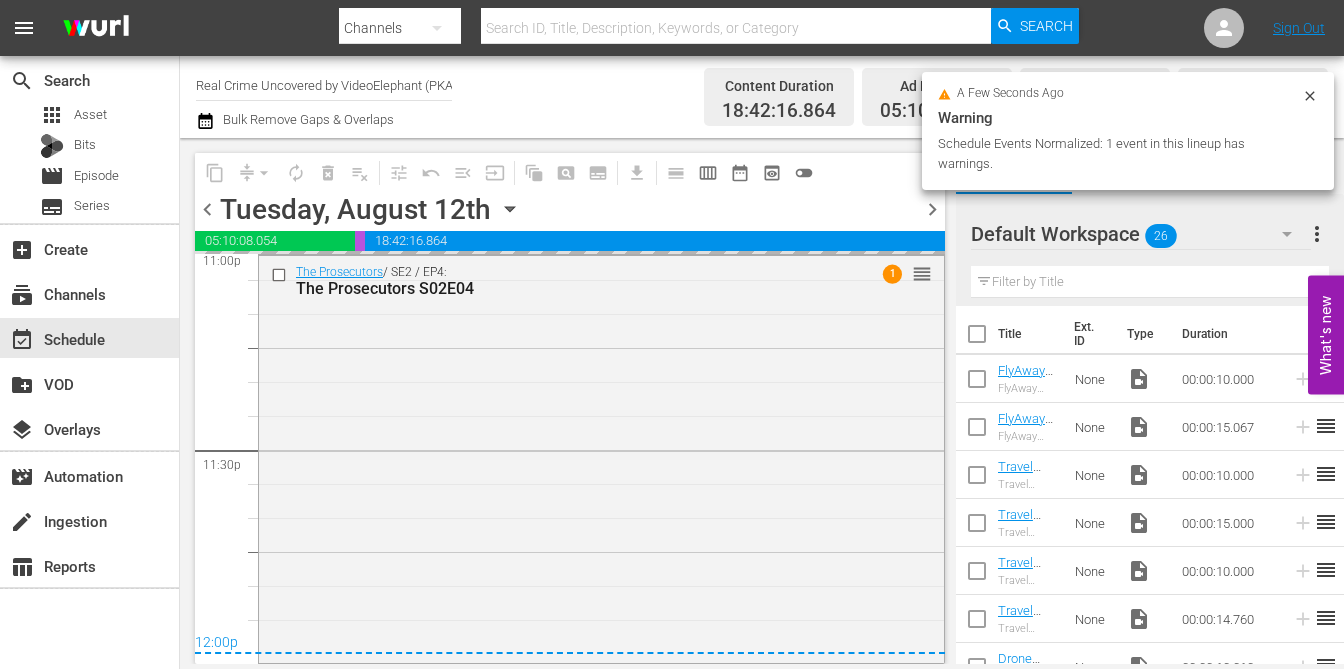 scroll, scrollTop: 9306, scrollLeft: 0, axis: vertical 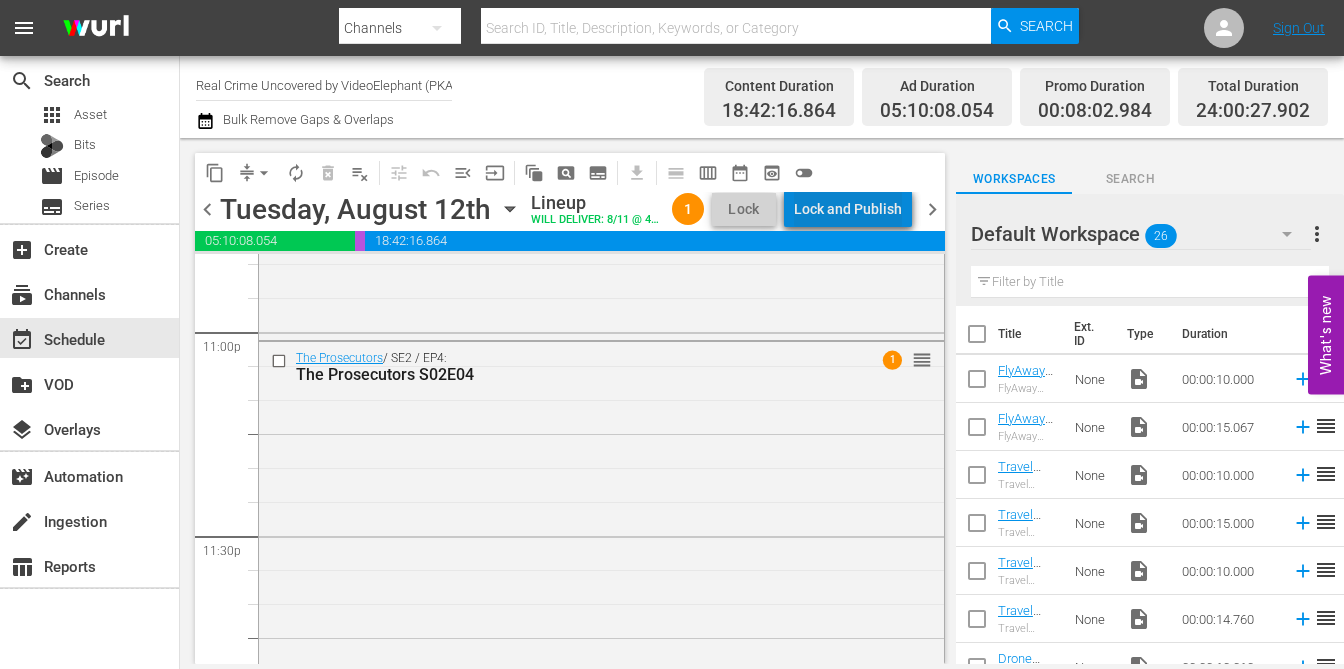 click on "Lock and Publish" at bounding box center [848, 209] 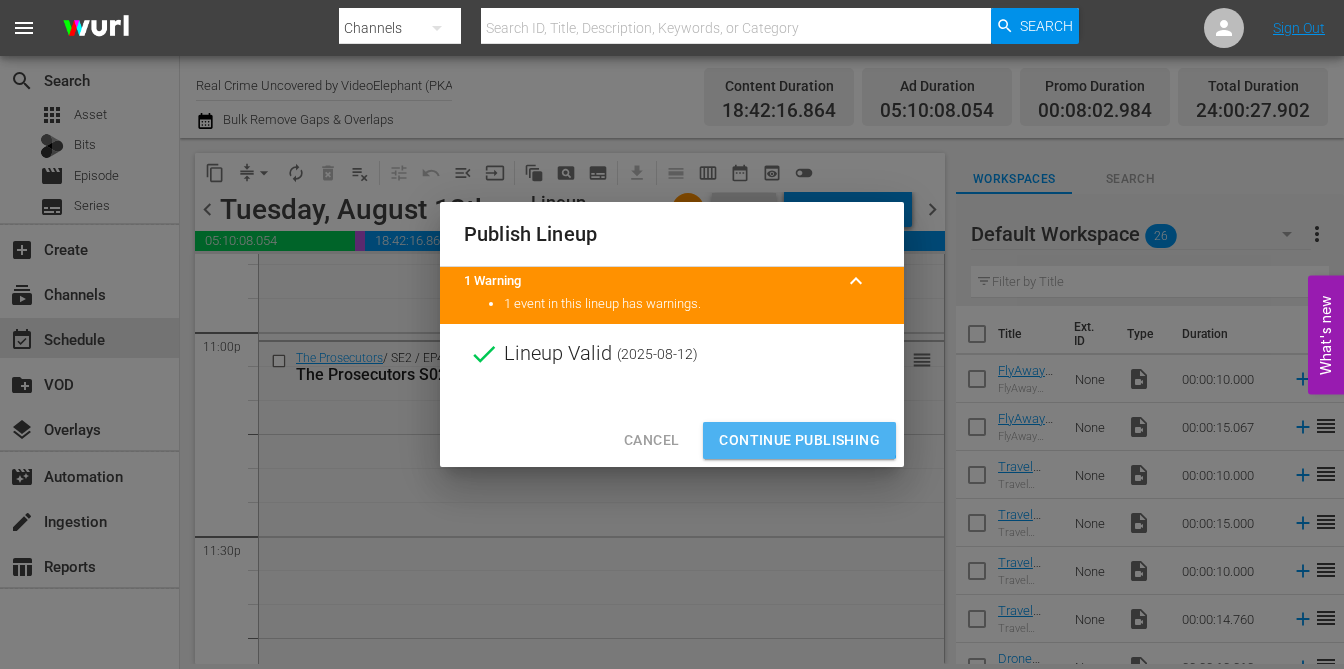click on "Continue Publishing" at bounding box center (799, 440) 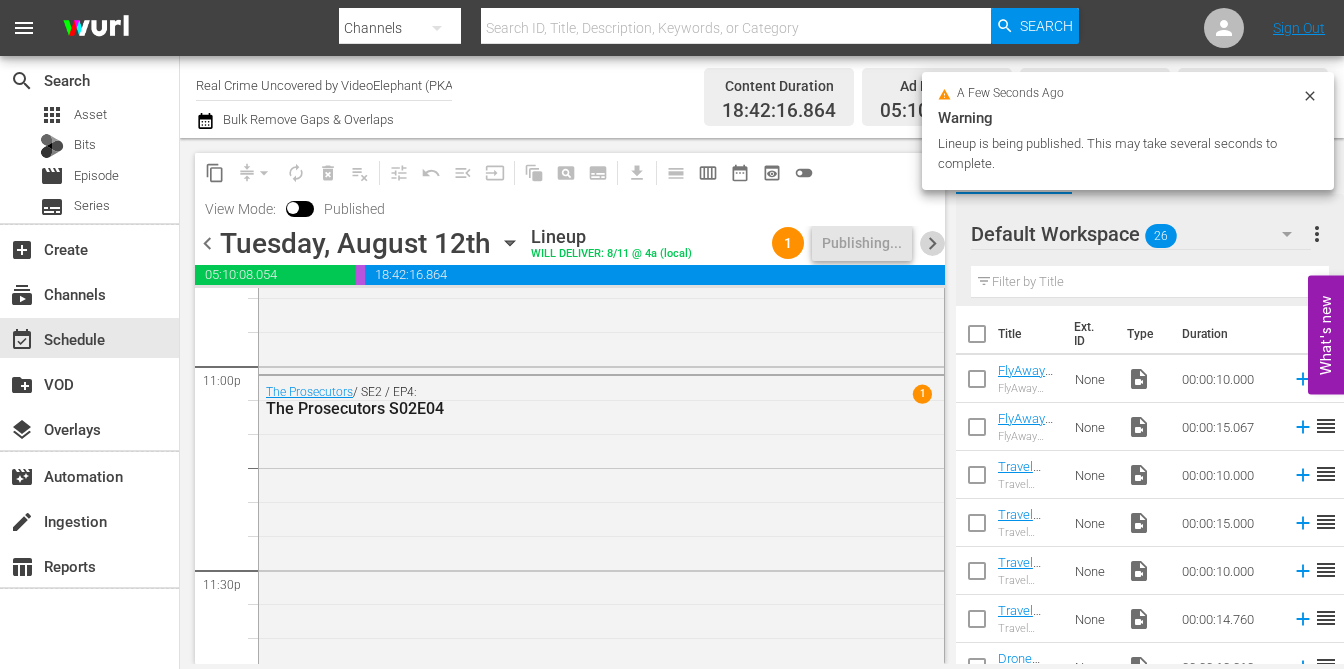 click on "chevron_right" at bounding box center (932, 243) 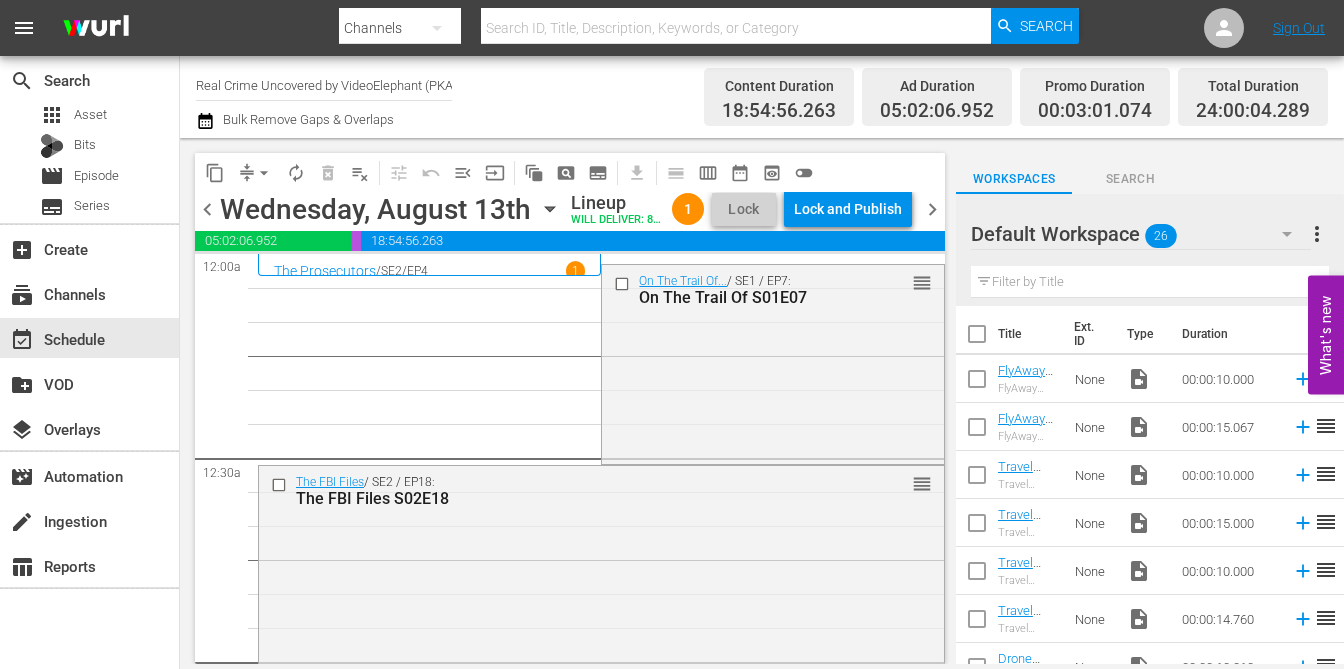 scroll, scrollTop: 0, scrollLeft: 0, axis: both 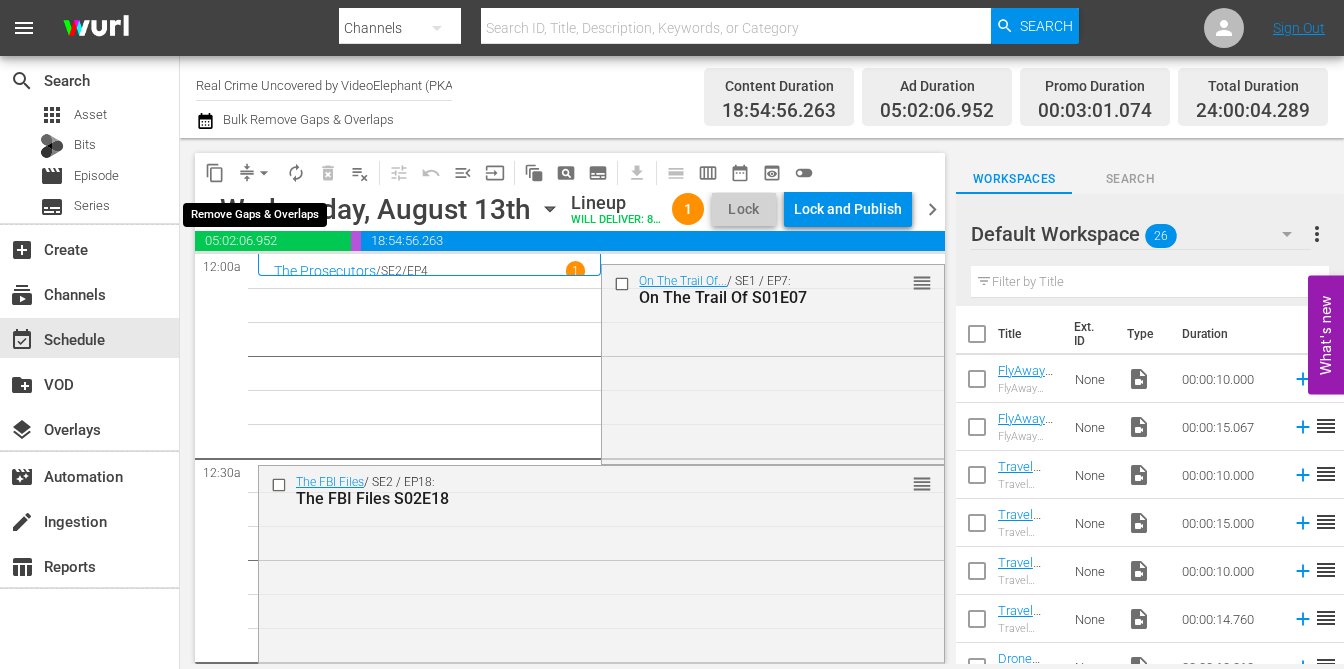 click on "arrow_drop_down" at bounding box center (264, 173) 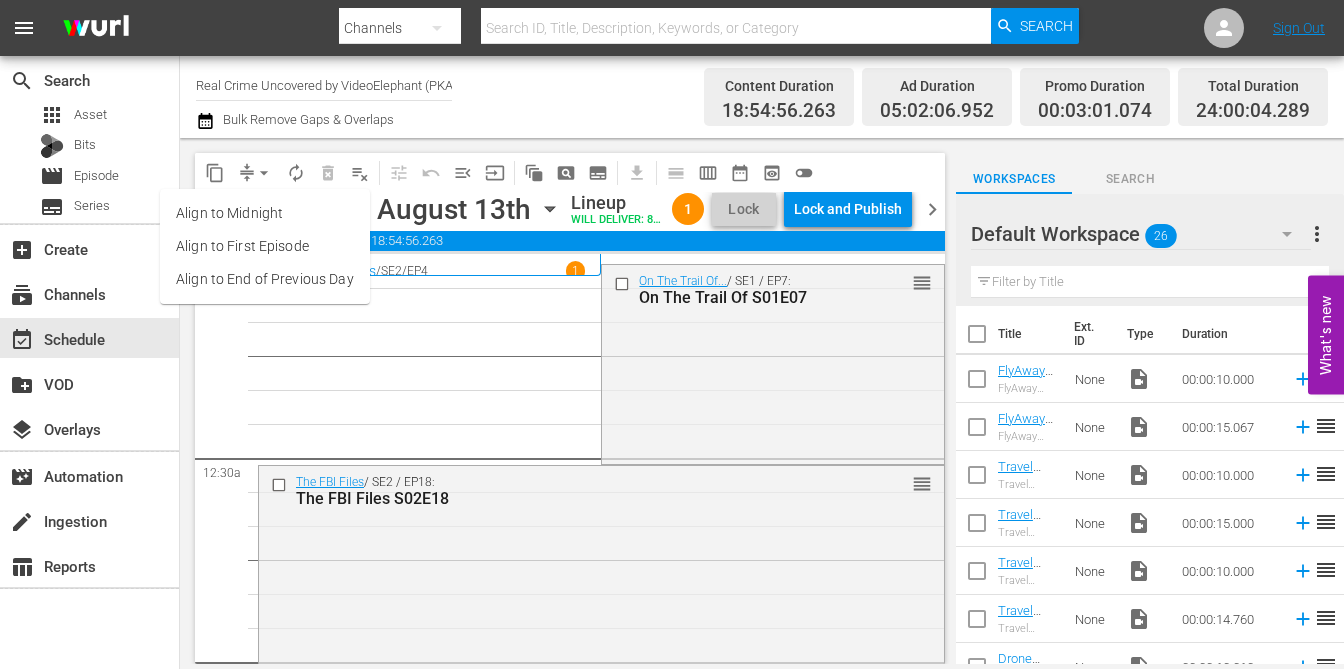 click on "Align to End of Previous Day" at bounding box center (265, 279) 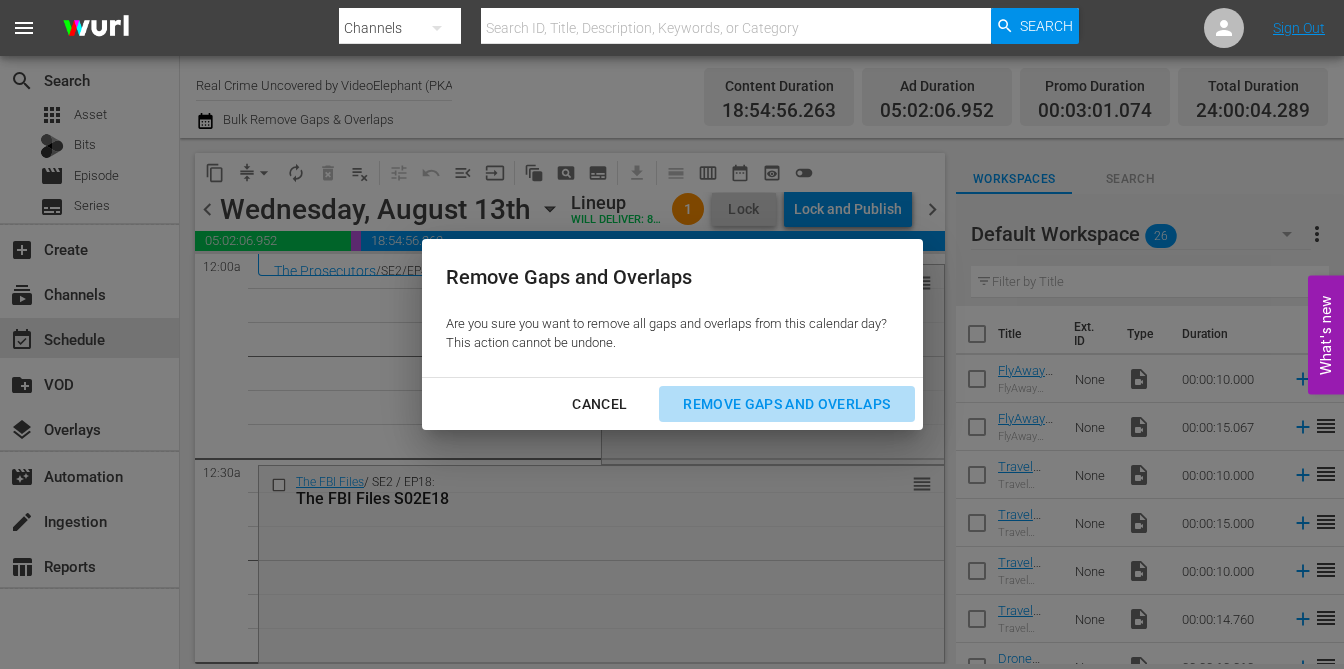 click on "Remove Gaps and Overlaps" at bounding box center (786, 404) 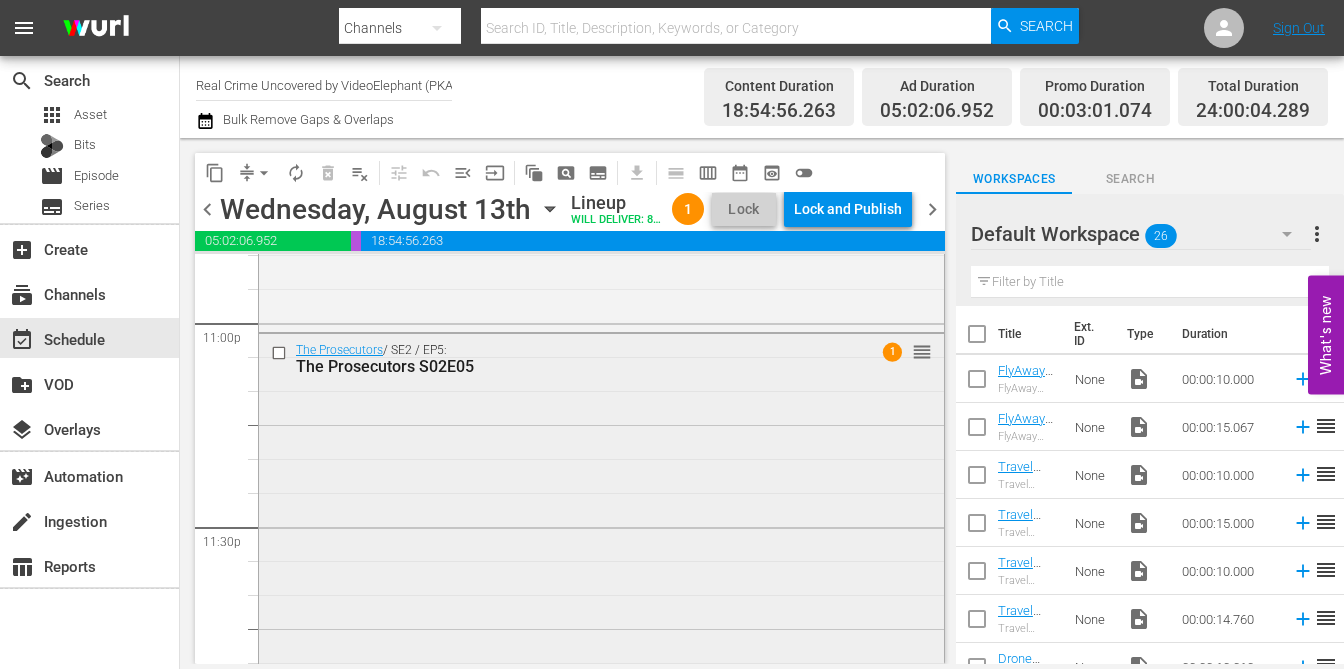 scroll, scrollTop: 9312, scrollLeft: 0, axis: vertical 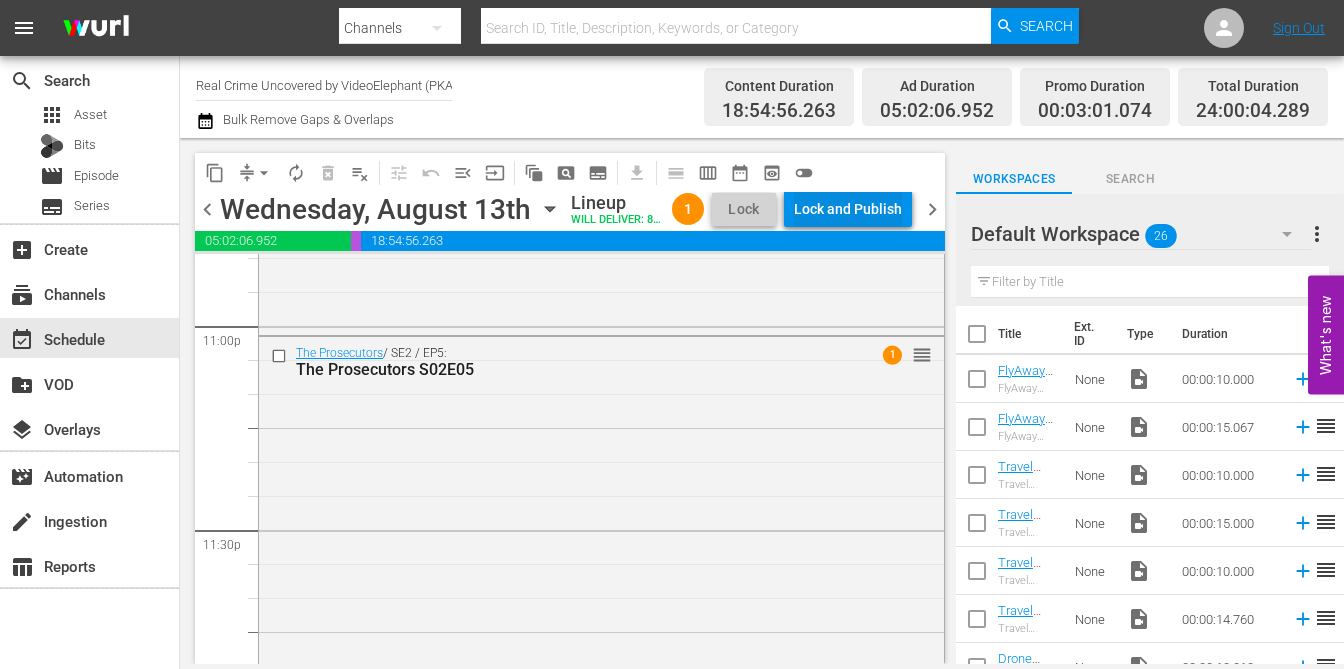 click on "Lock and Publish" at bounding box center (848, 209) 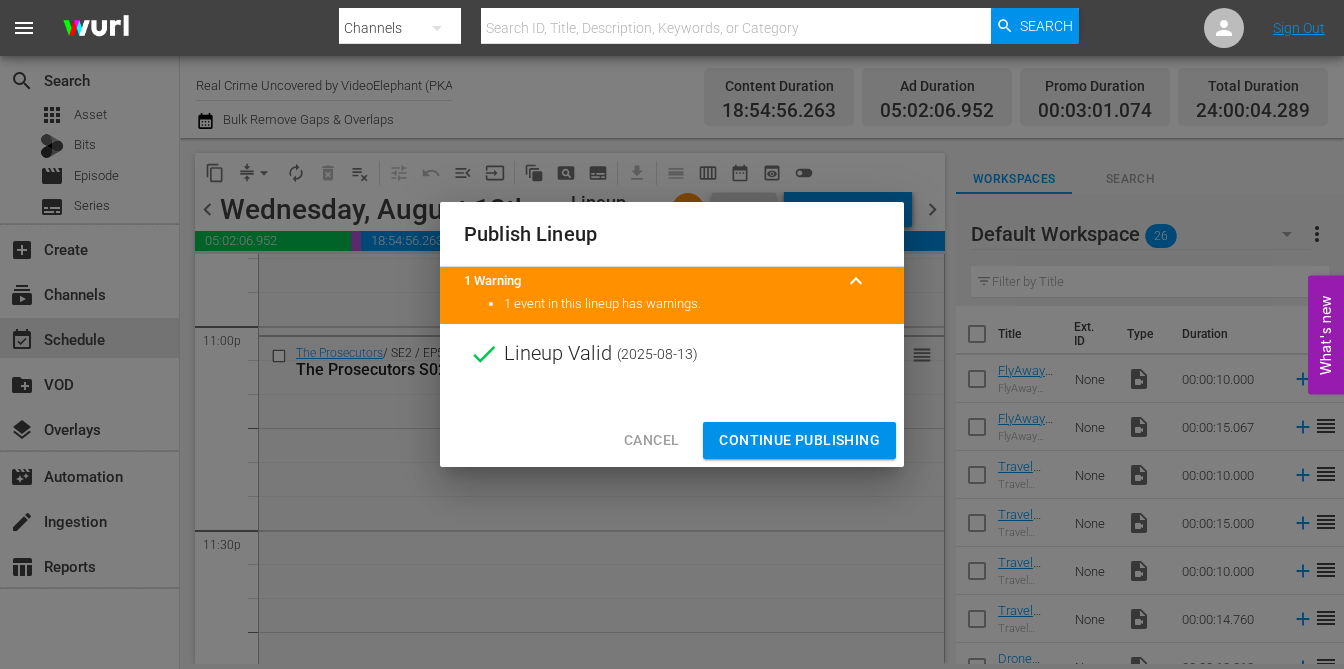 click on "Continue Publishing" at bounding box center [799, 440] 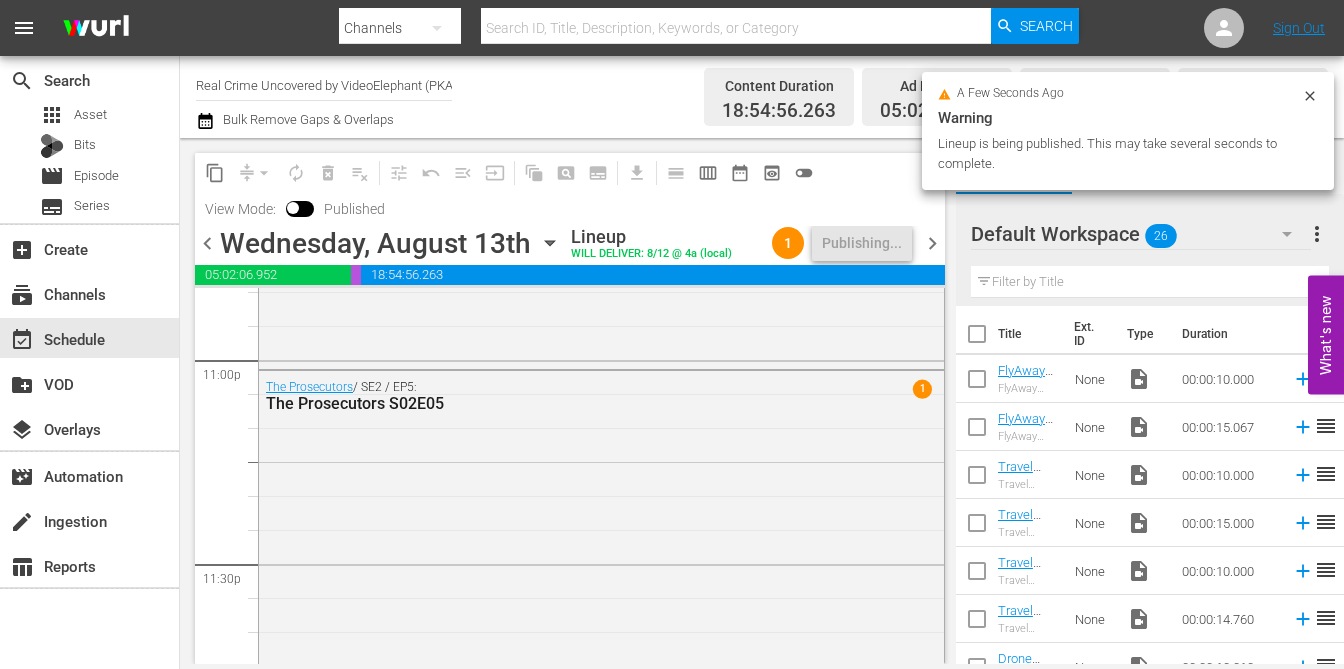 click on "chevron_right" at bounding box center [932, 243] 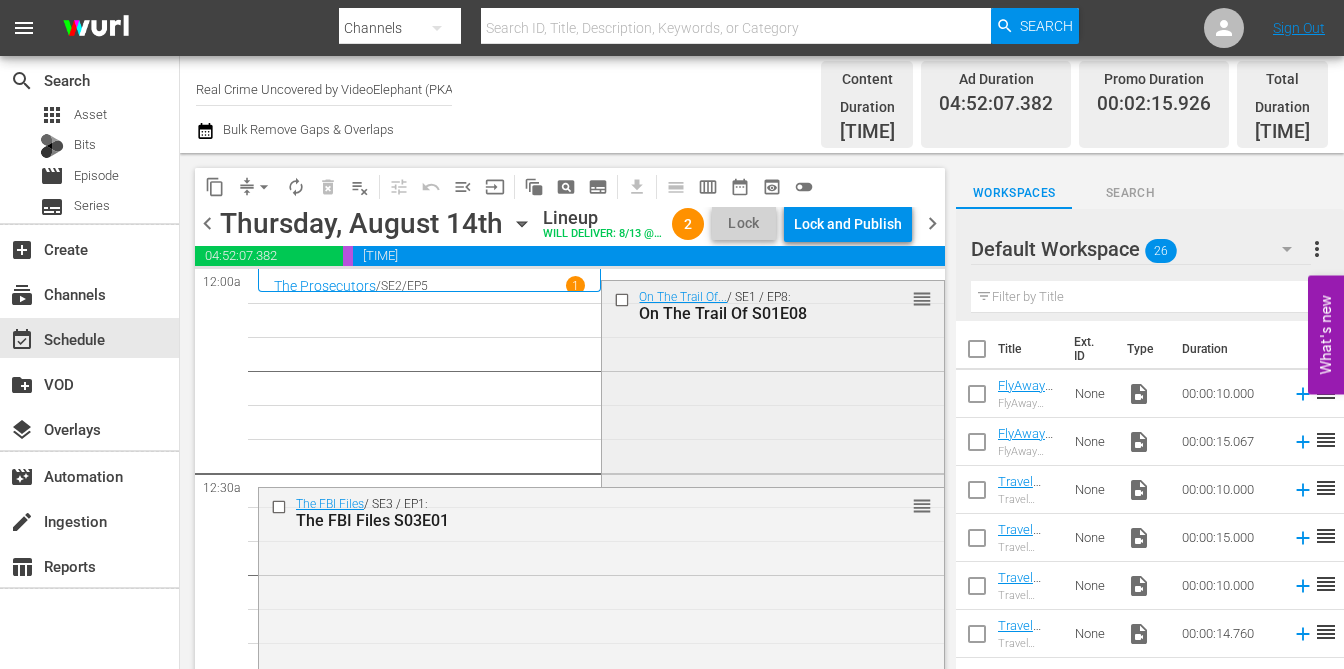 scroll, scrollTop: 0, scrollLeft: 0, axis: both 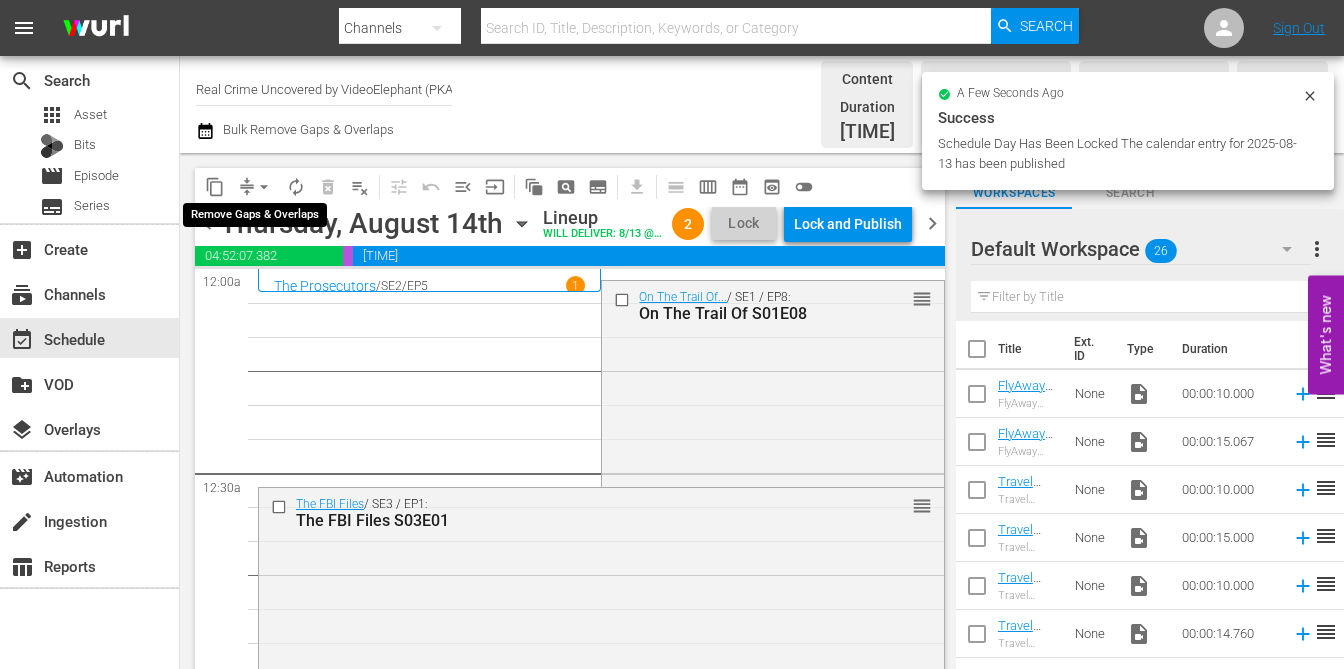 click on "arrow_drop_down" at bounding box center (264, 187) 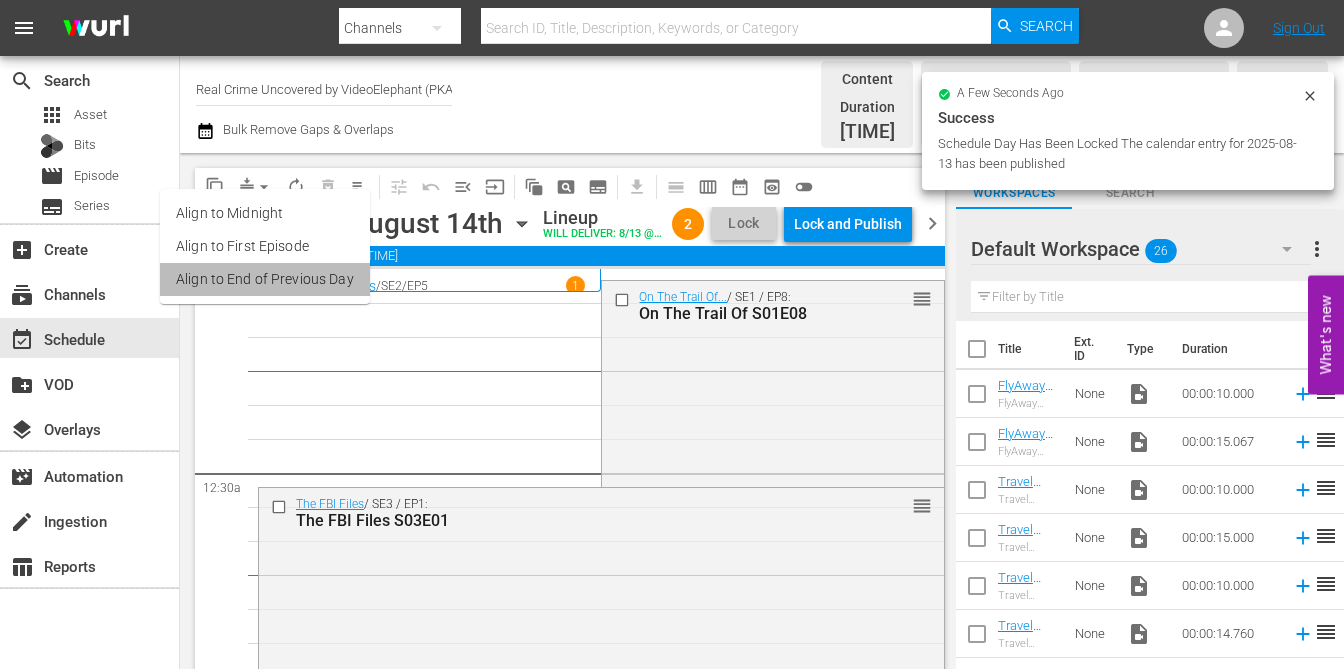 click on "Align to End of Previous Day" at bounding box center (265, 279) 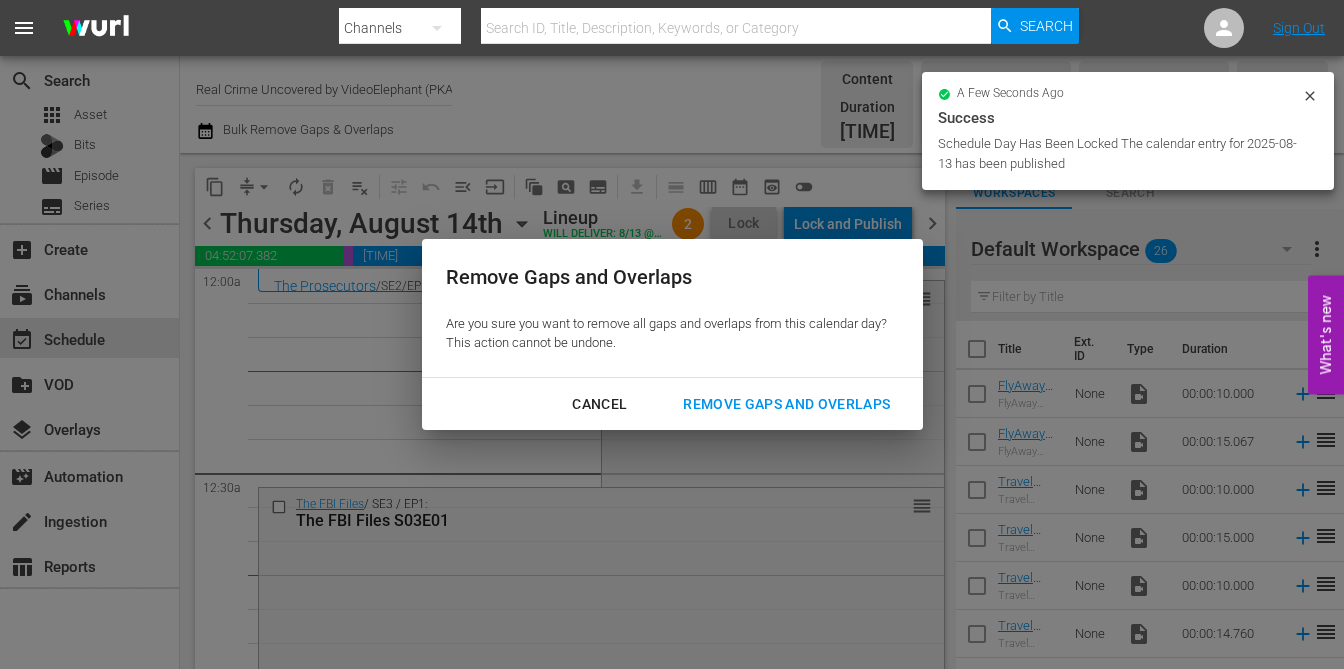 click on "Remove Gaps and Overlaps" at bounding box center (786, 404) 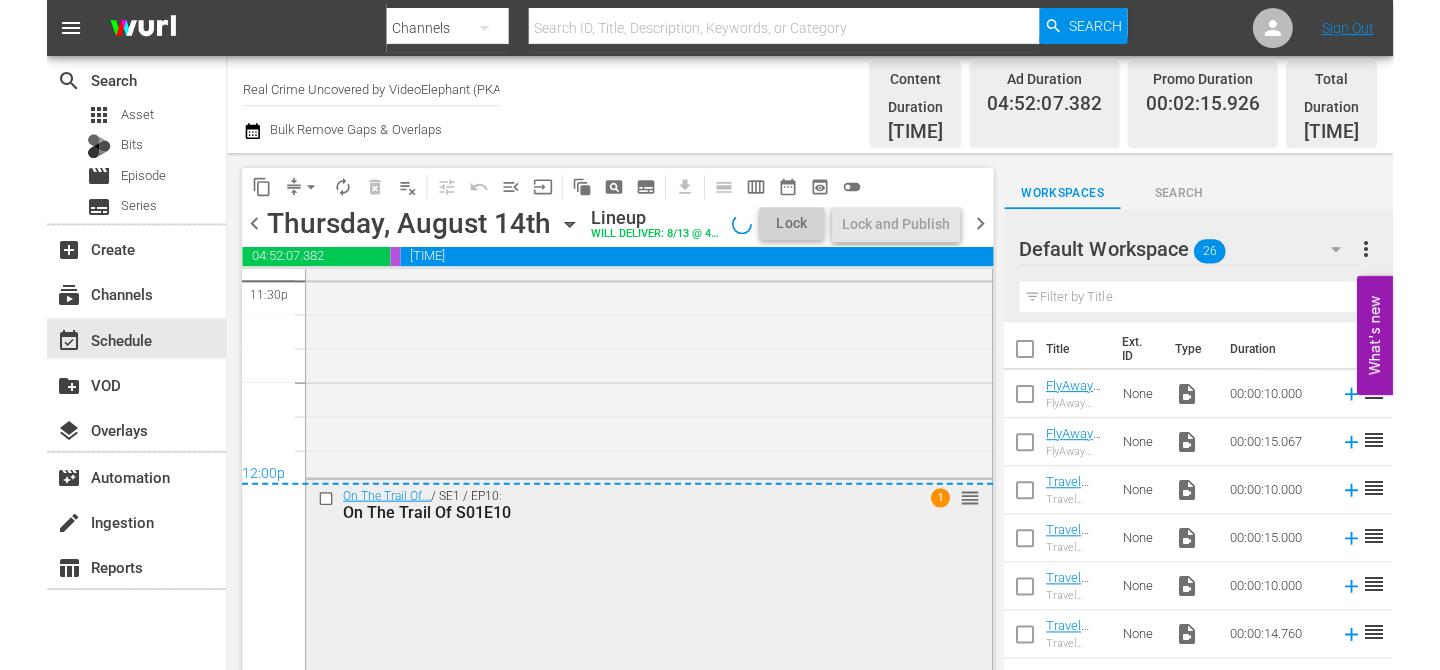 scroll, scrollTop: 9577, scrollLeft: 0, axis: vertical 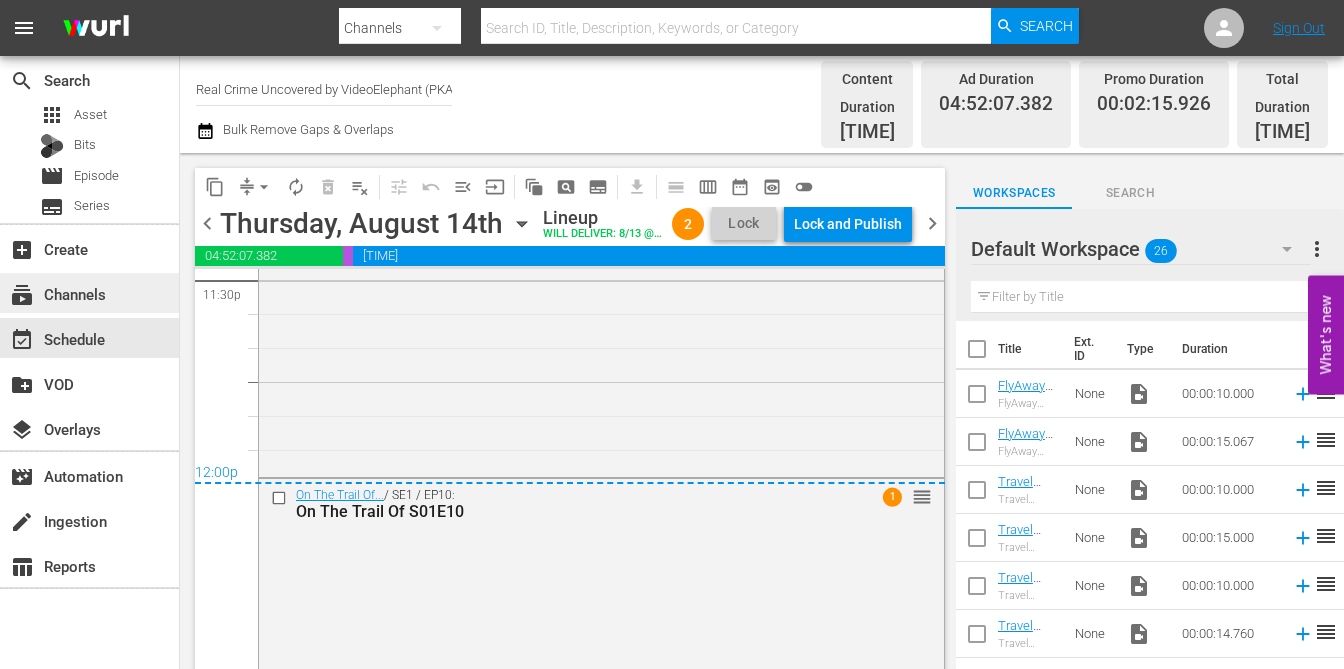 click on "subscriptions   Channels" at bounding box center (56, 291) 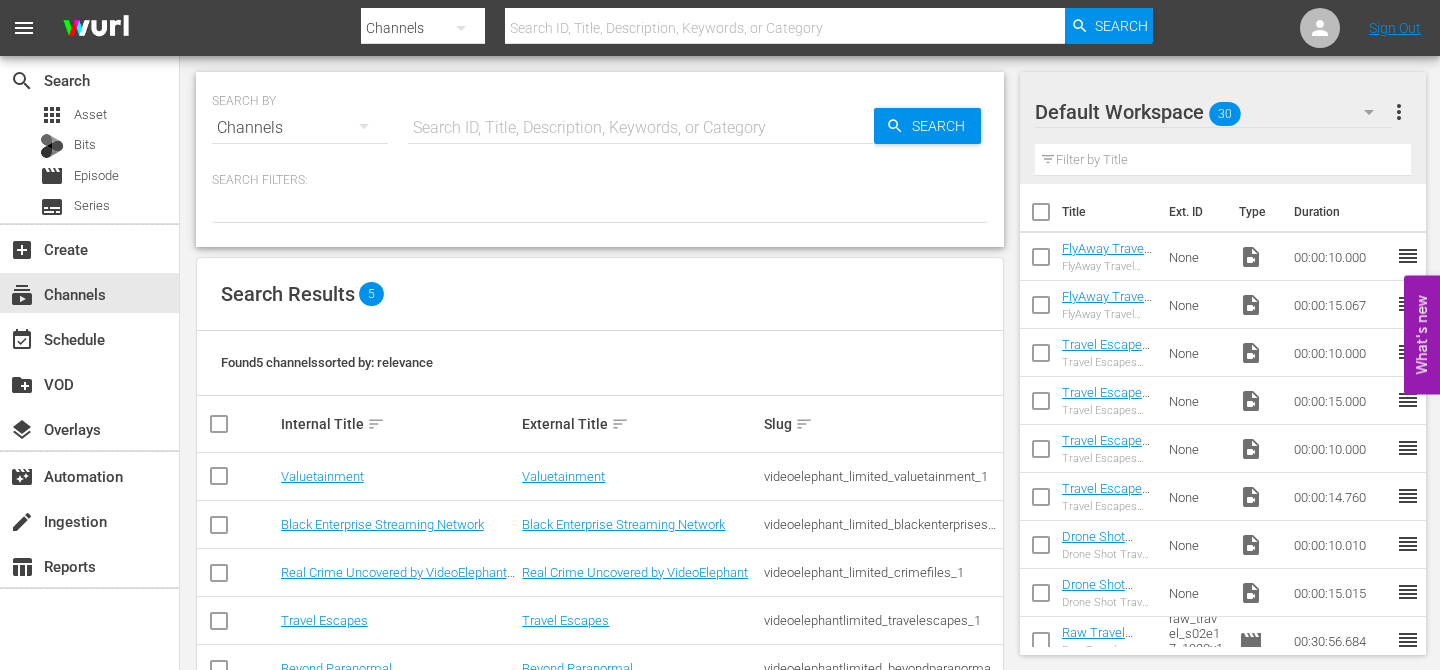 click at bounding box center [641, 128] 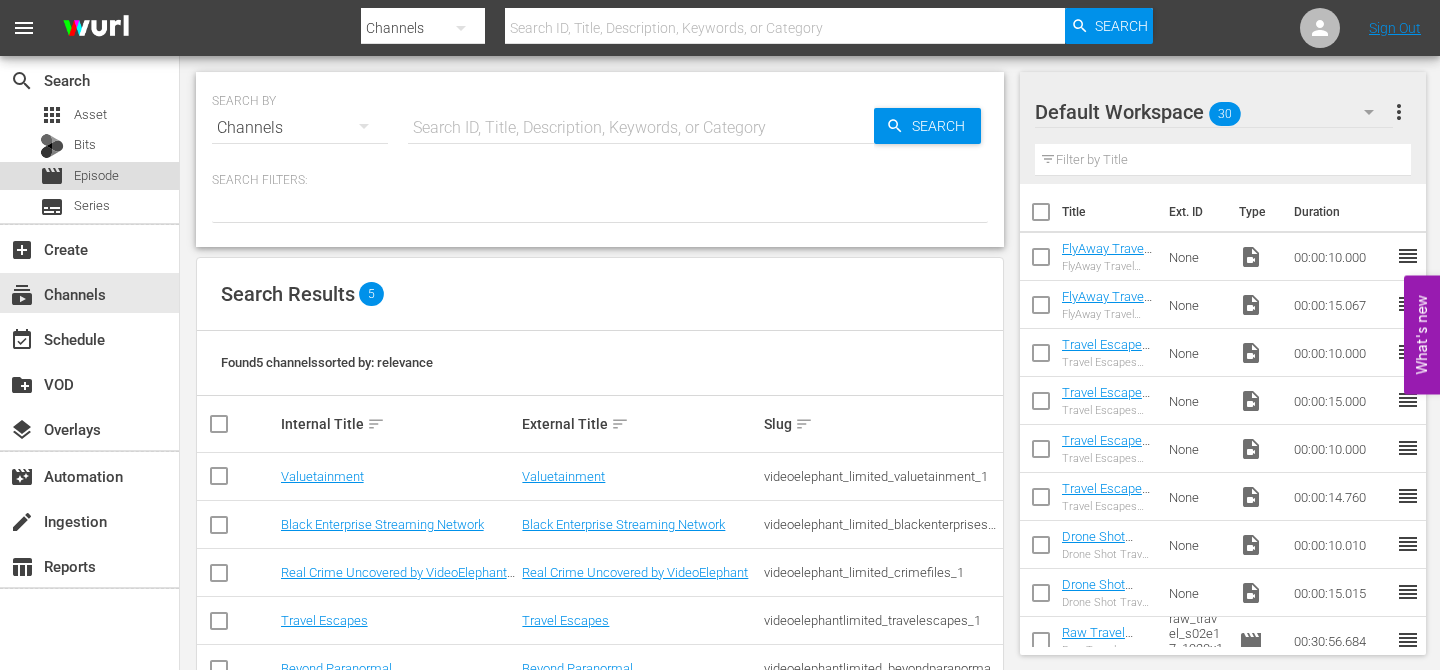 click on "Episode" at bounding box center [96, 176] 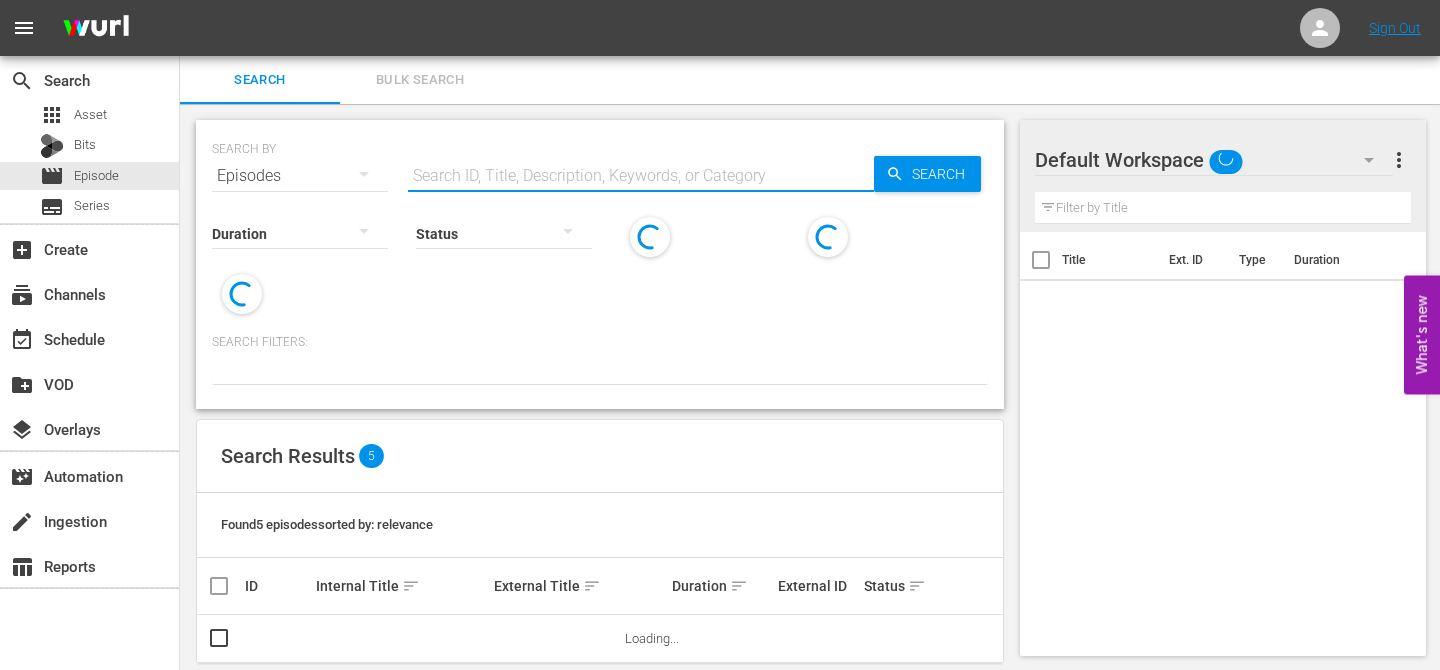 click at bounding box center (641, 176) 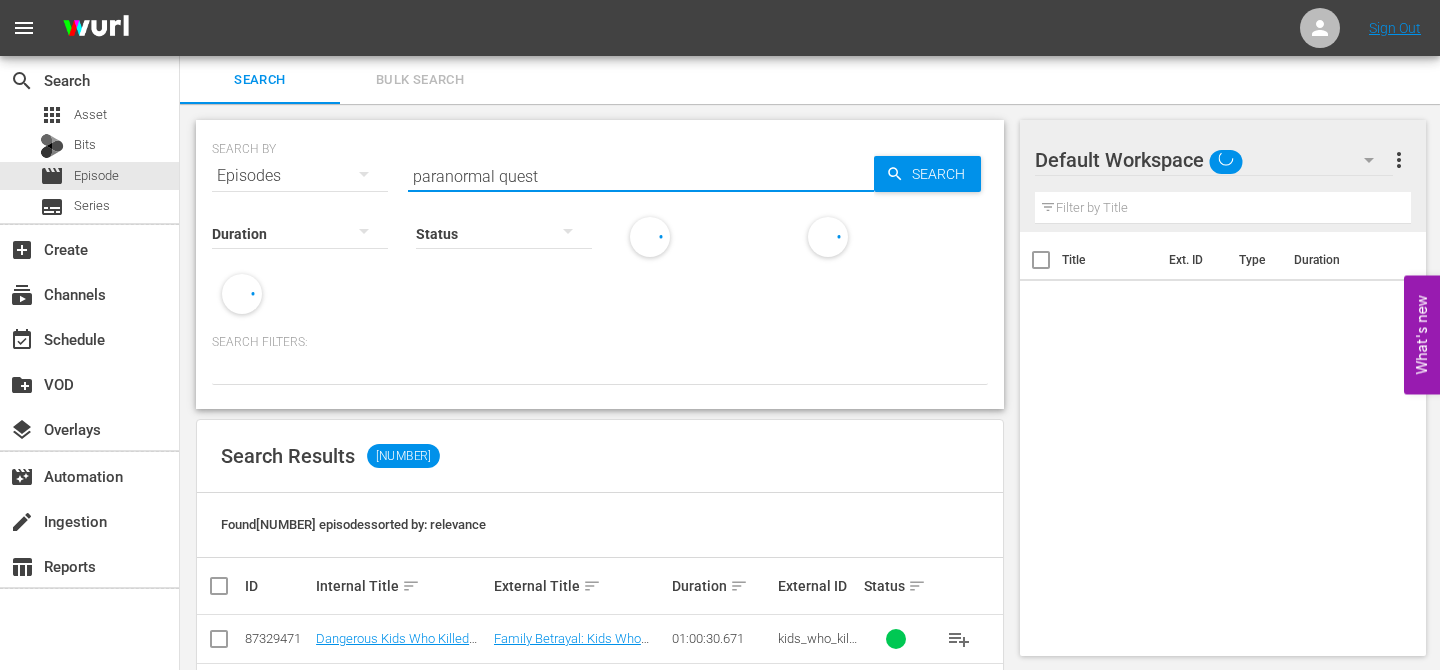 type on "paranormal quest" 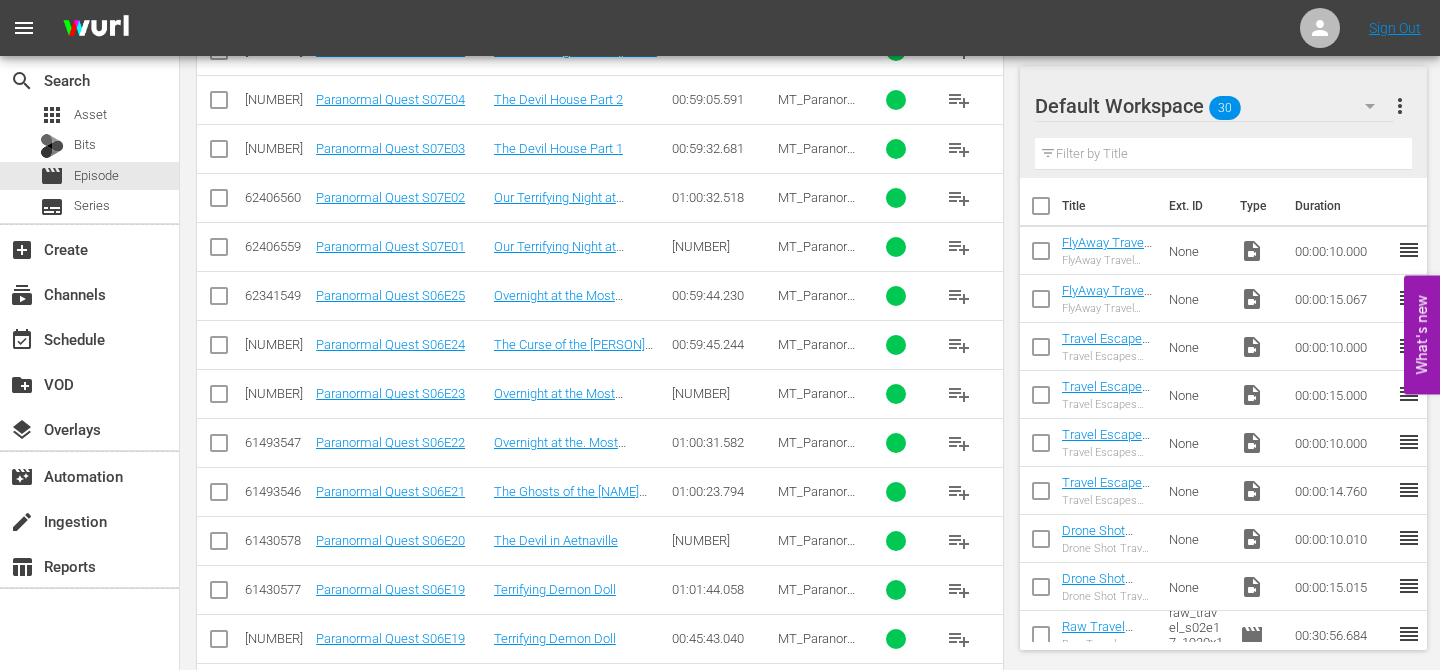 scroll, scrollTop: 3870, scrollLeft: 0, axis: vertical 